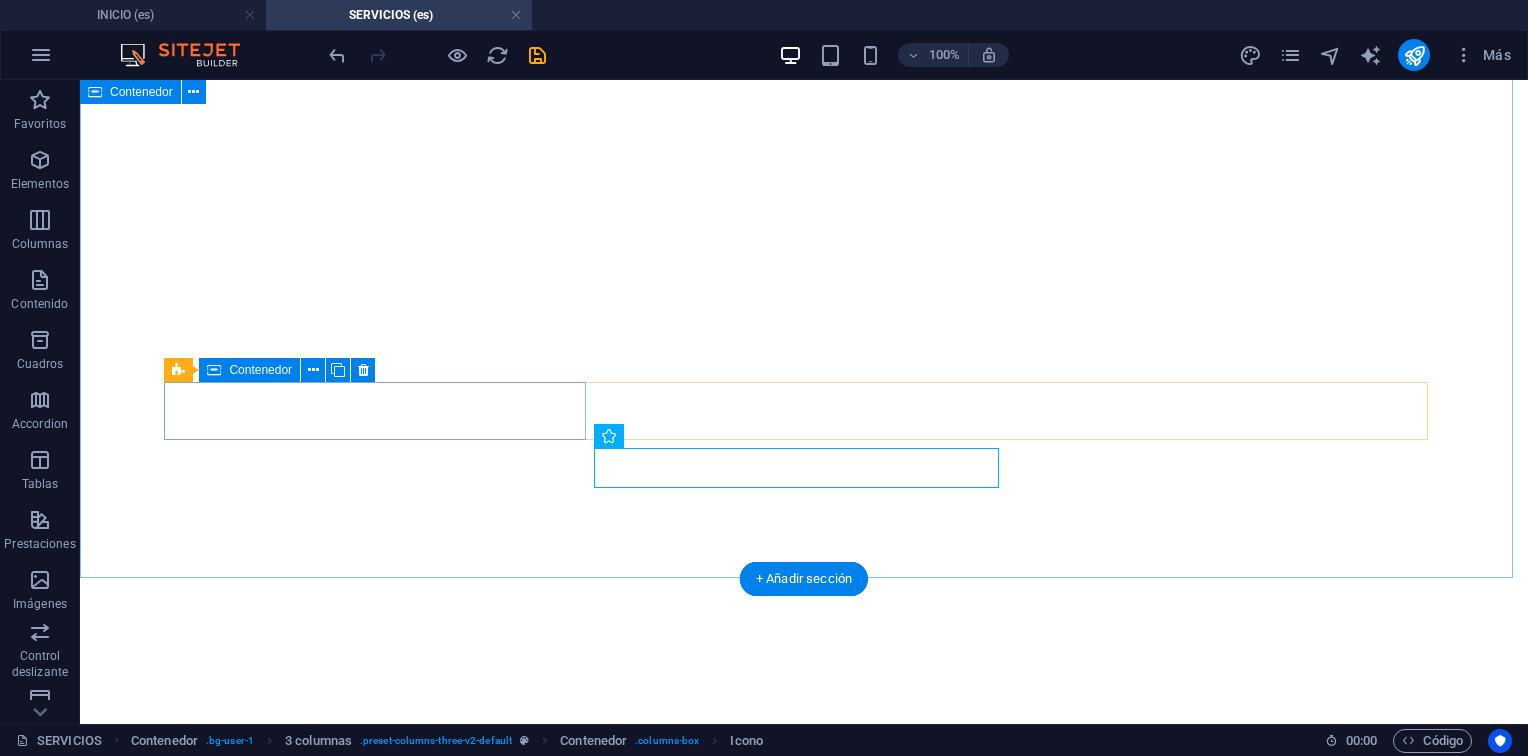 scroll, scrollTop: 0, scrollLeft: 0, axis: both 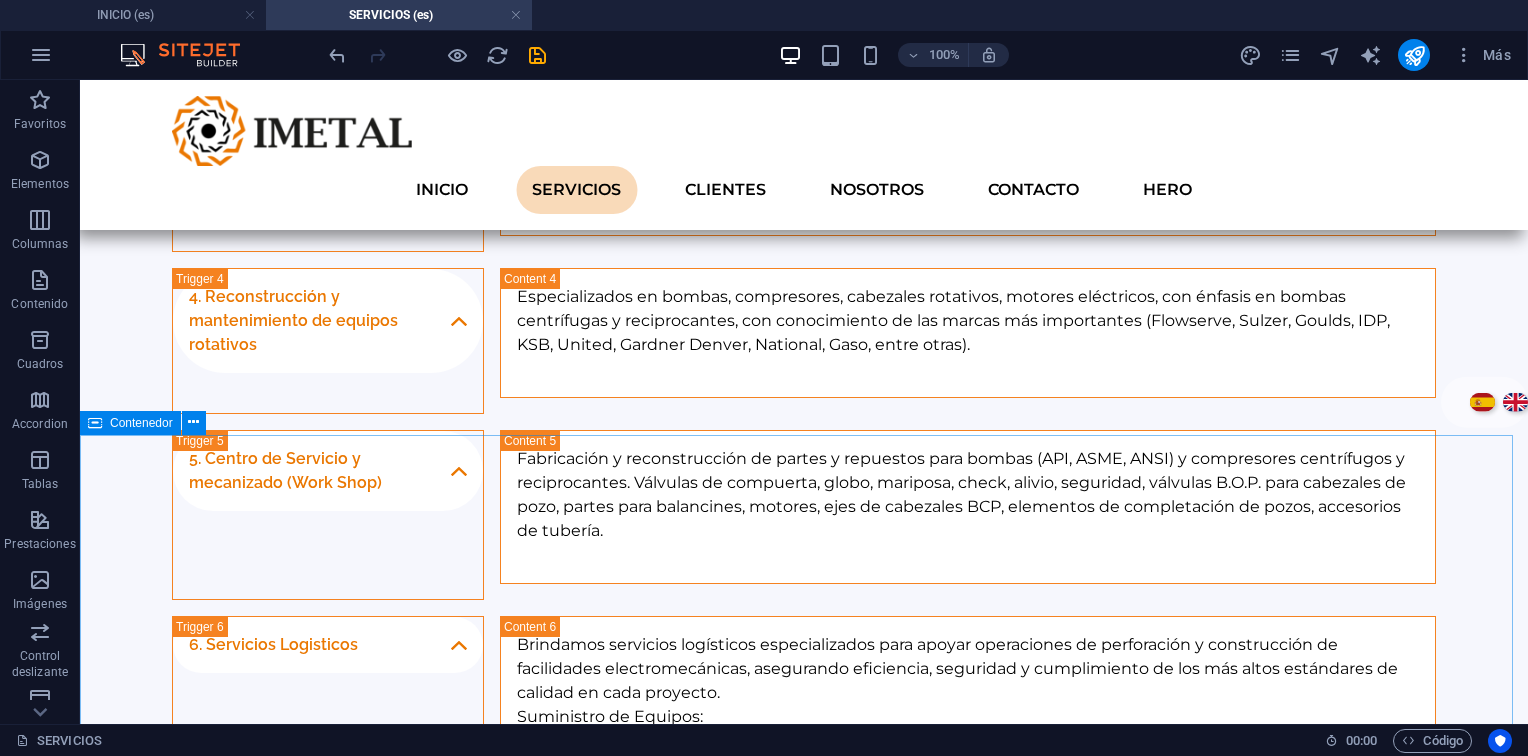 click on "Contenedor" at bounding box center (141, 423) 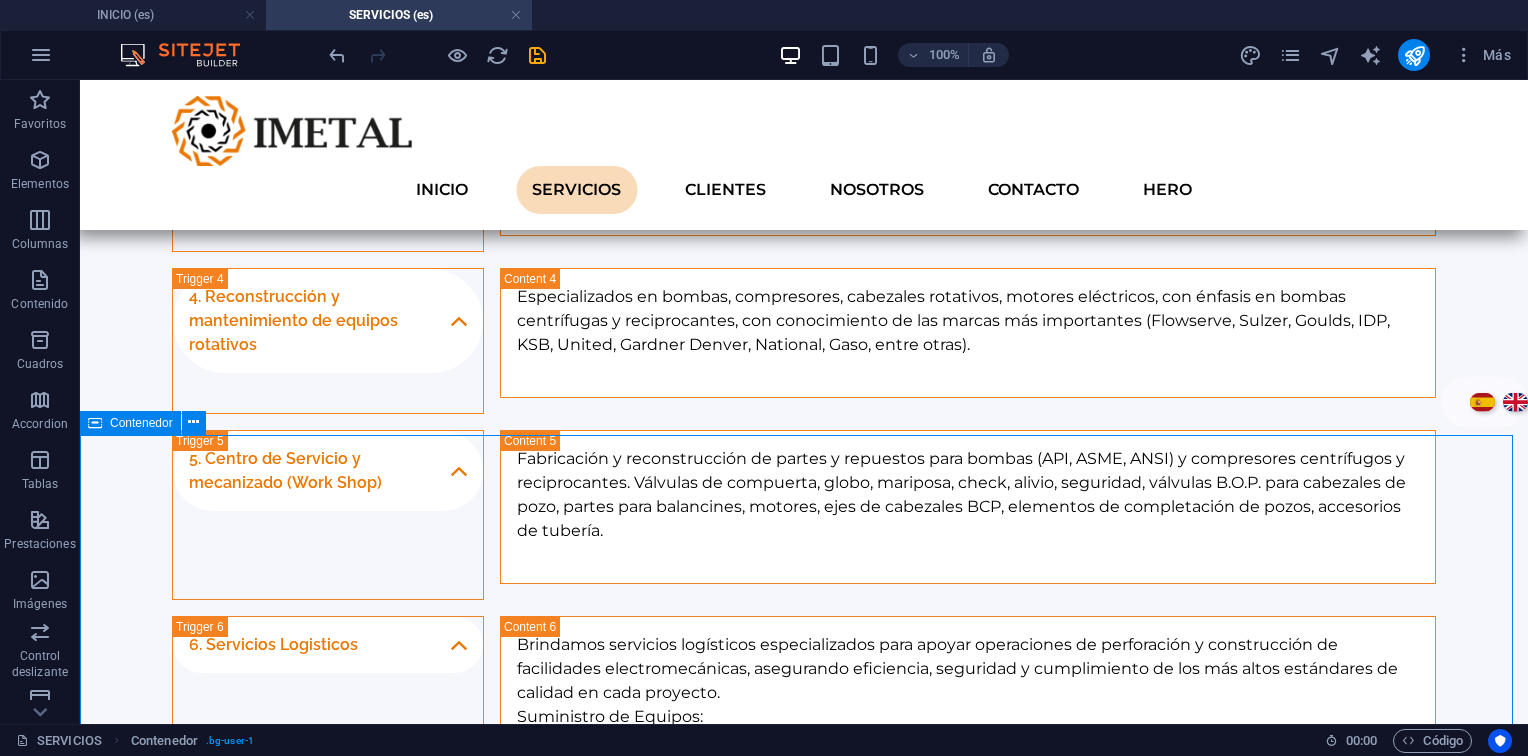 click on "Contenedor" at bounding box center [141, 423] 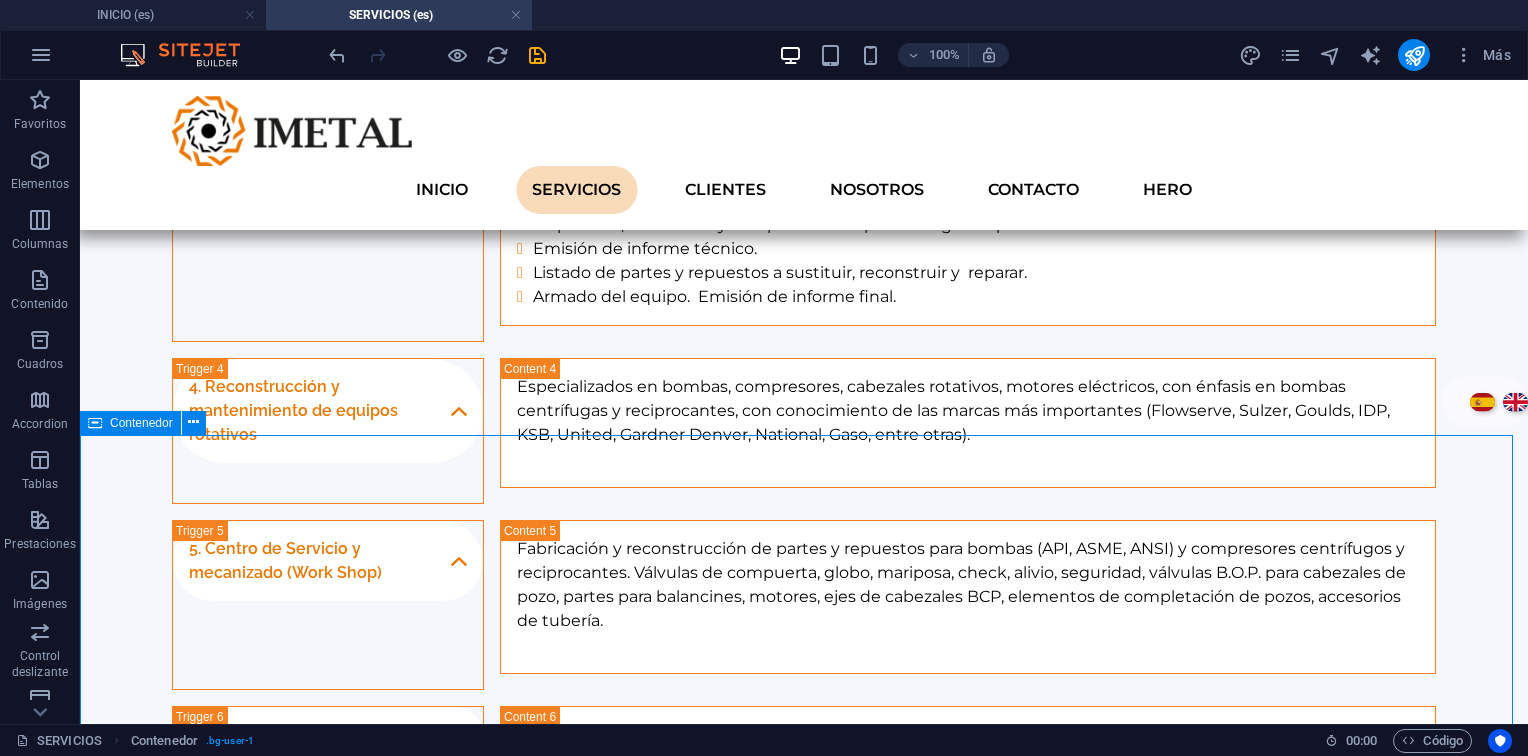 scroll, scrollTop: 2467, scrollLeft: 0, axis: vertical 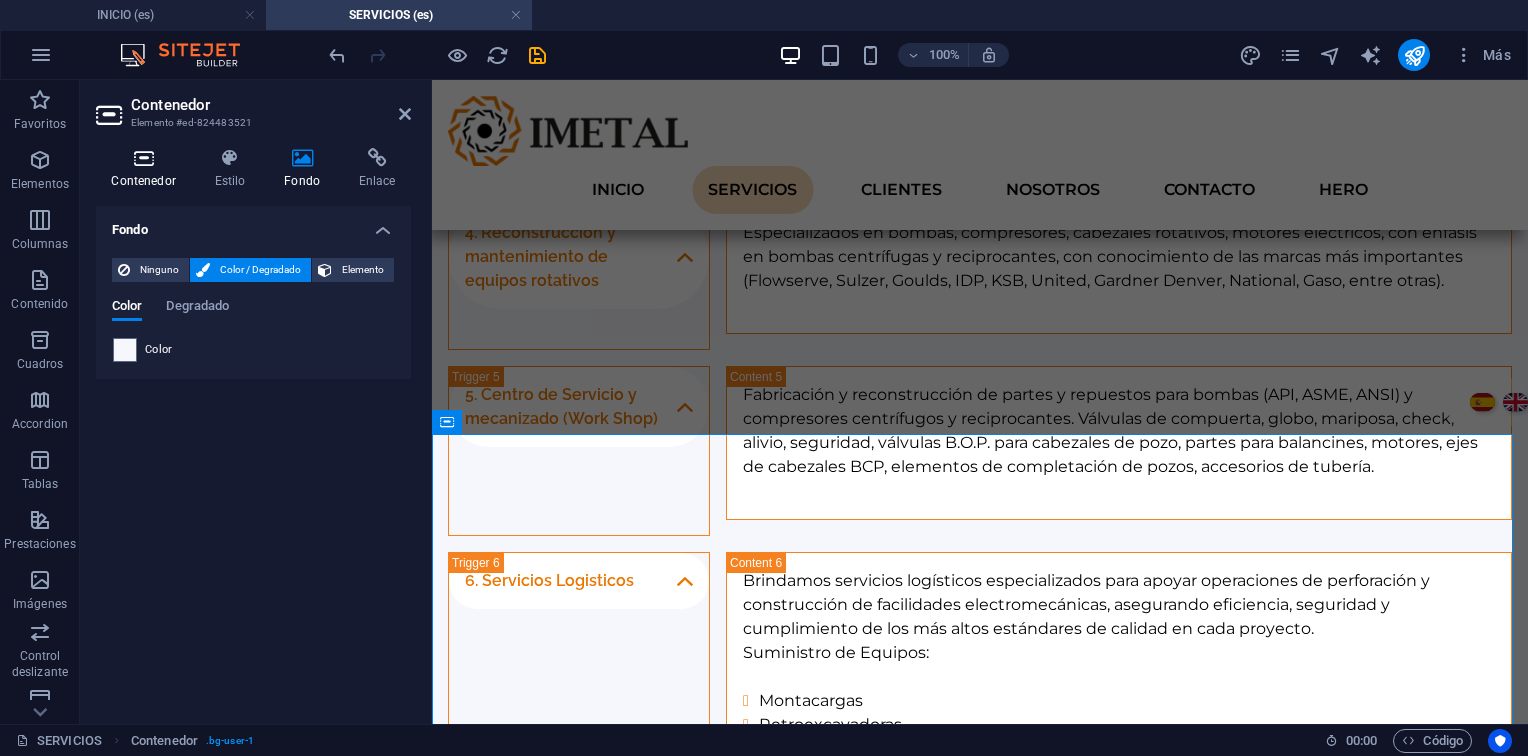 click on "Contenedor" at bounding box center (147, 169) 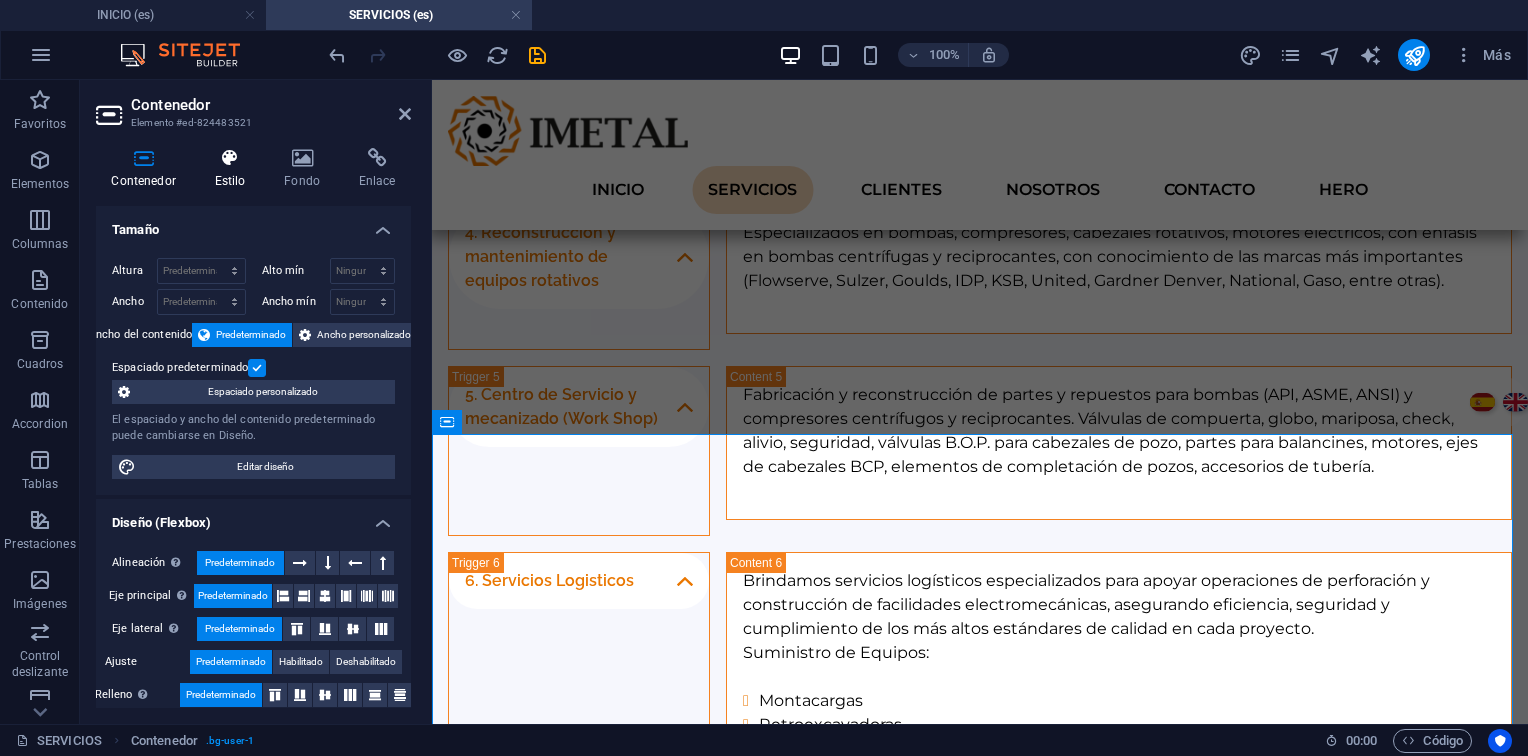 click at bounding box center [230, 158] 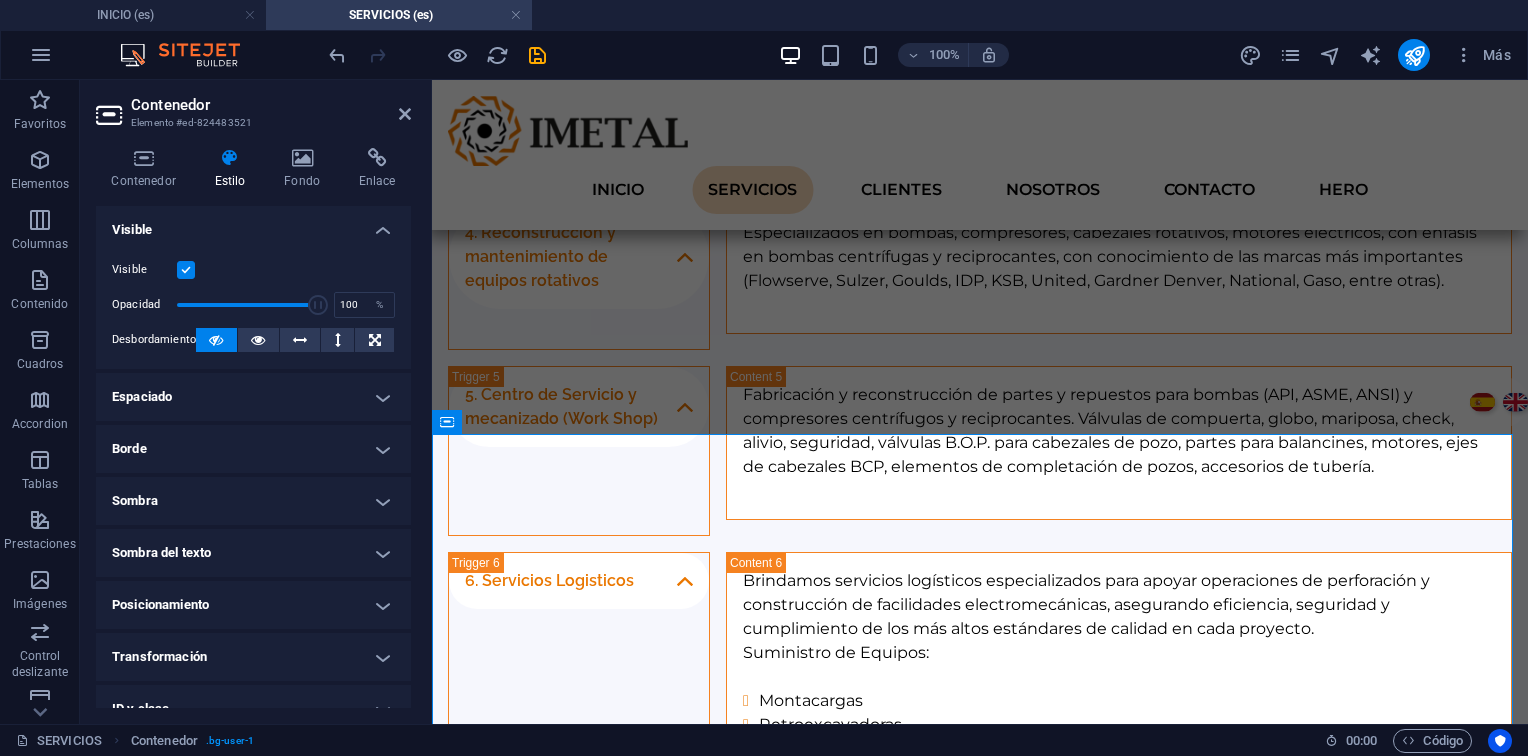 click on "Espaciado" at bounding box center [253, 397] 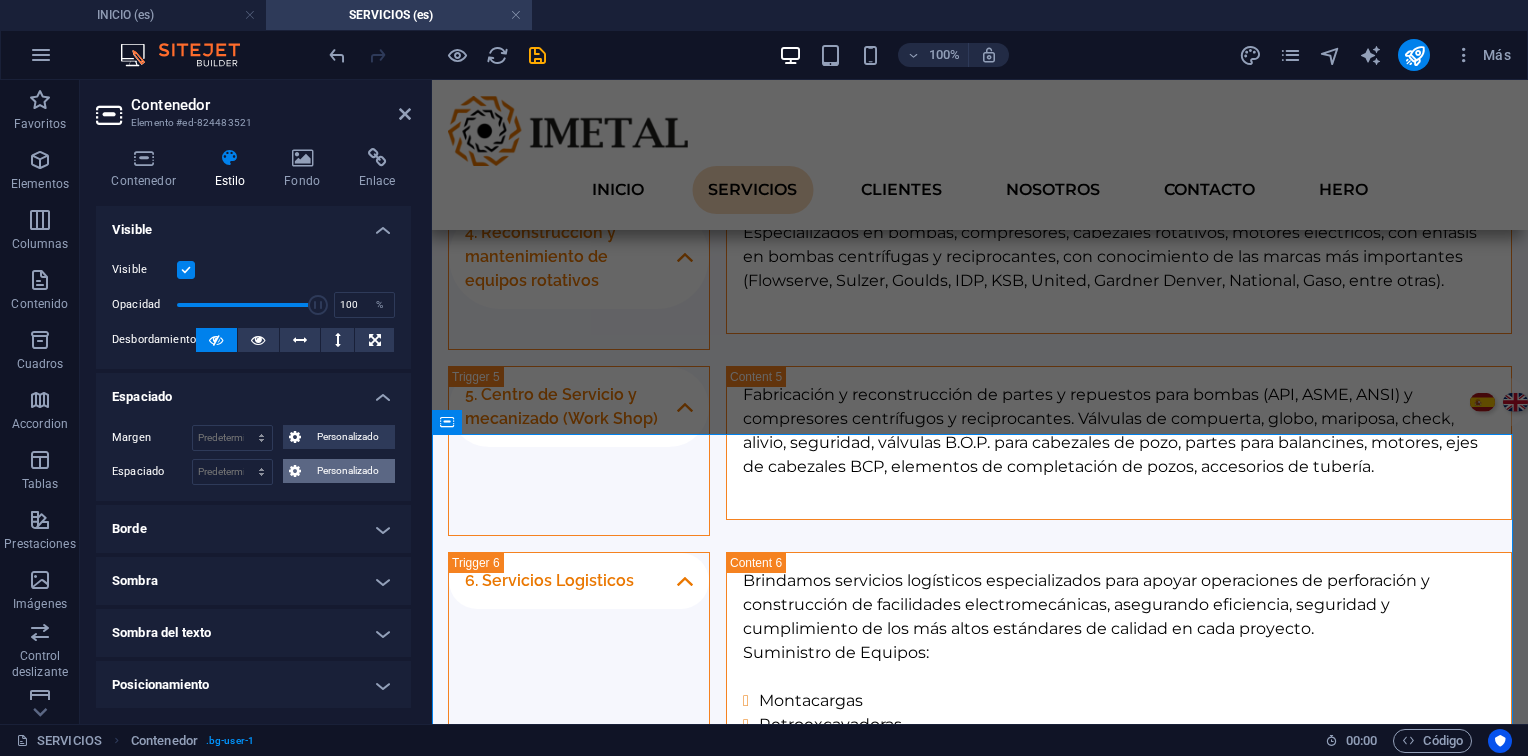 click on "Personalizado" at bounding box center (348, 471) 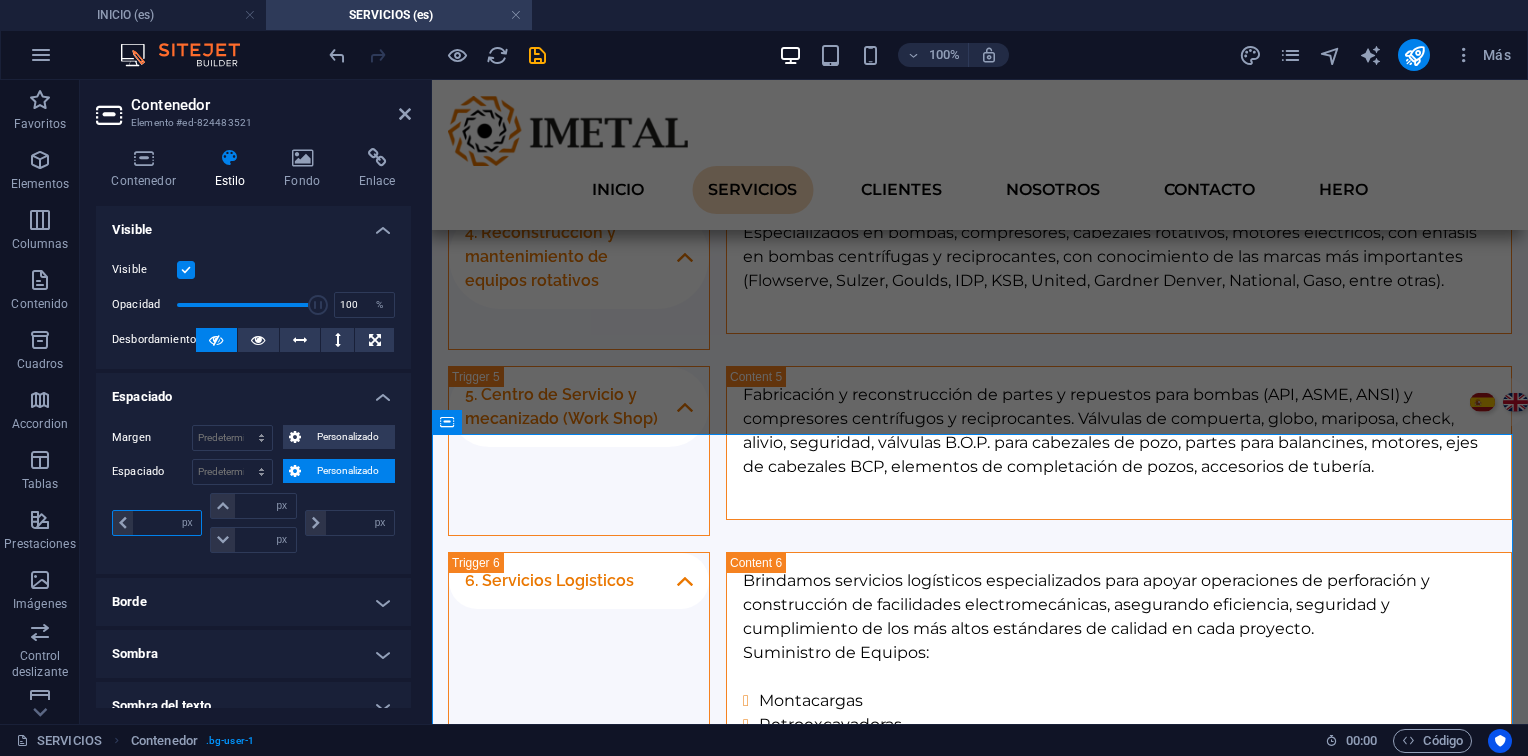 click at bounding box center (167, 523) 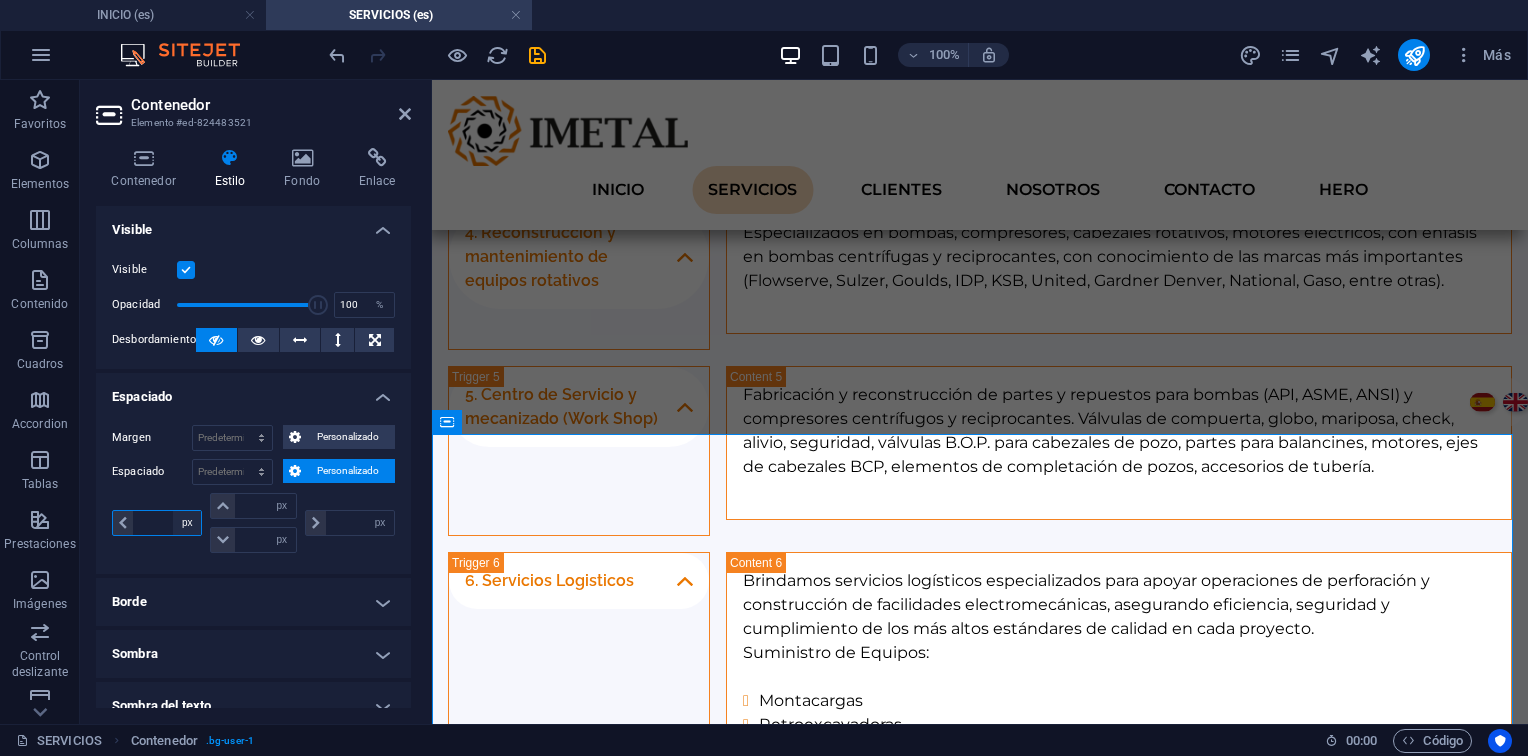 click on "px rem % vh vw" at bounding box center (187, 523) 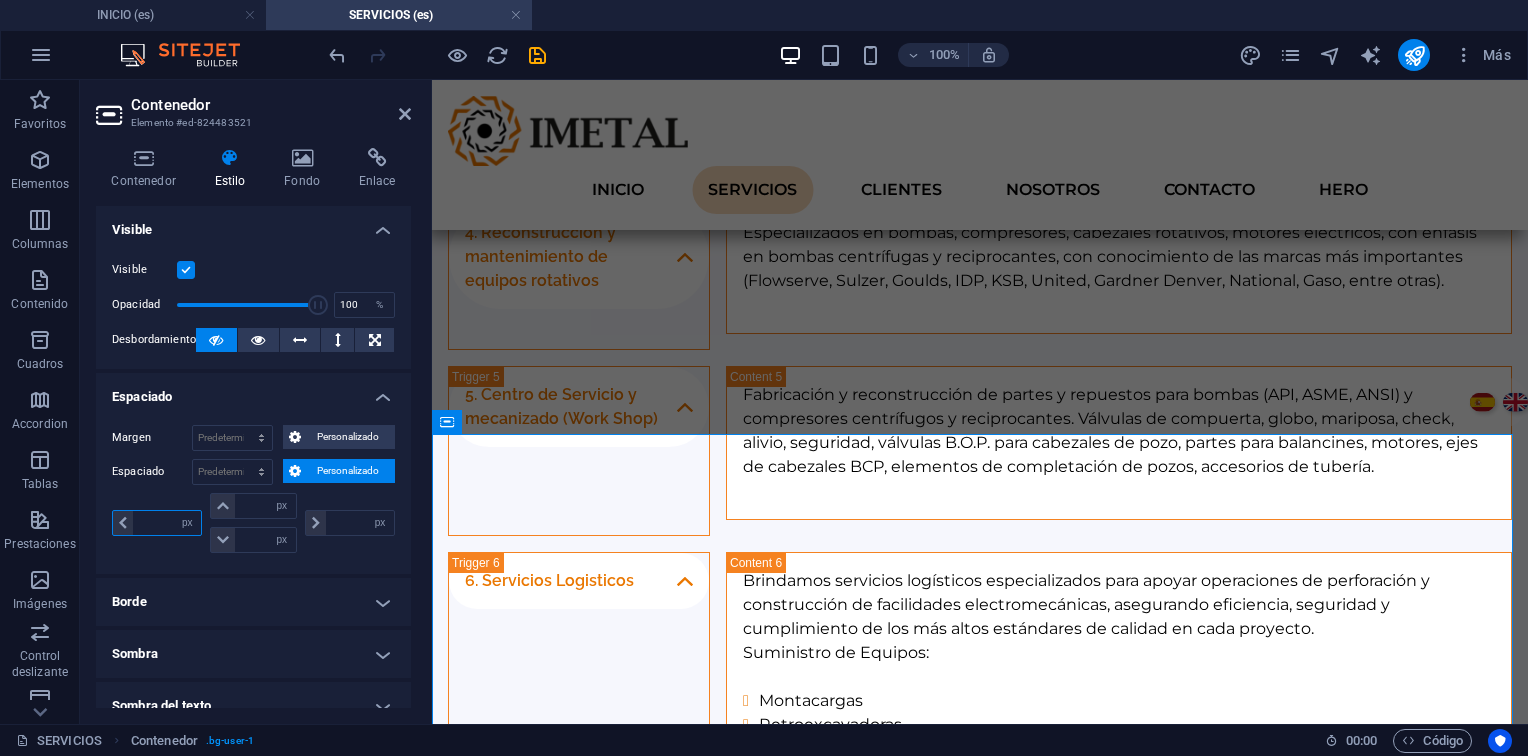 select on "rem" 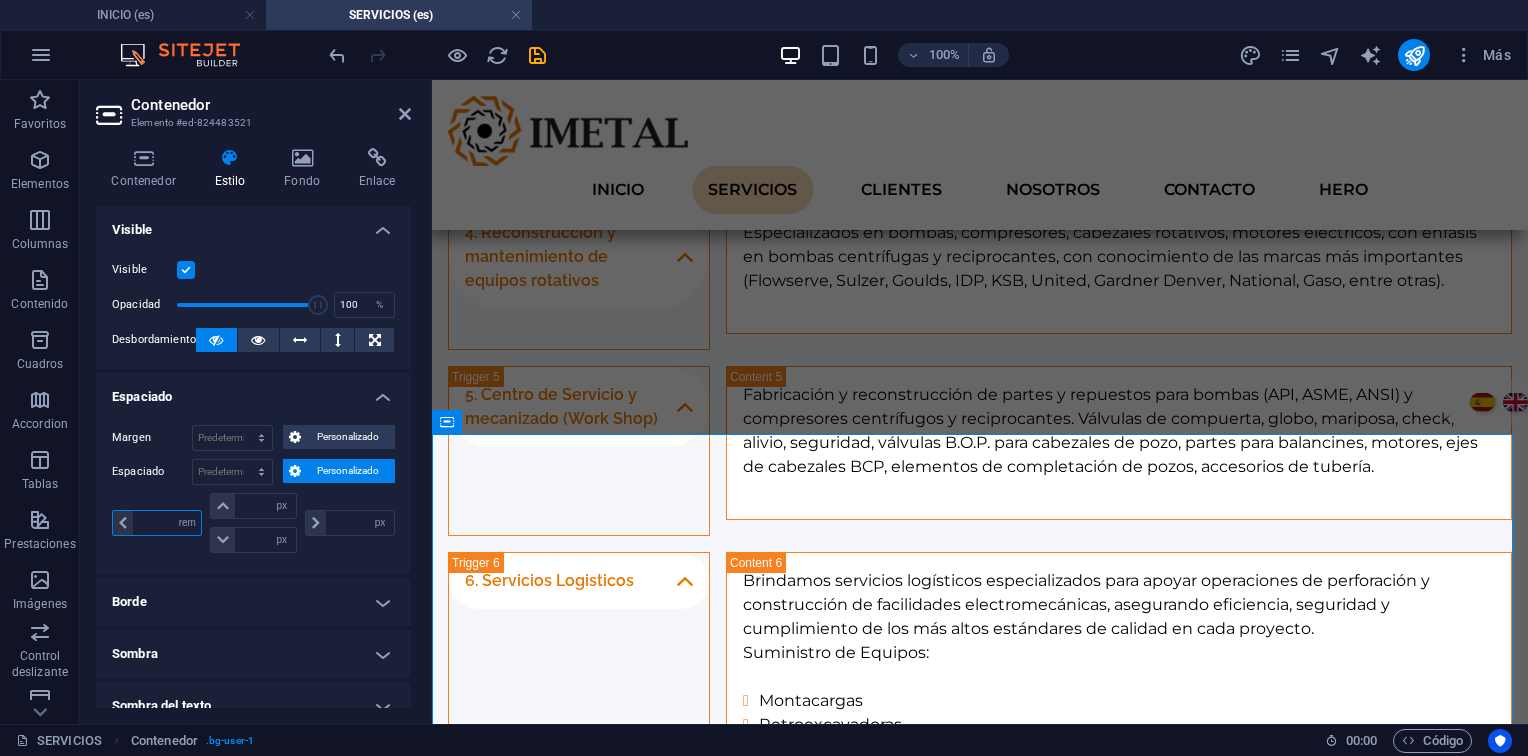 click on "px rem % vh vw" at bounding box center [187, 523] 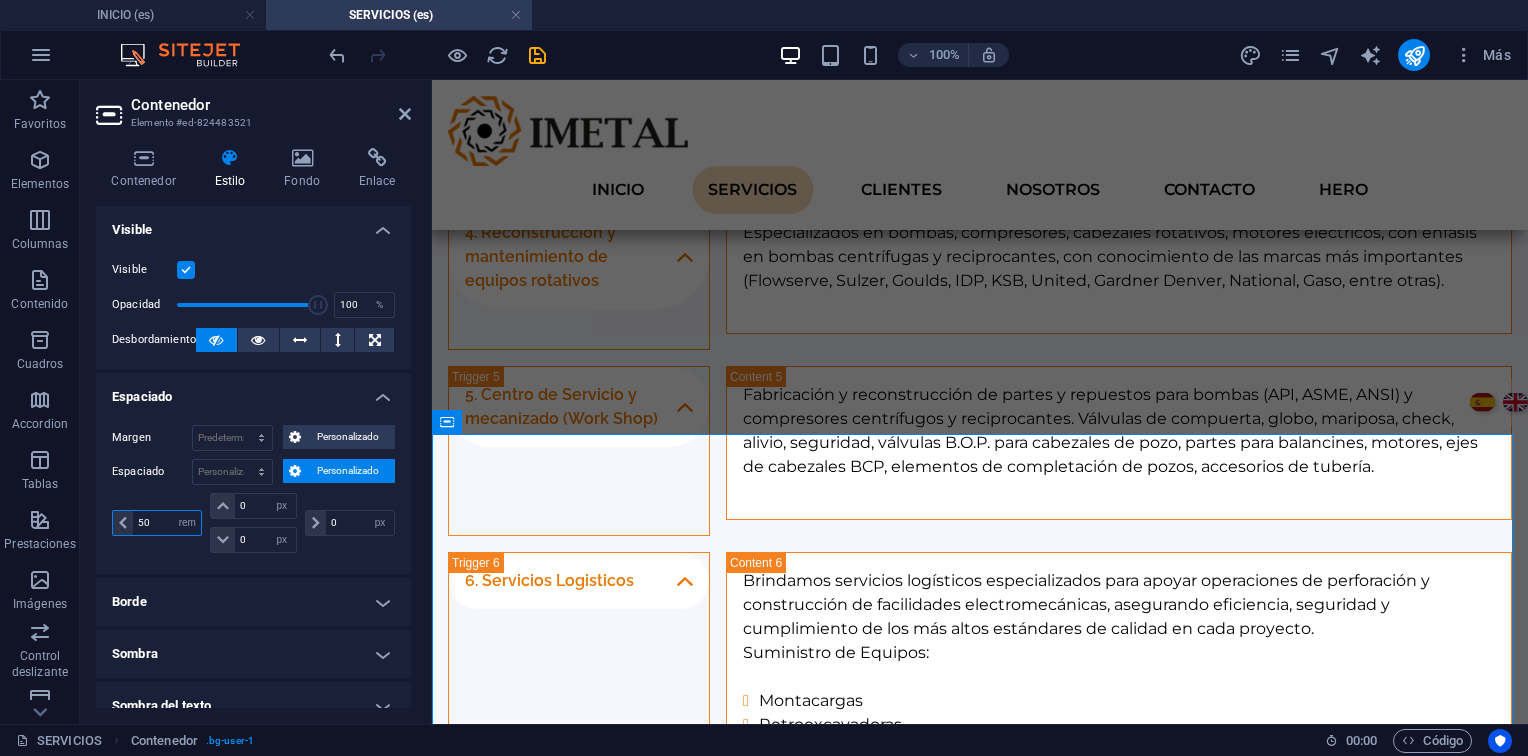 click on "50" at bounding box center [167, 523] 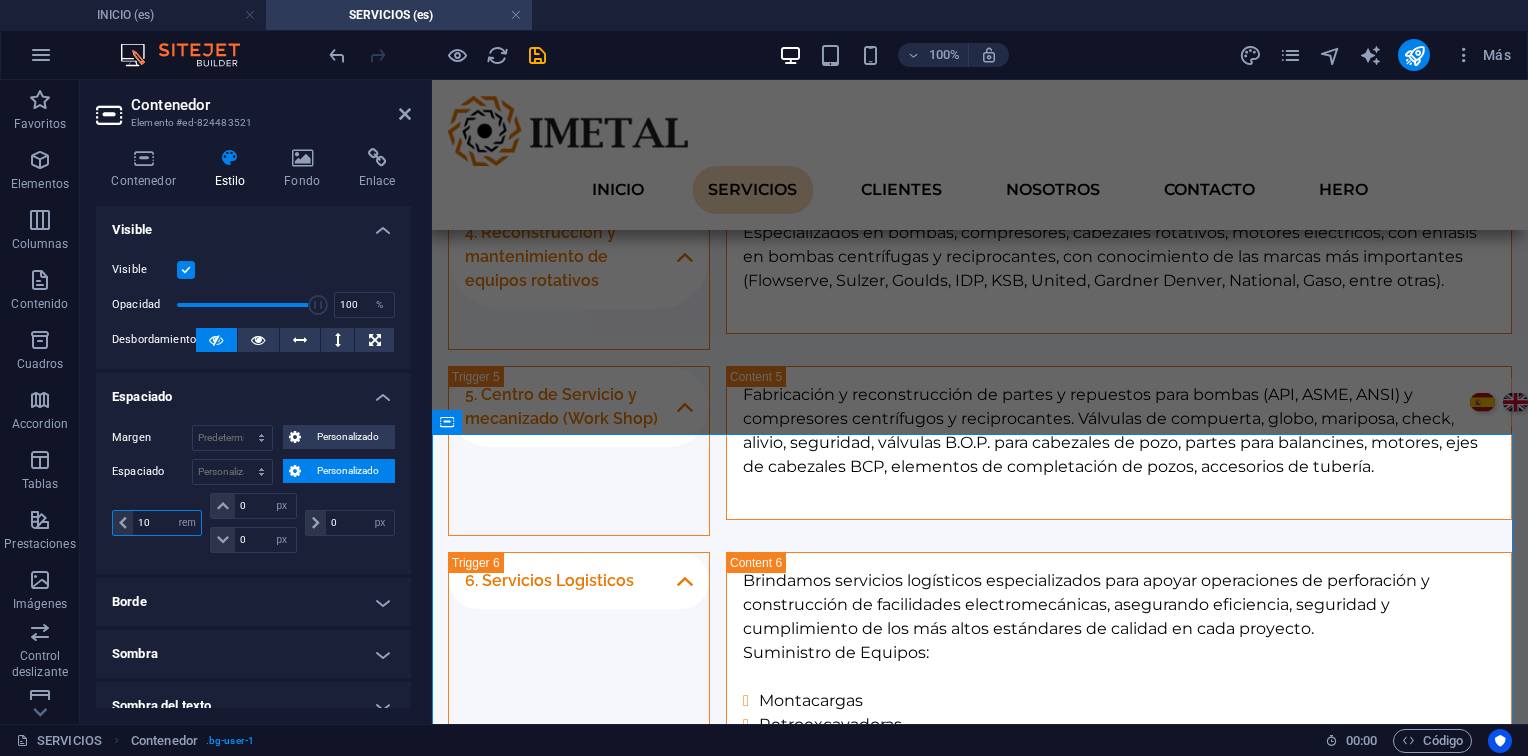 type on "10" 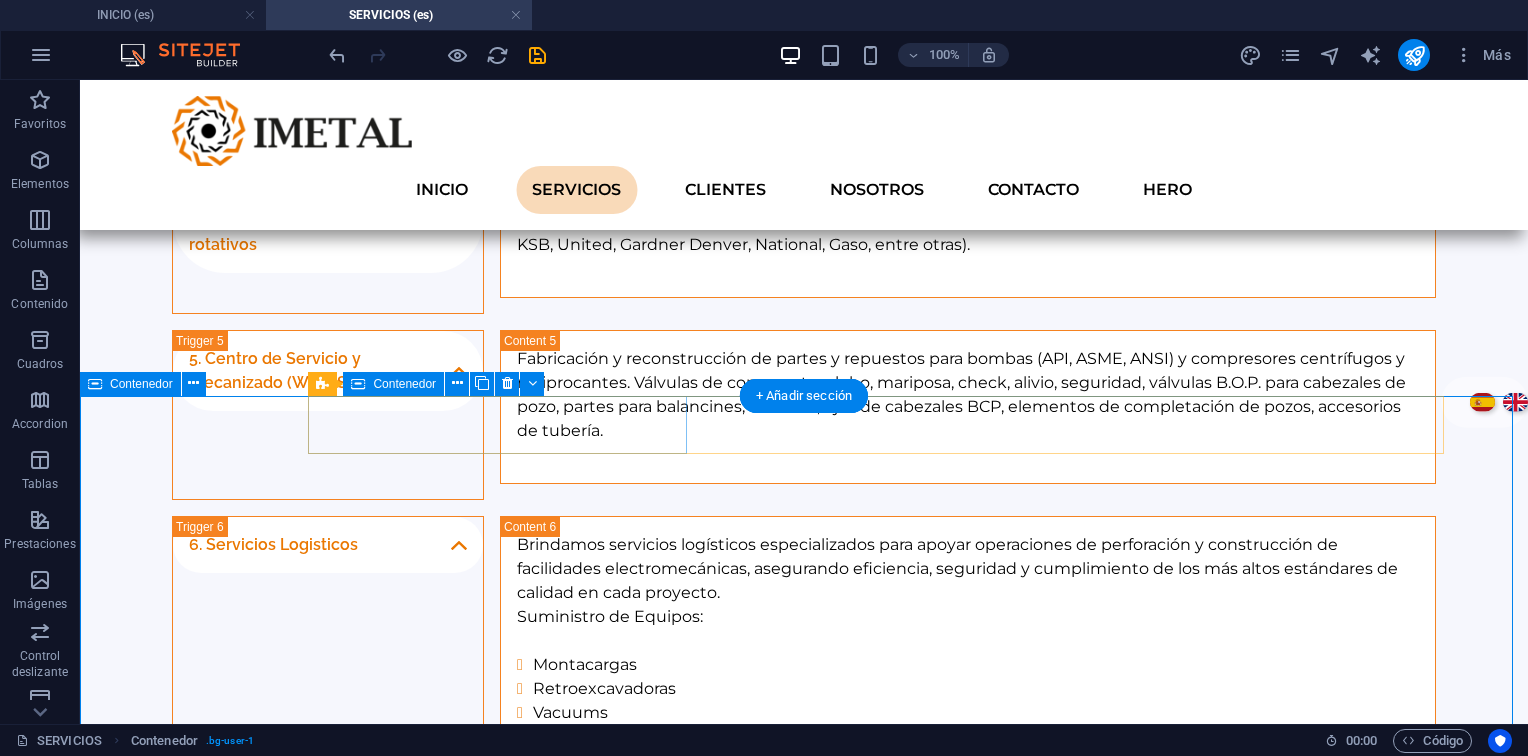 scroll, scrollTop: 2276, scrollLeft: 0, axis: vertical 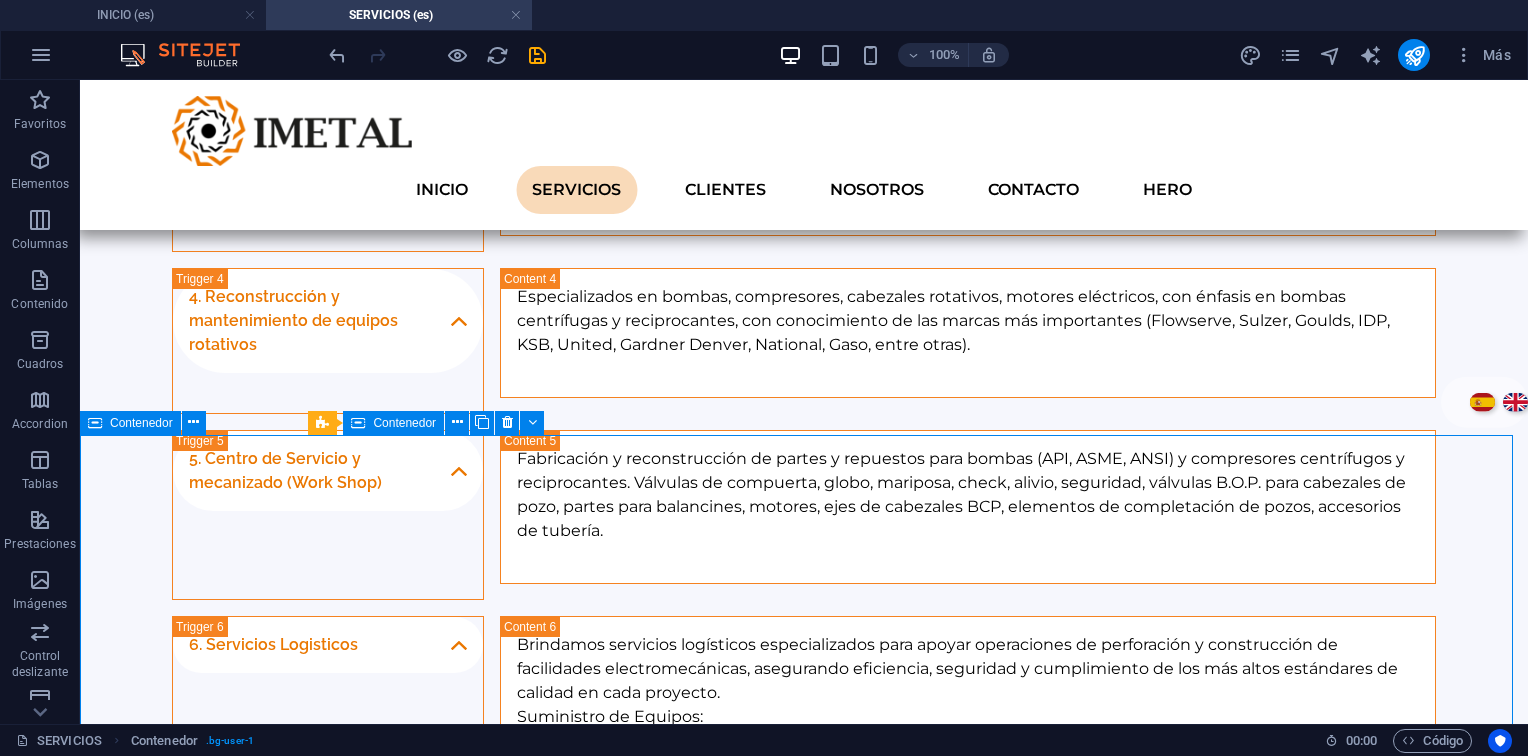 click on "Contenedor" at bounding box center (130, 423) 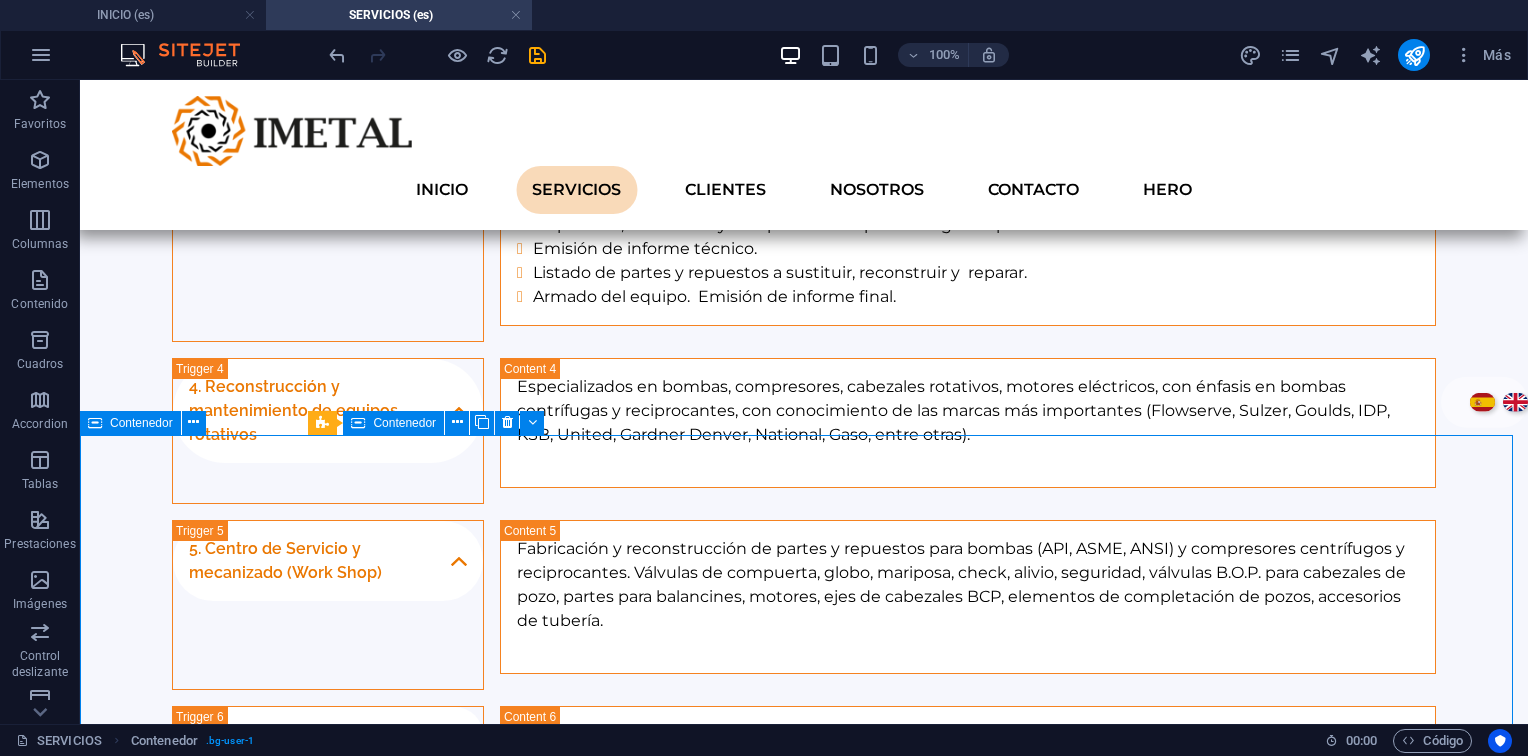 scroll, scrollTop: 2467, scrollLeft: 0, axis: vertical 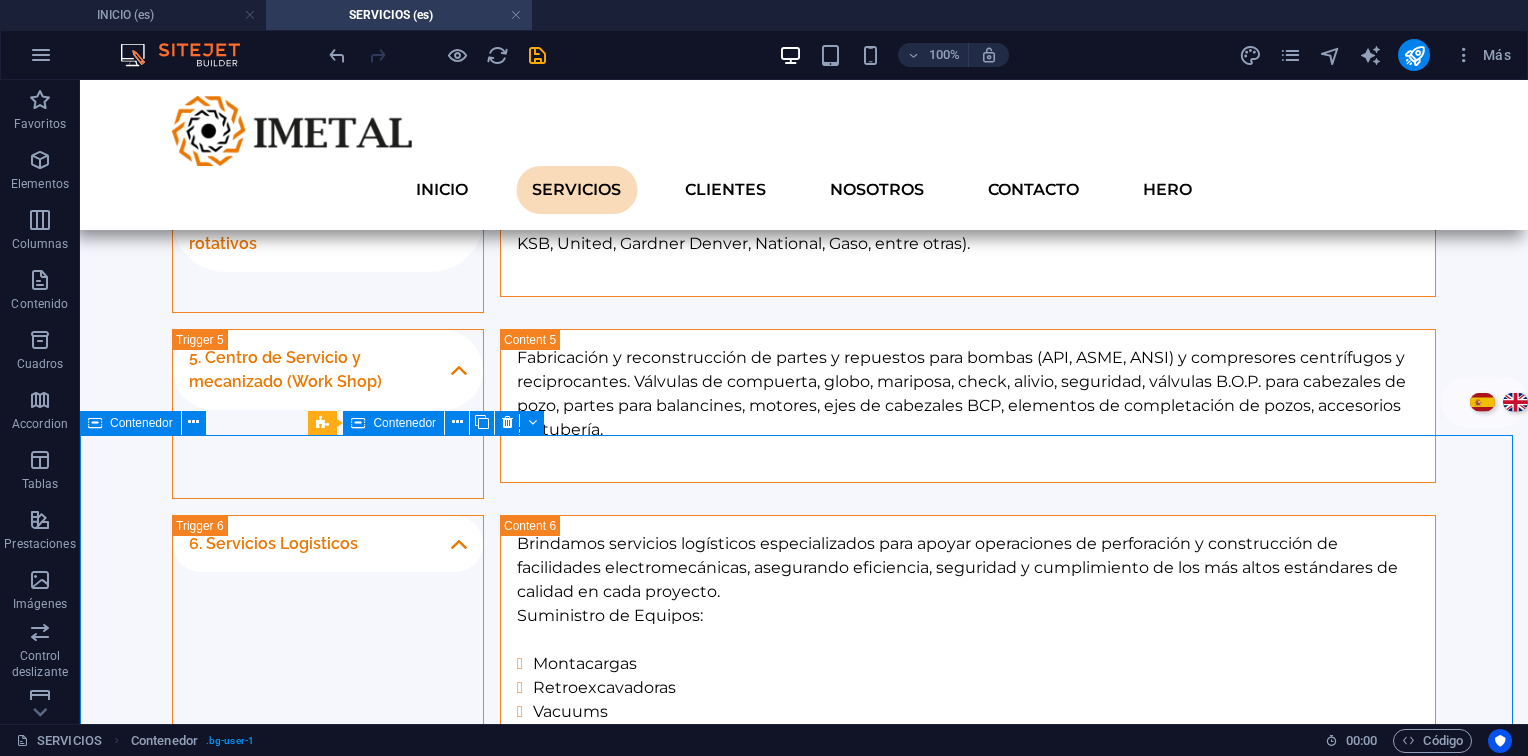 select on "rem" 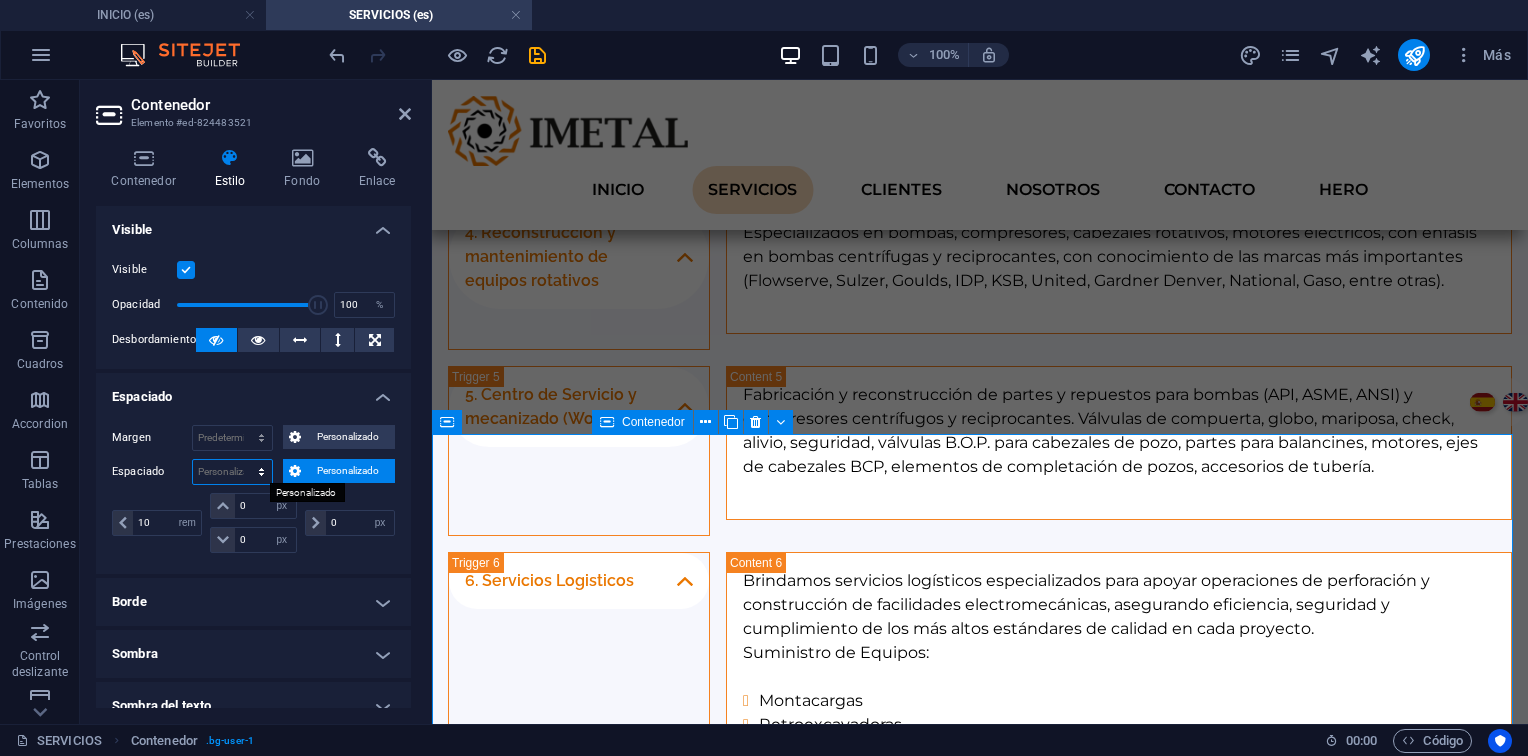 click on "Predeterminado px rem % vh vw Personalizado" at bounding box center [232, 472] 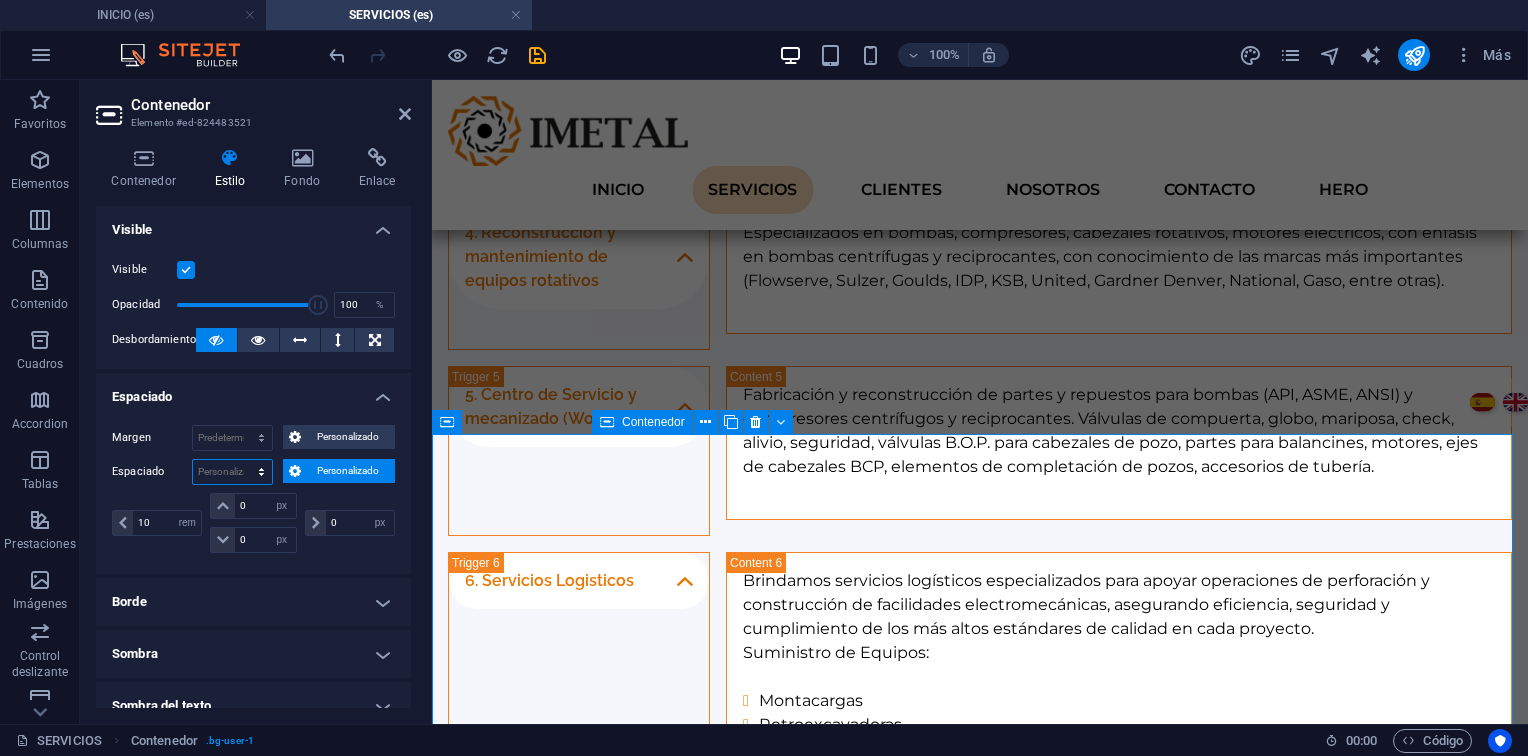 click on "Predeterminado px rem % vh vw Personalizado" at bounding box center (232, 472) 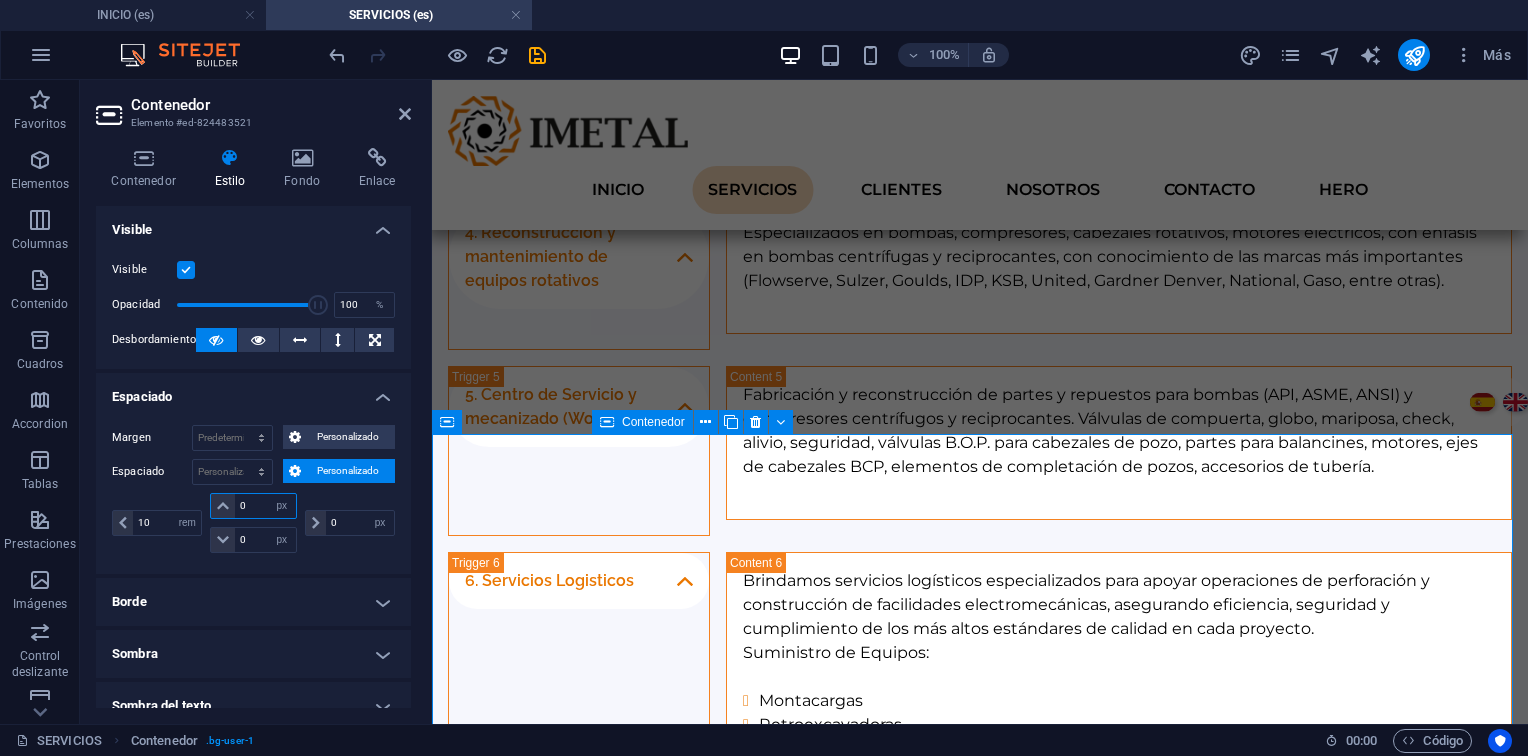 click on "0" at bounding box center [265, 506] 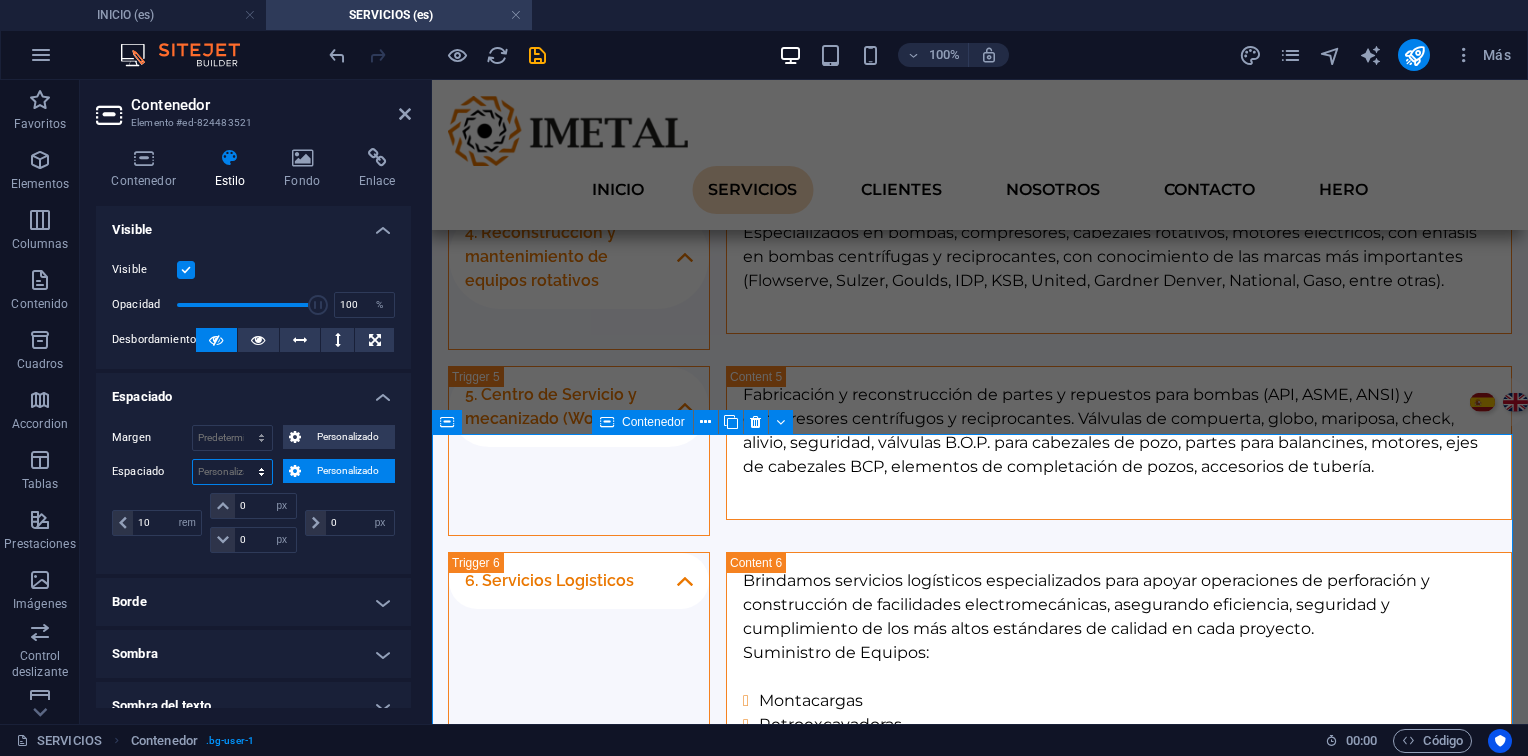 click on "Predeterminado px rem % vh vw Personalizado" at bounding box center [232, 472] 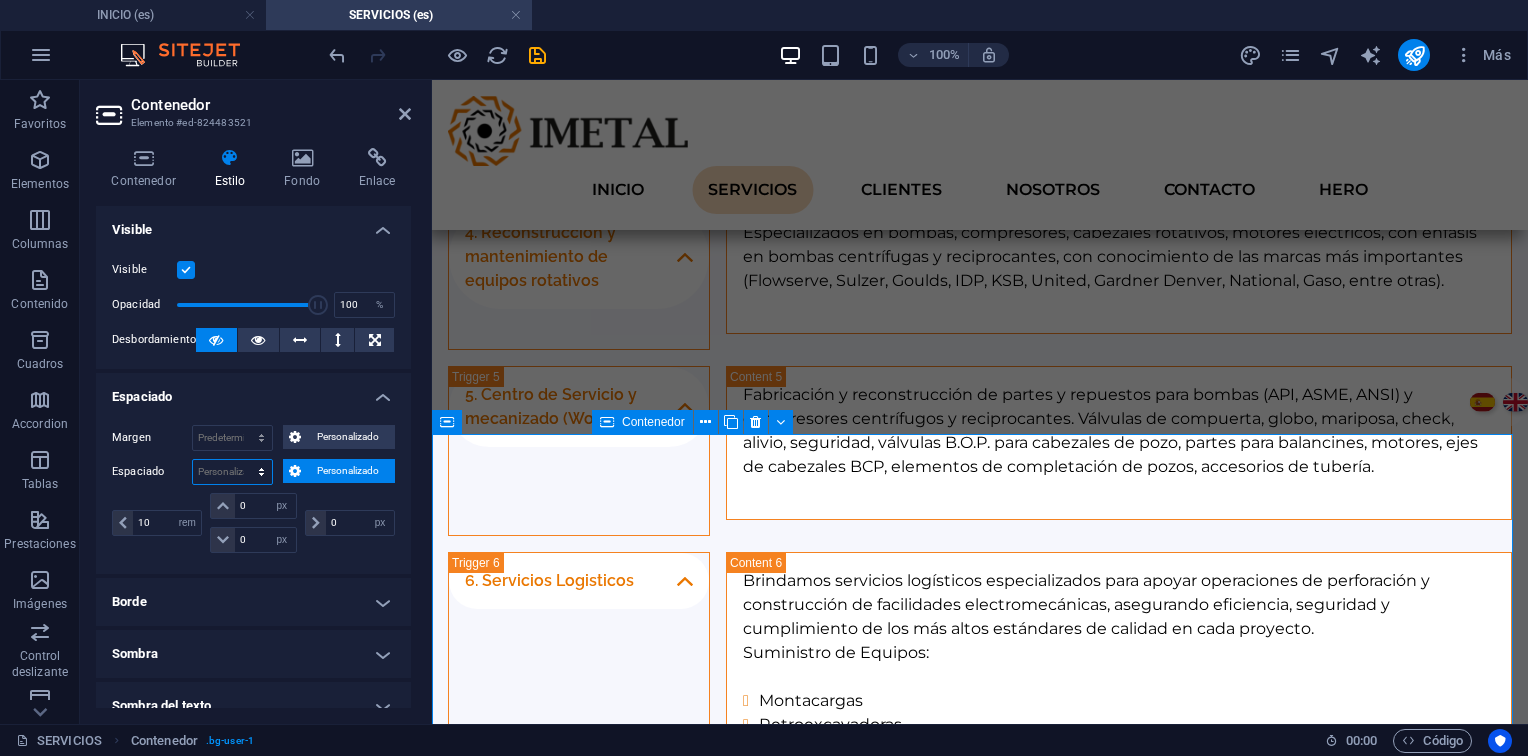 click on "Predeterminado px rem % vh vw Personalizado" at bounding box center (232, 472) 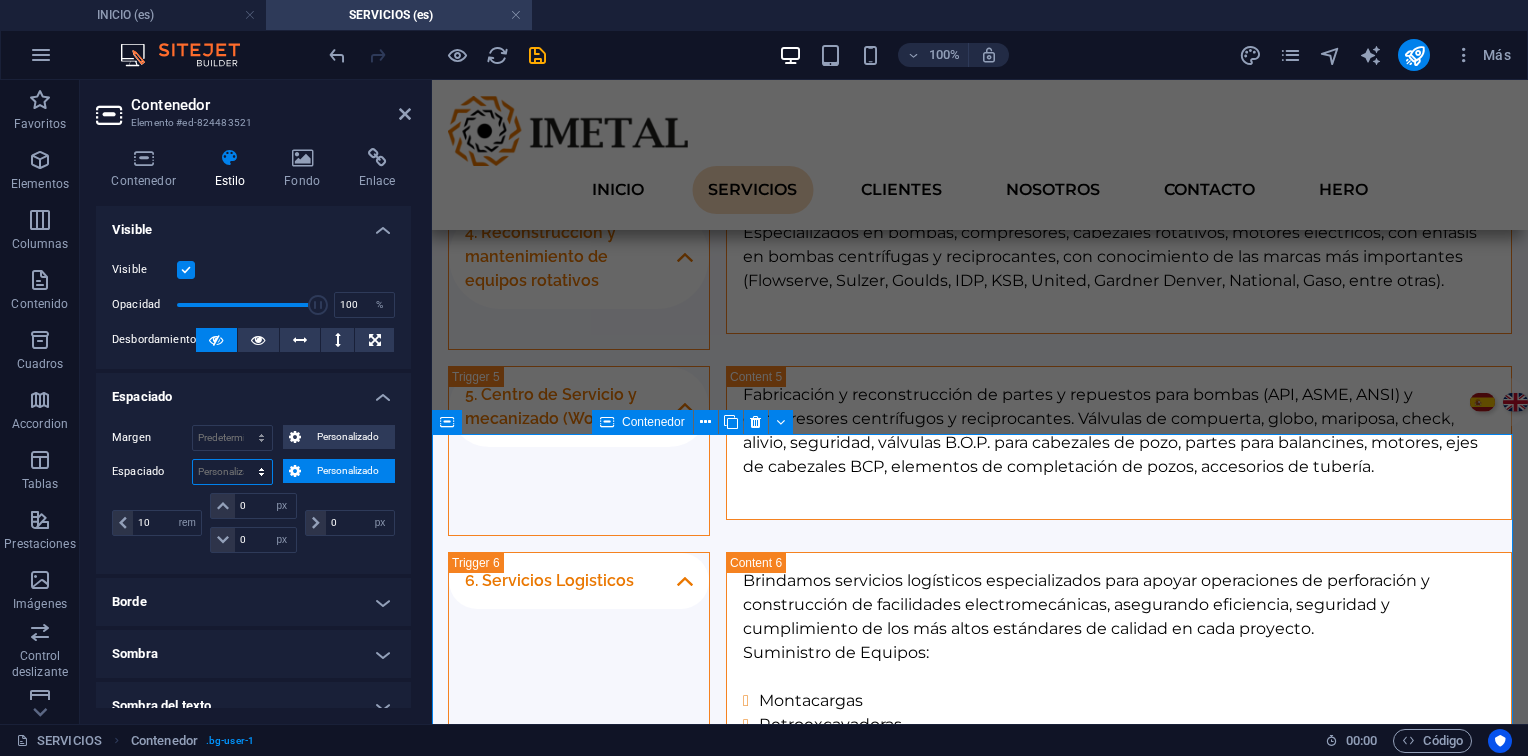 click on "Predeterminado px rem % vh vw Personalizado" at bounding box center [232, 472] 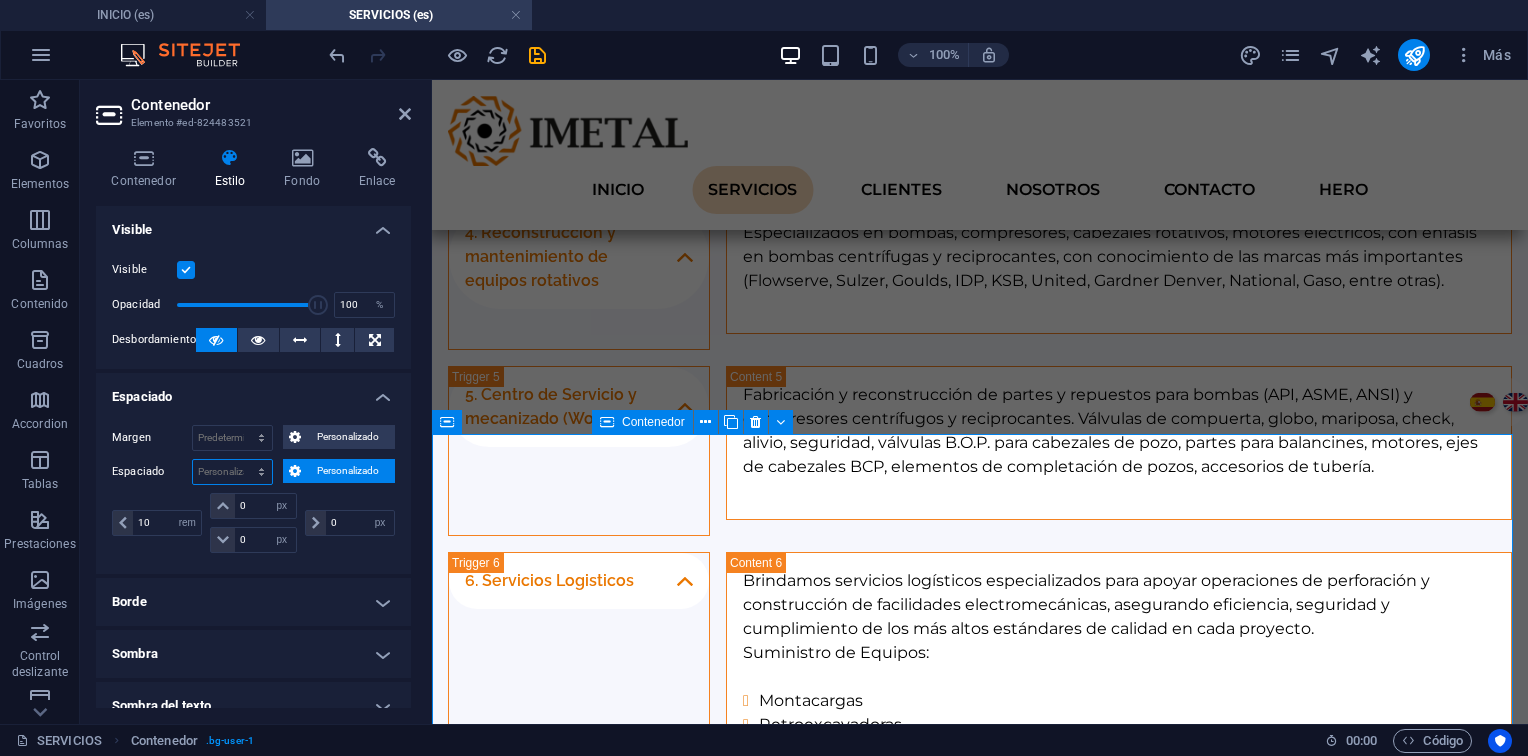 select on "rem" 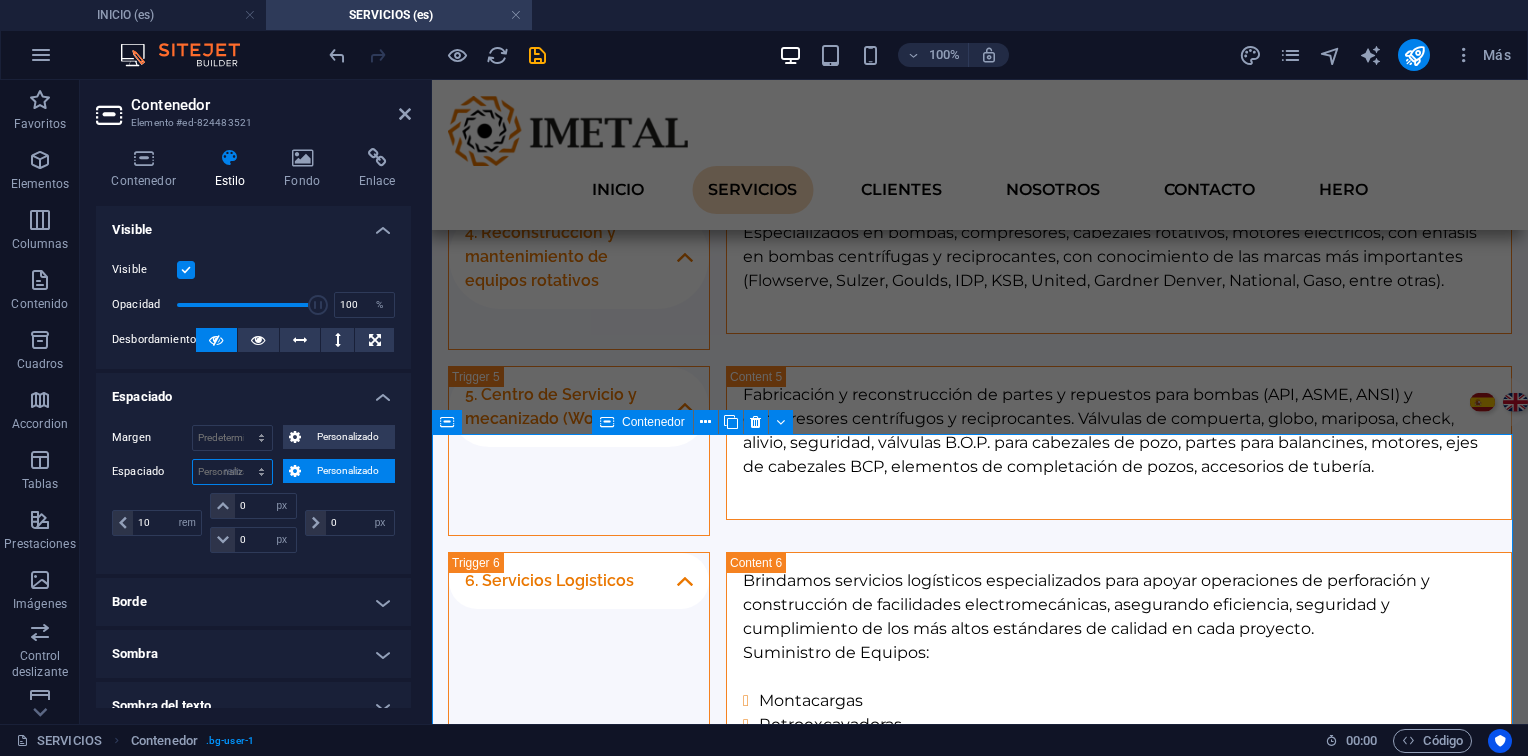 click on "Predeterminado px rem % vh vw Personalizado" at bounding box center [232, 472] 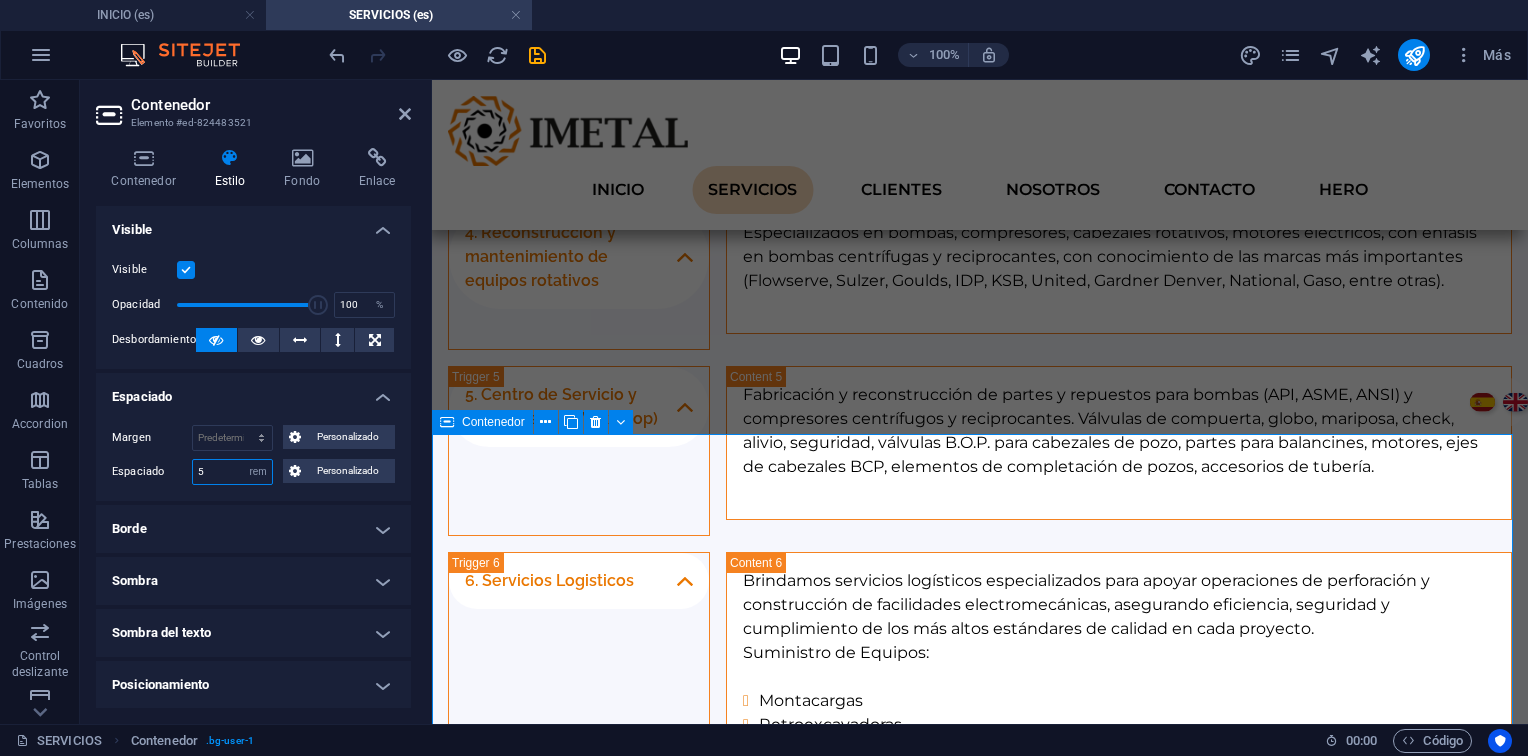 type on "5" 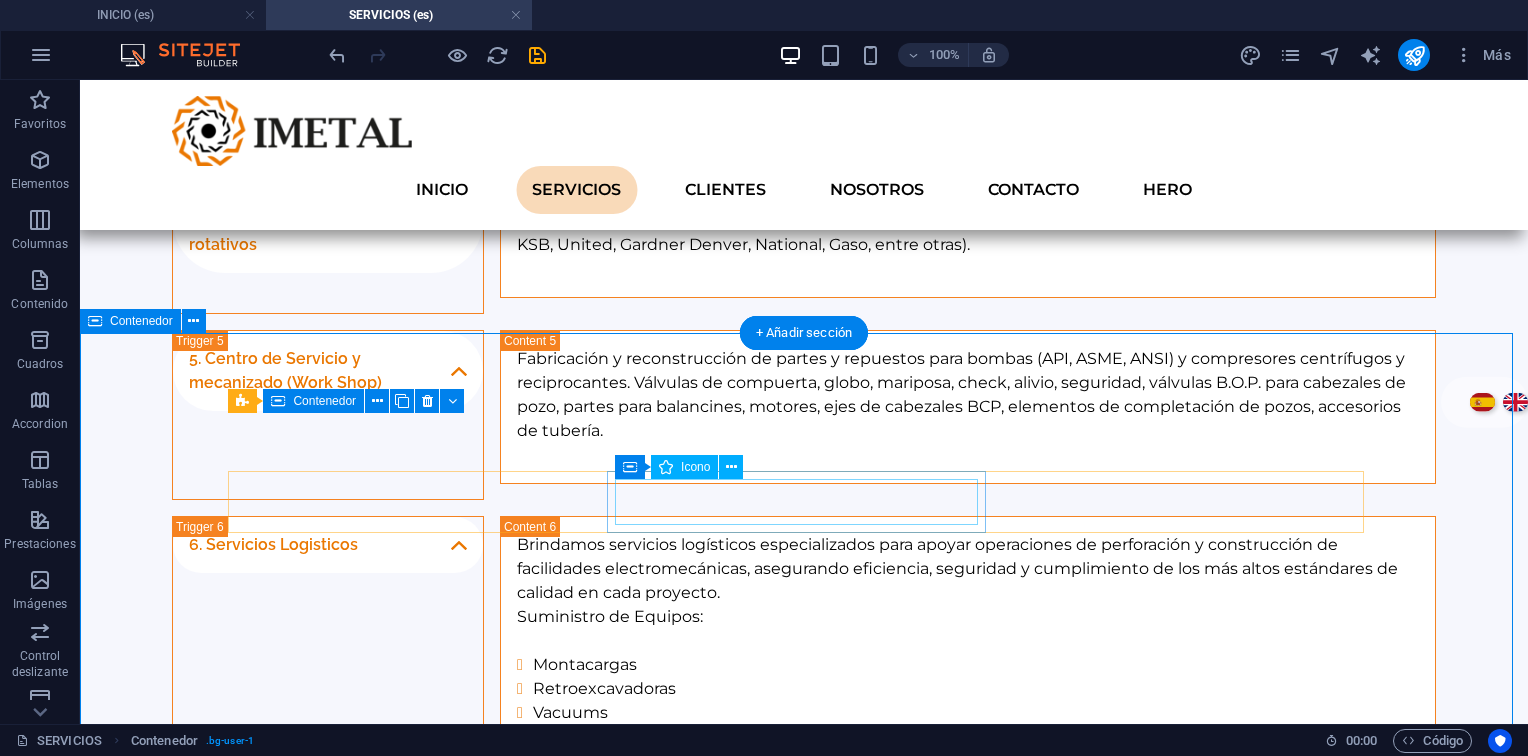 scroll, scrollTop: 2476, scrollLeft: 0, axis: vertical 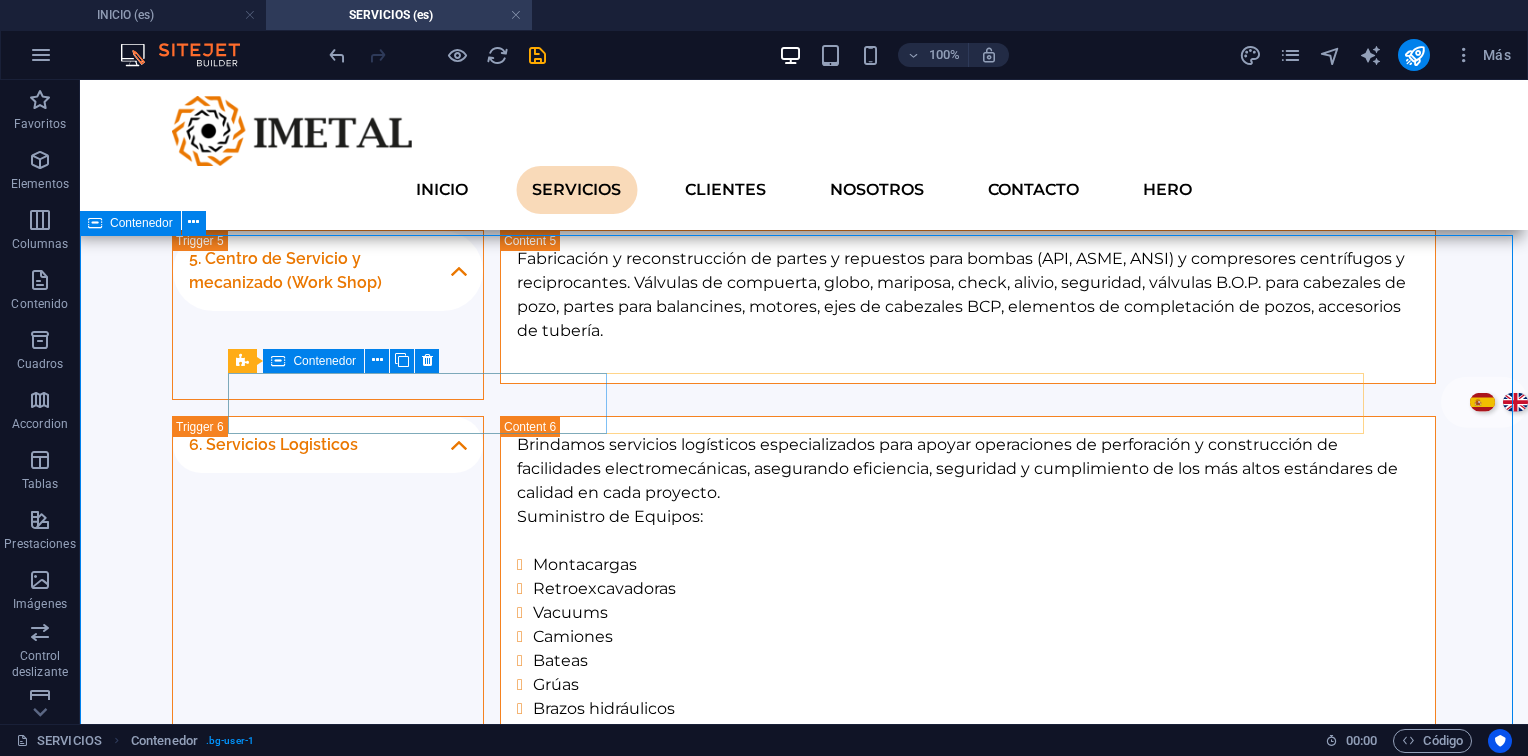 click on "Contenedor" at bounding box center (324, 361) 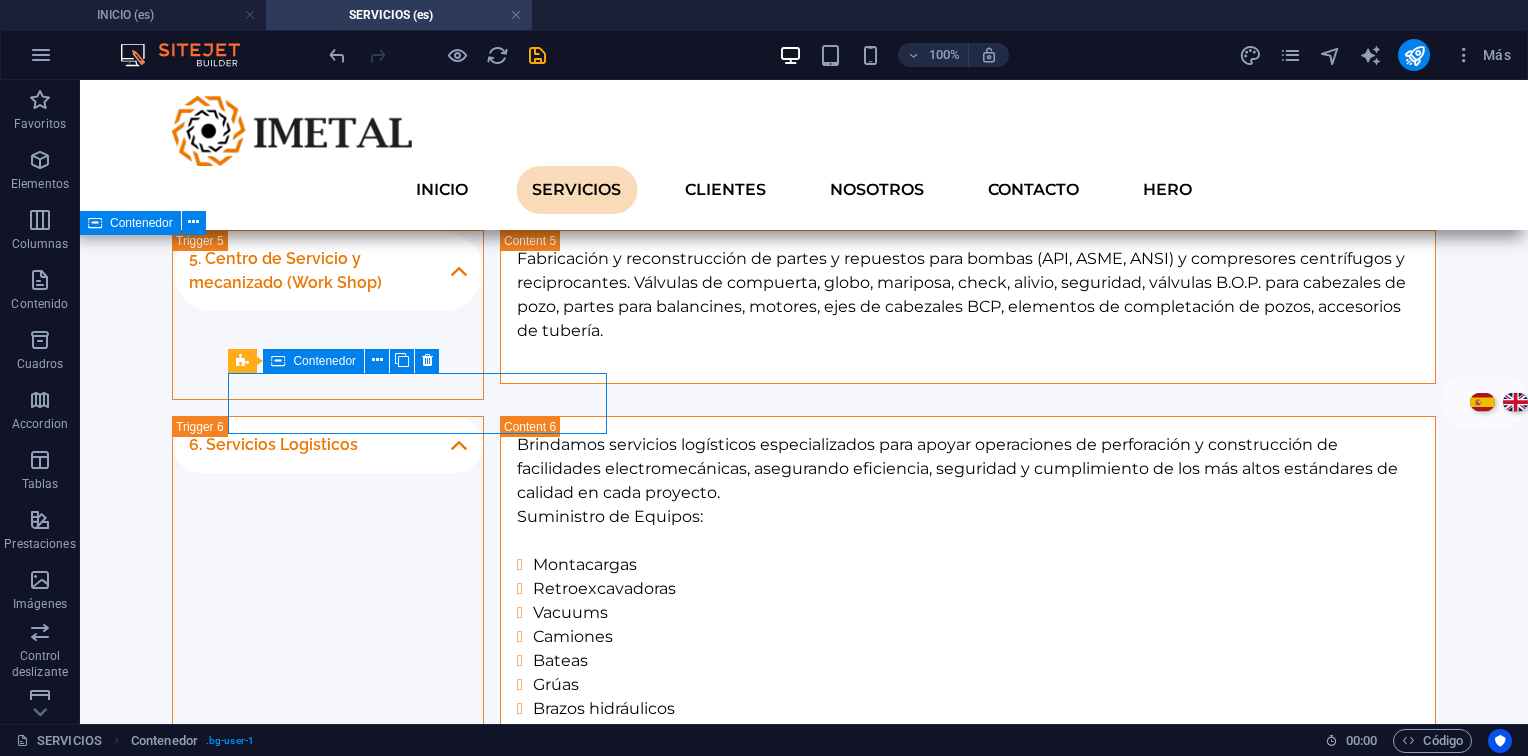 click on "Contenedor" at bounding box center (324, 361) 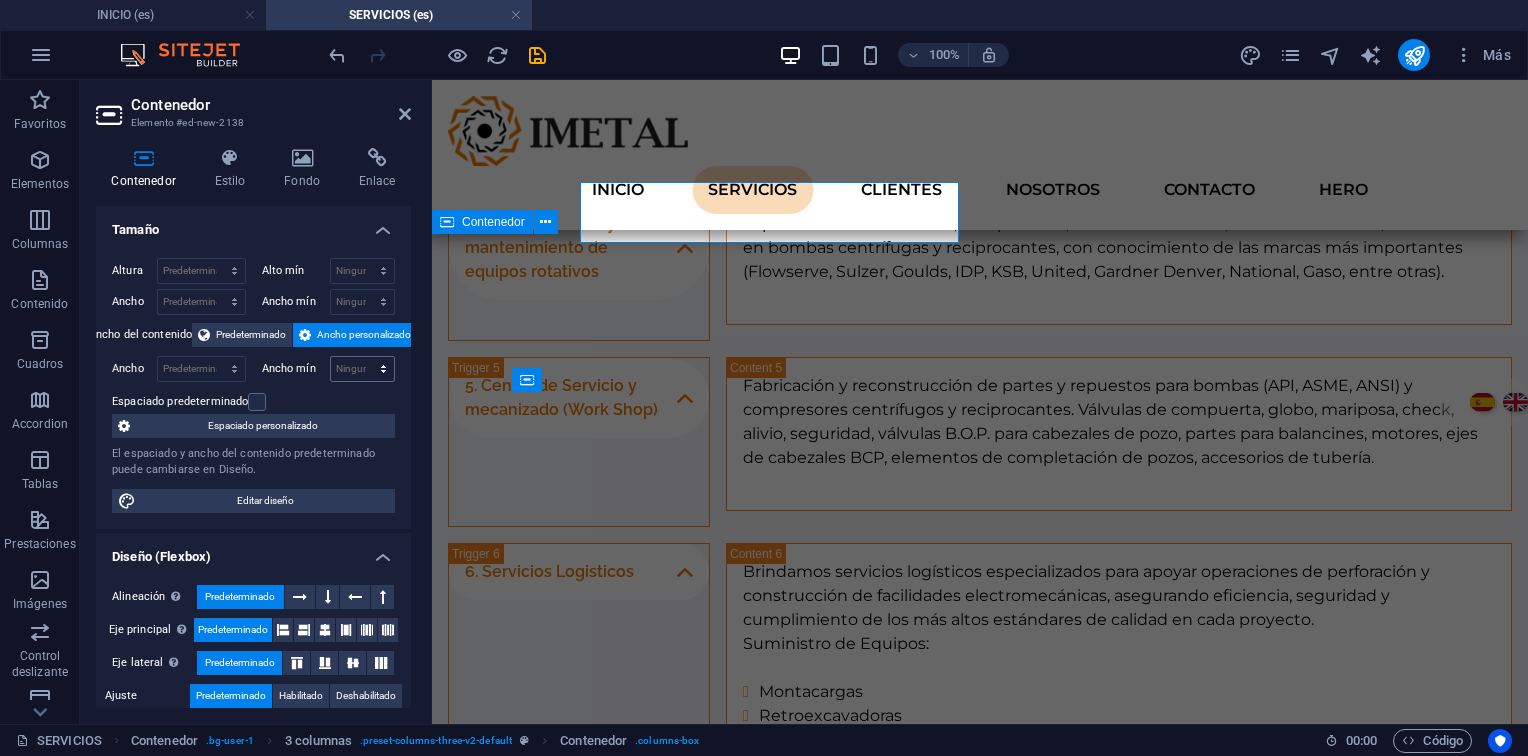 scroll, scrollTop: 2667, scrollLeft: 0, axis: vertical 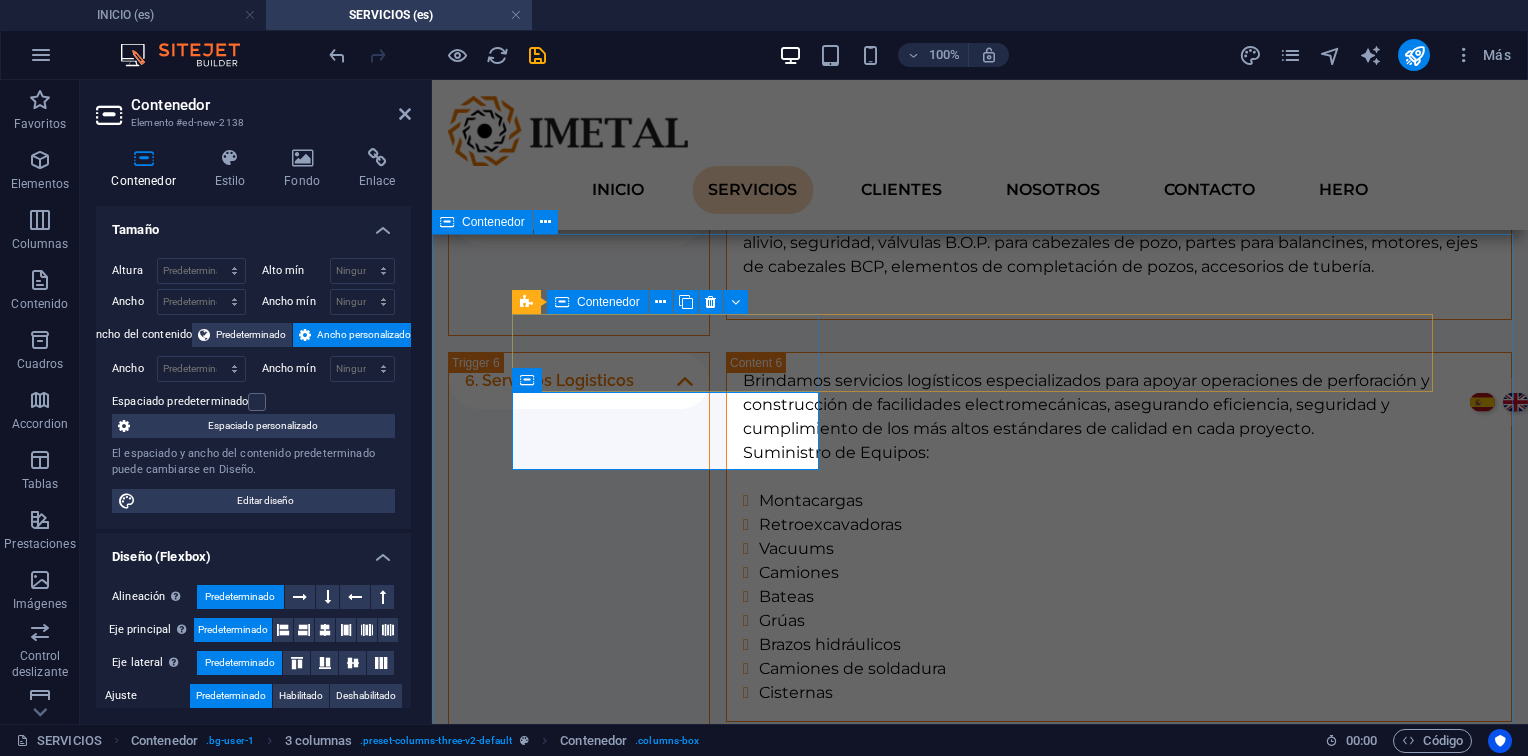 click on "Contenedor" at bounding box center [597, 302] 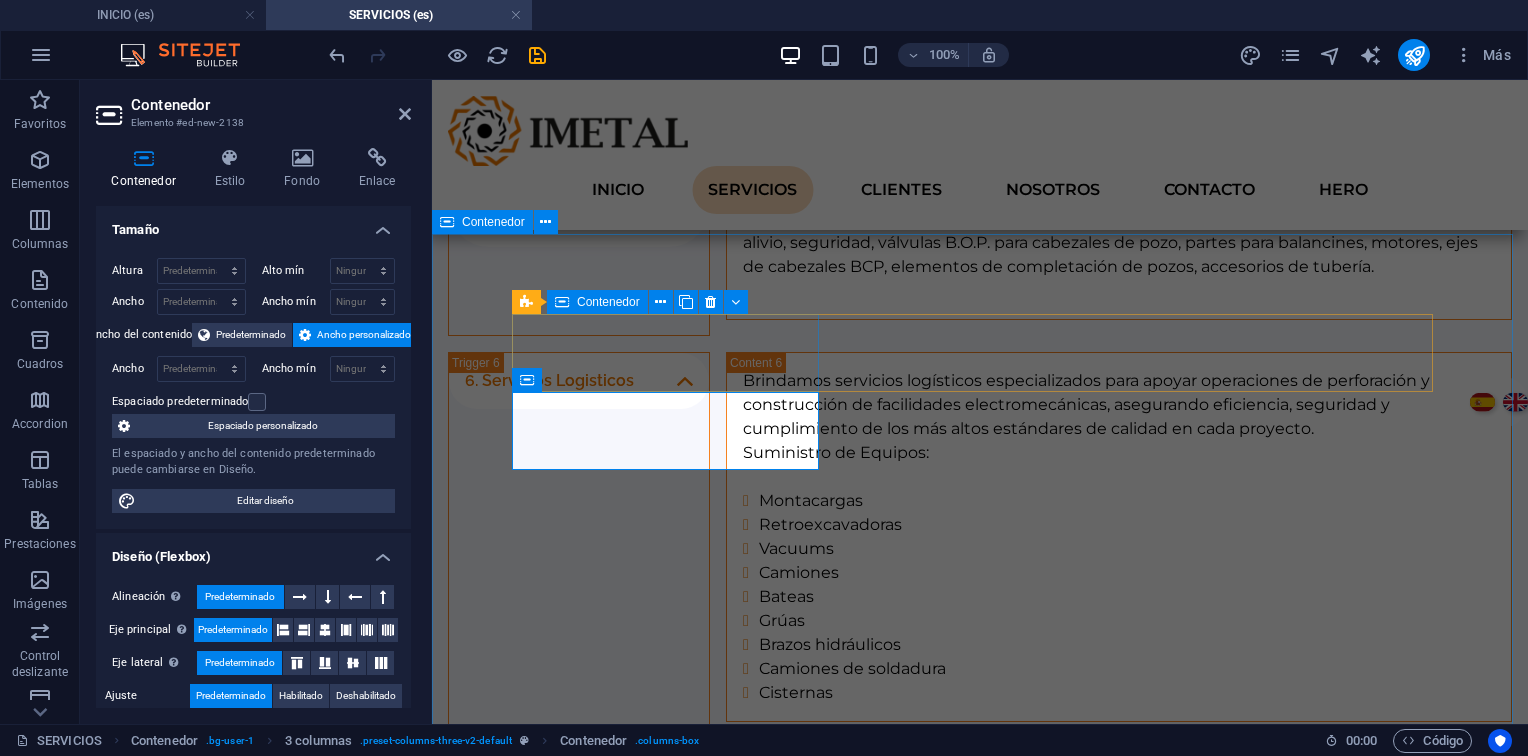 click on "Contenedor" at bounding box center [597, 302] 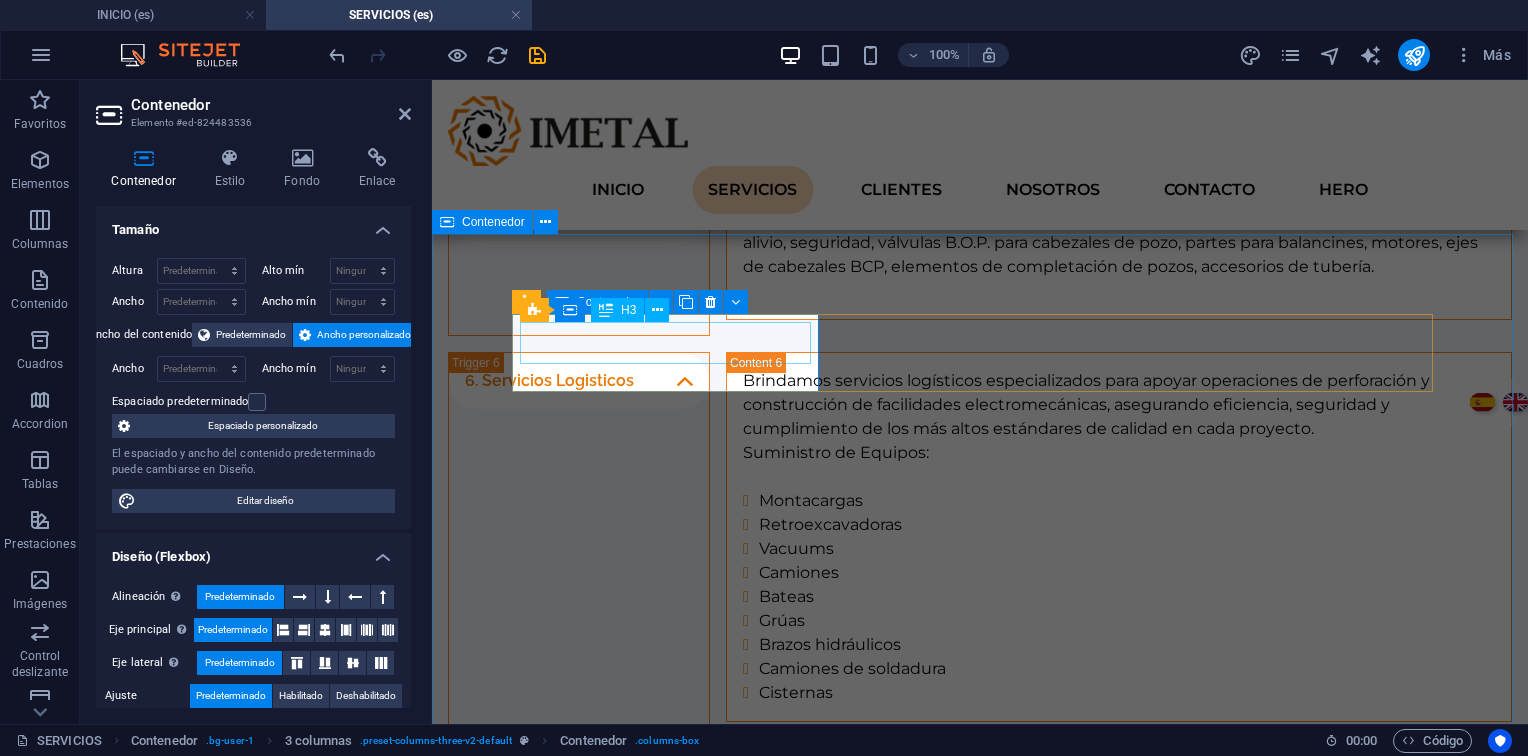 click on "1. Inspección:" at bounding box center (980, 927) 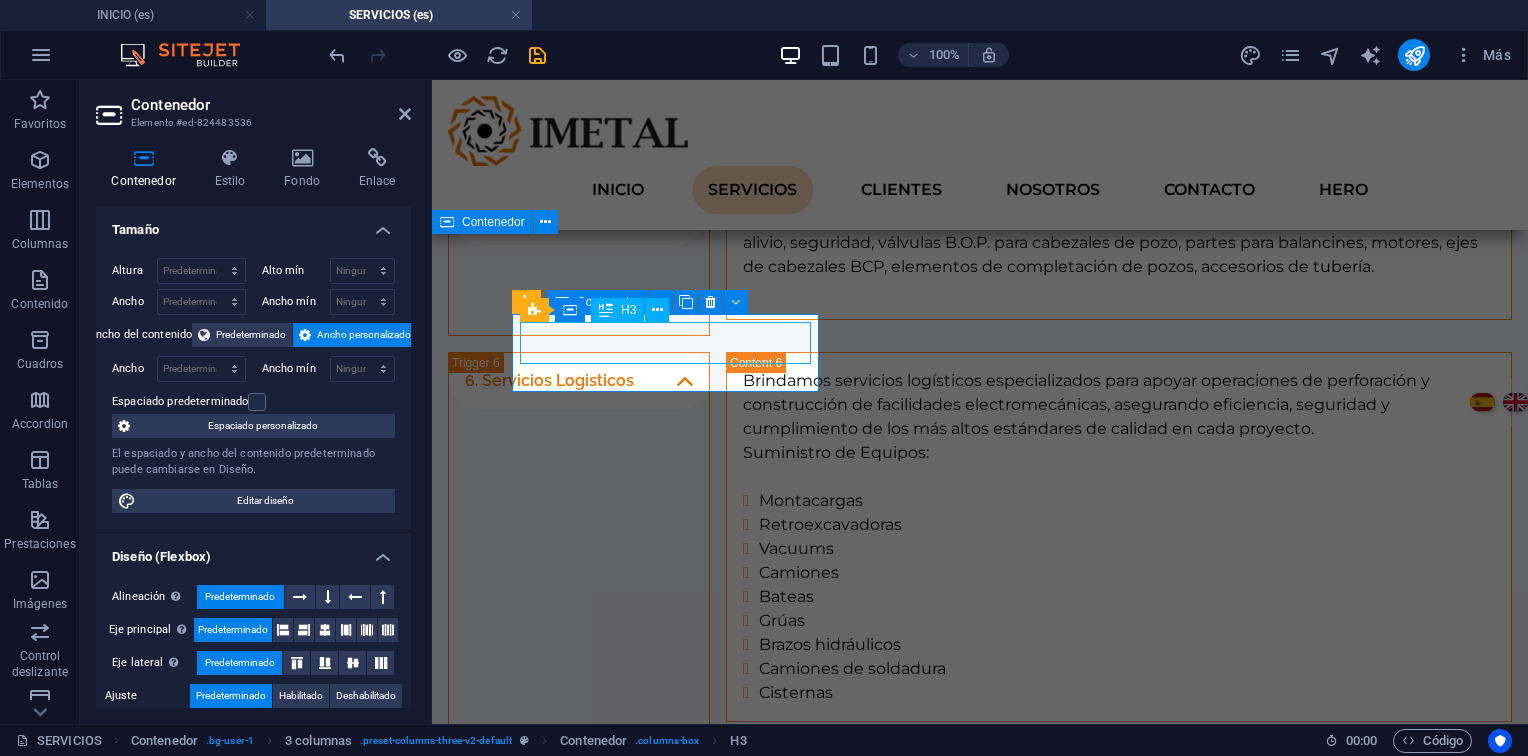click on "1. Inspección:" at bounding box center (980, 927) 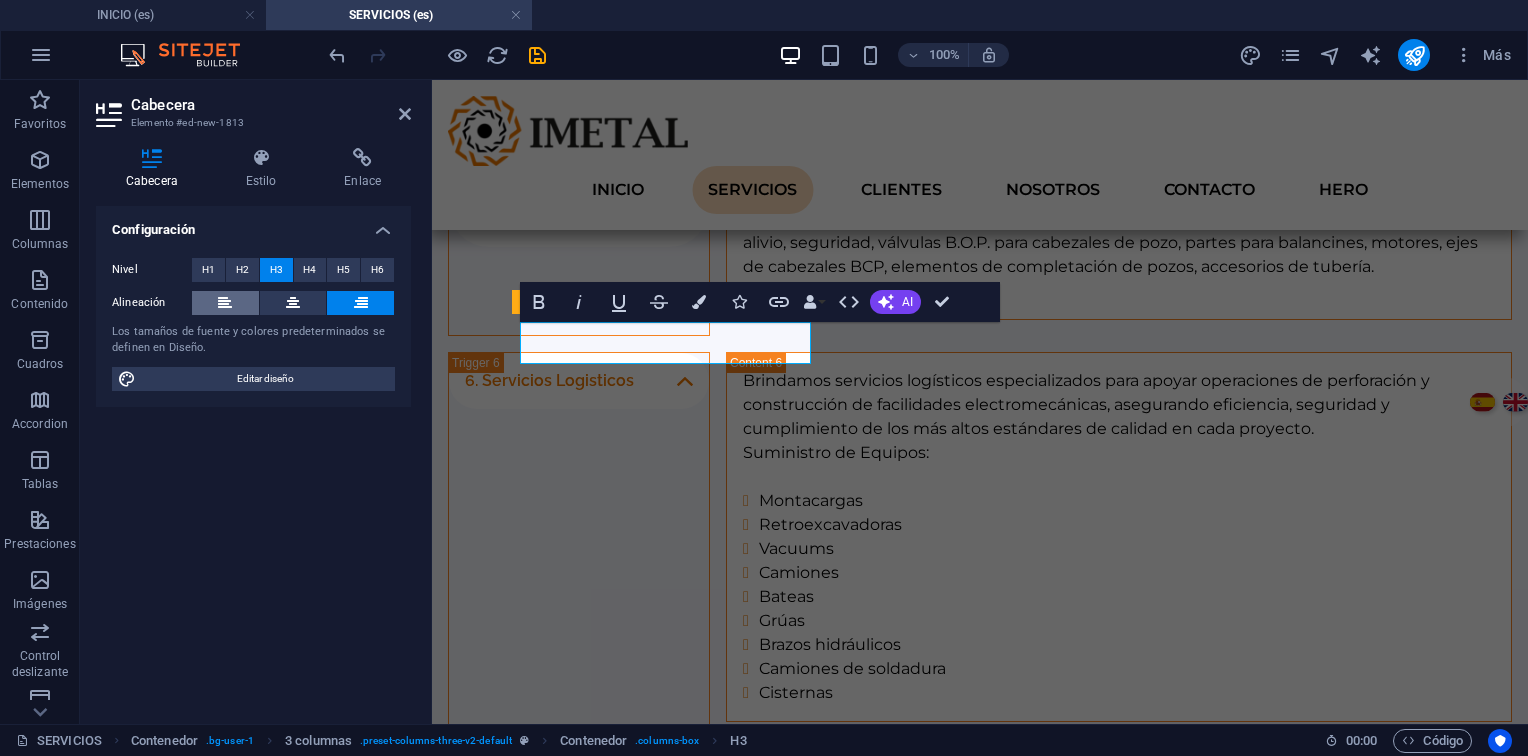 click at bounding box center (225, 303) 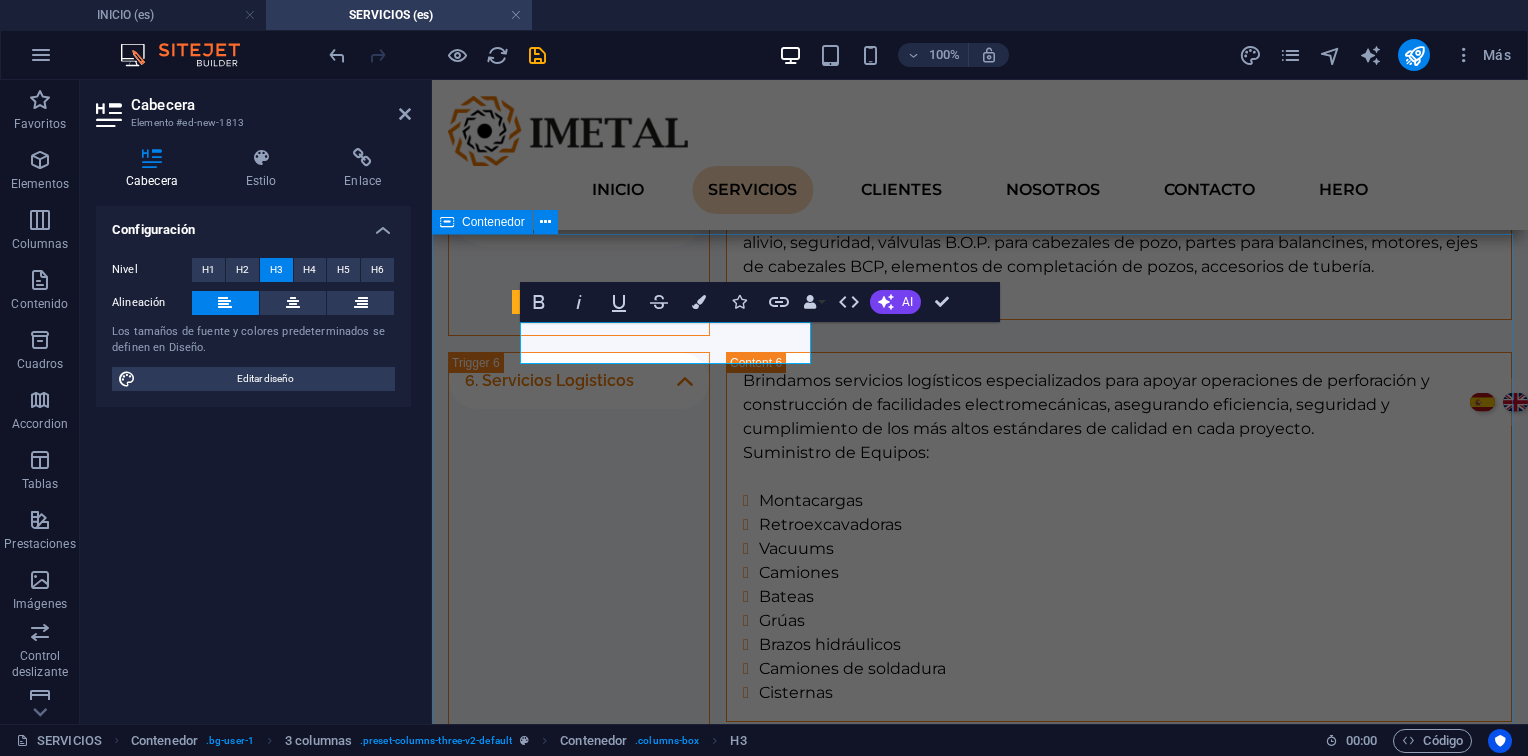 click on "1. Inspección: Evaluación técnica y planos. 2. Recepción Orden de trabajo y área asignada. 3. Desarme Torque, limpieza (sandblasting). 4. Reparación Mecanizado CNC y pruebas de calidad. 5. Despacho: Embalaje y envío al cliente. 6. Instalación Montaje, alineación de ejes/tuberías. 7. Garantía Monitoreo de variables operativas. 8. Válvulas Reparación y certificación PSV. 9. Inspección Termografía, ultrasonido, espesores. 10. Cierre Informe final y análisis de desempeño." at bounding box center [980, 1752] 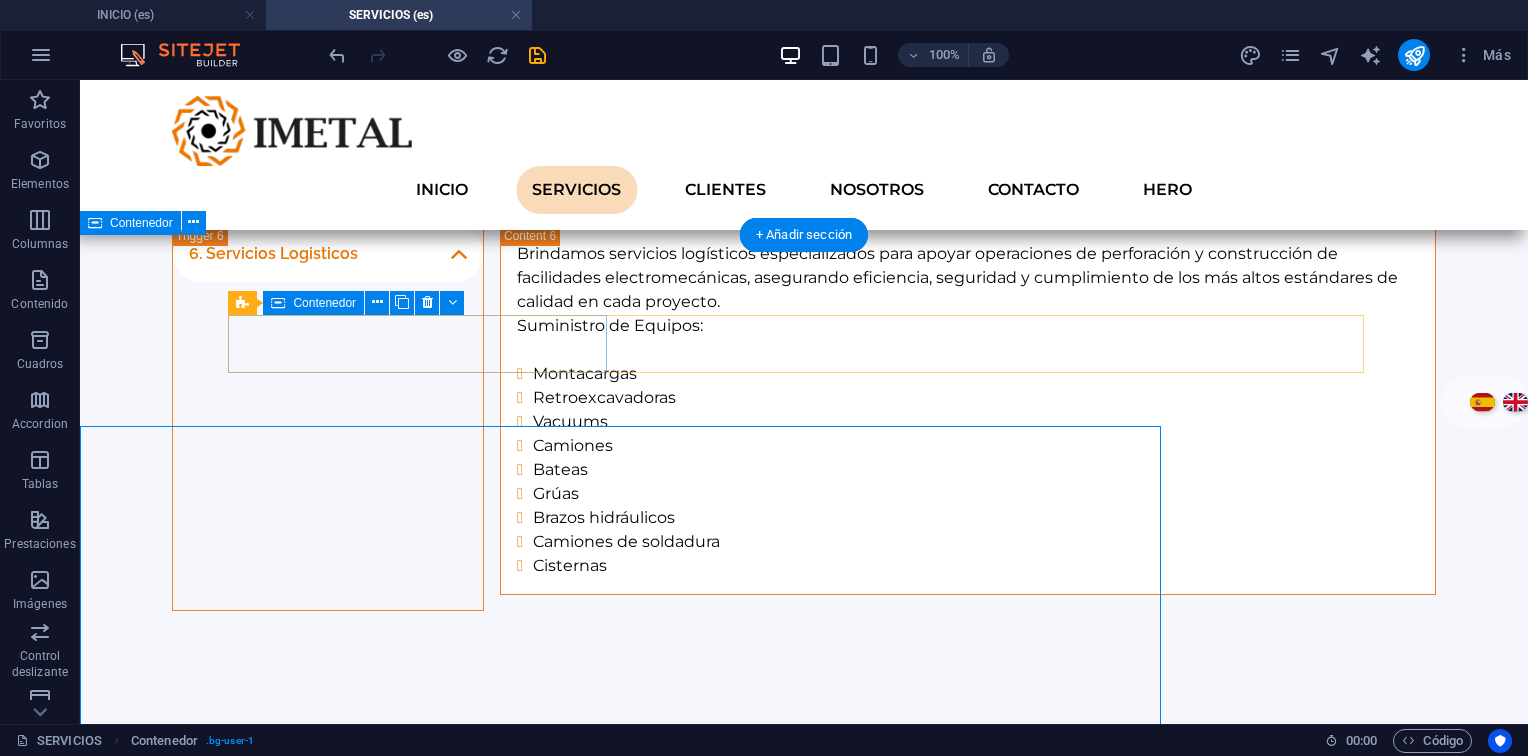 scroll, scrollTop: 2476, scrollLeft: 0, axis: vertical 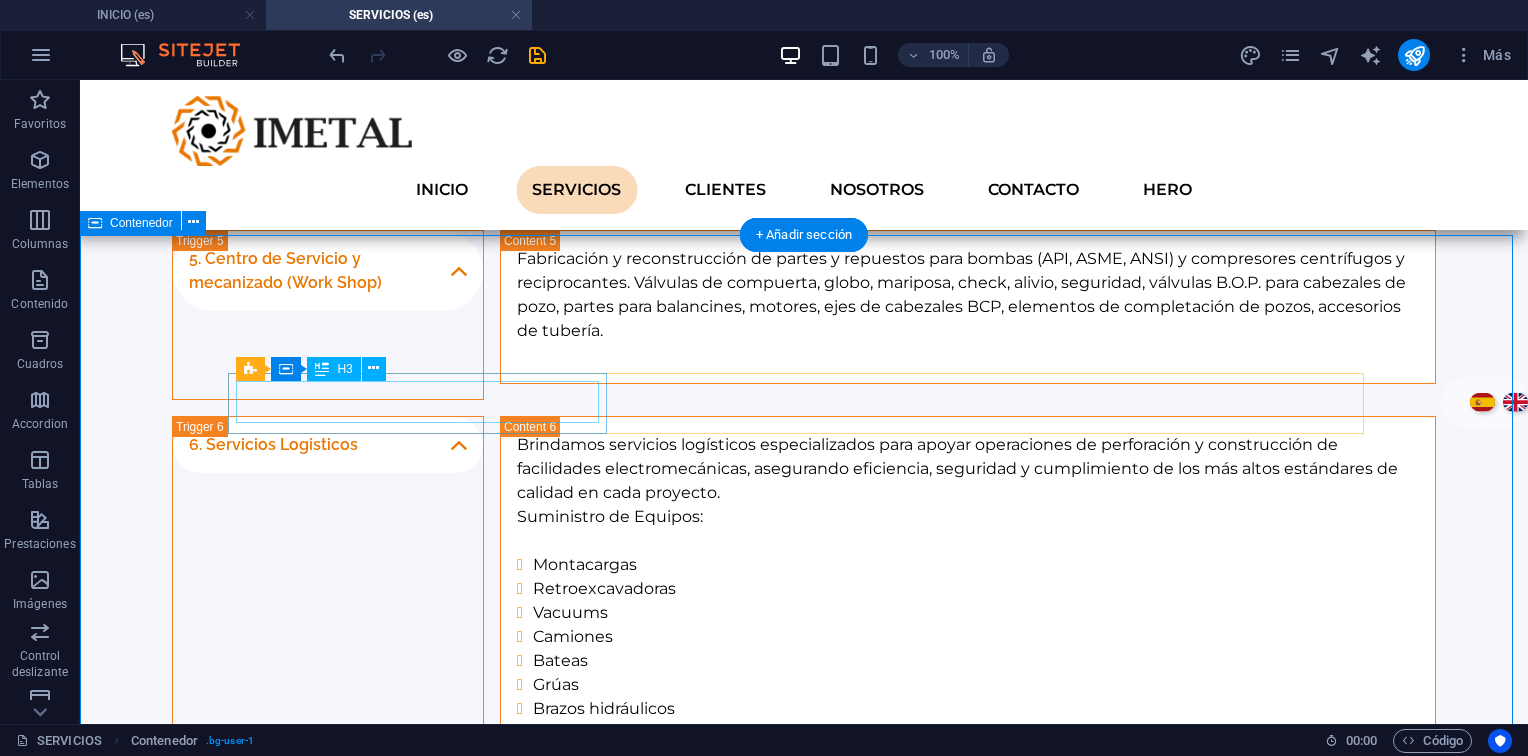 click on "2. Recepción" at bounding box center (804, 1163) 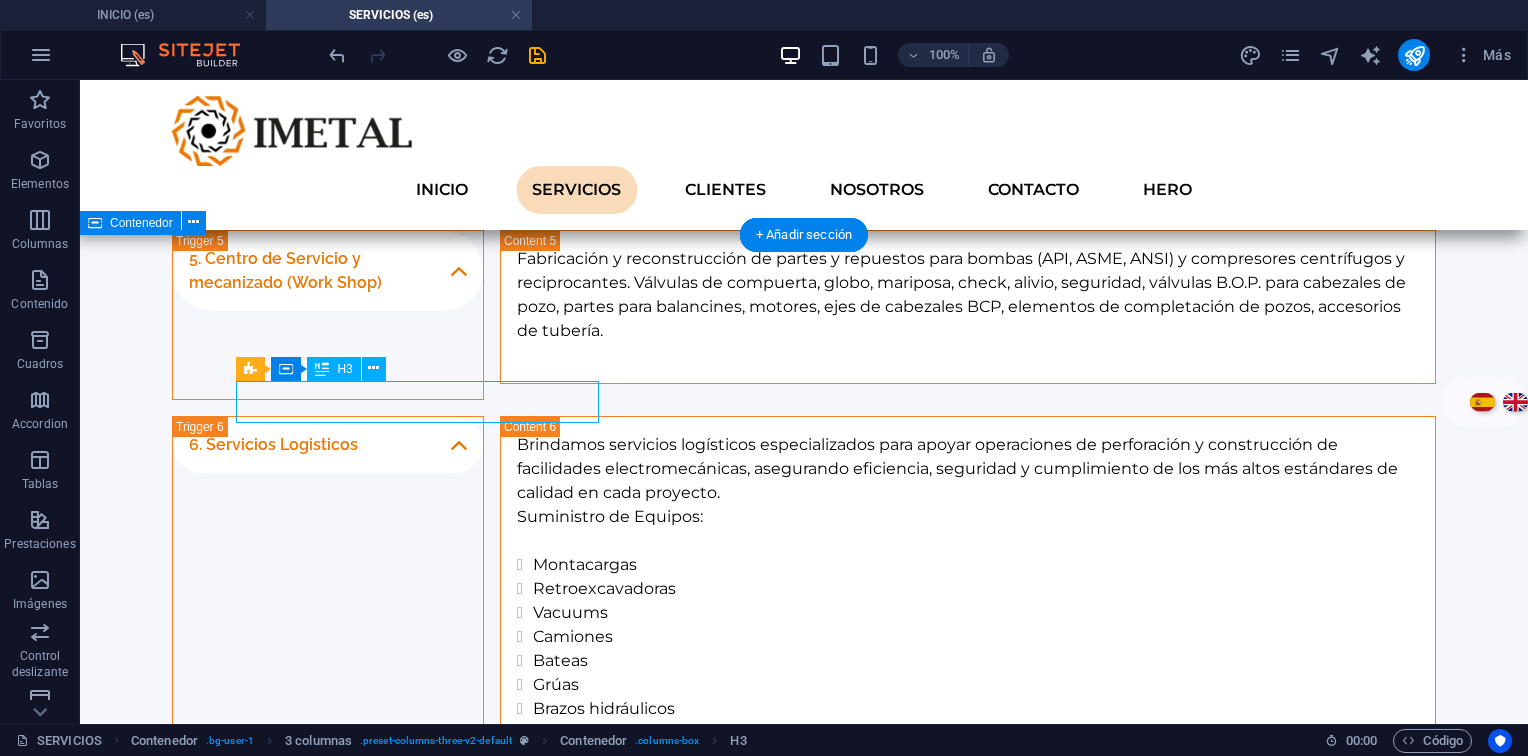 click on "2. Recepción" at bounding box center [804, 1163] 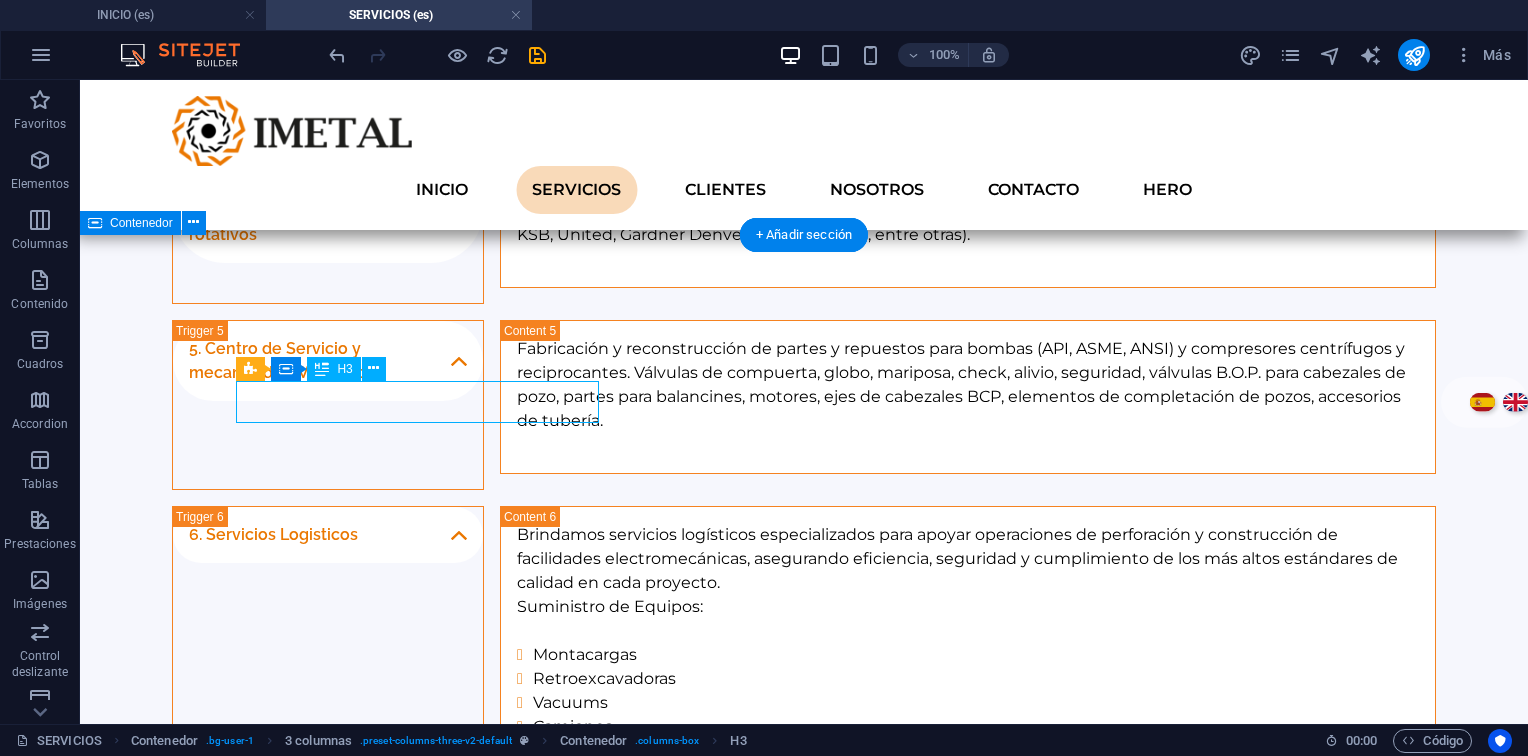 scroll, scrollTop: 2667, scrollLeft: 0, axis: vertical 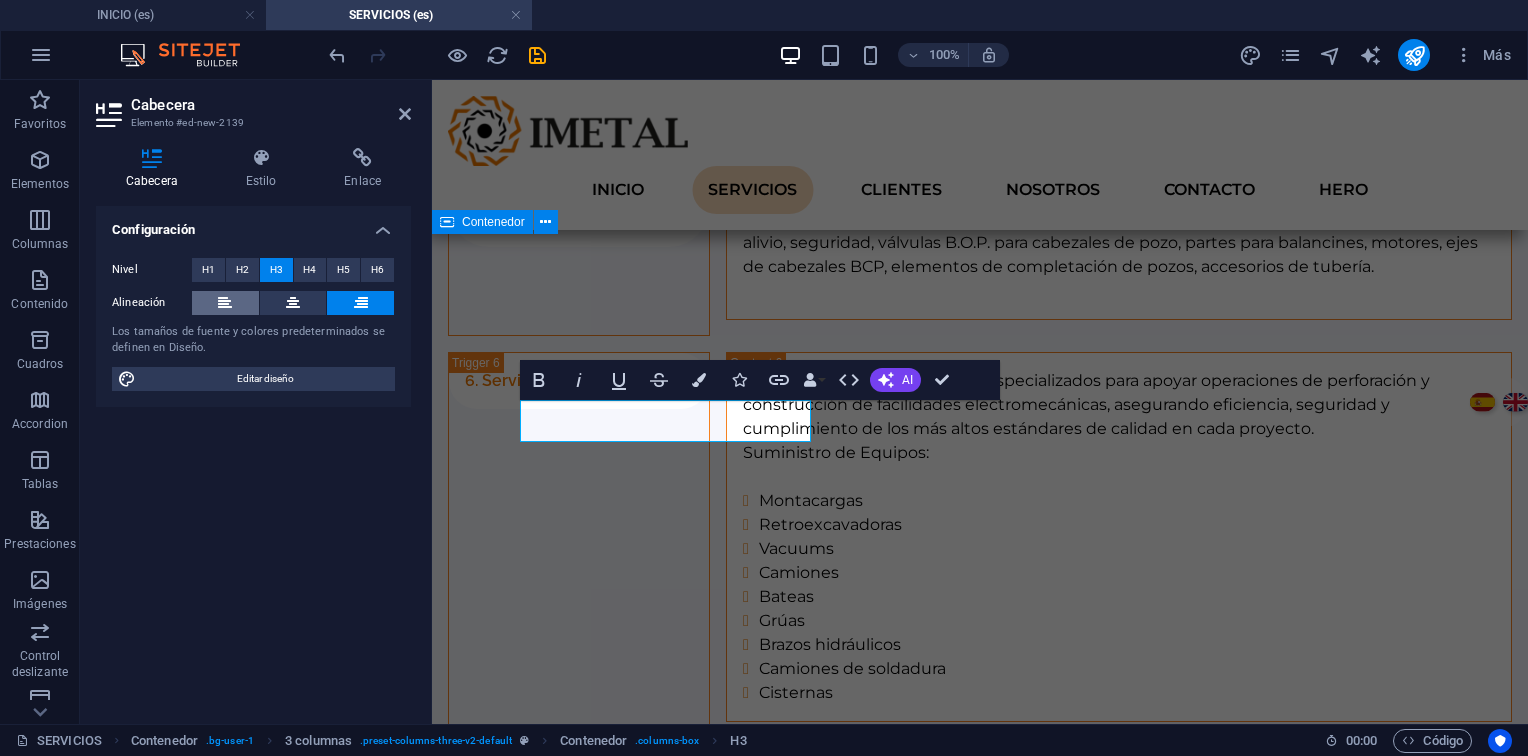 click at bounding box center [225, 303] 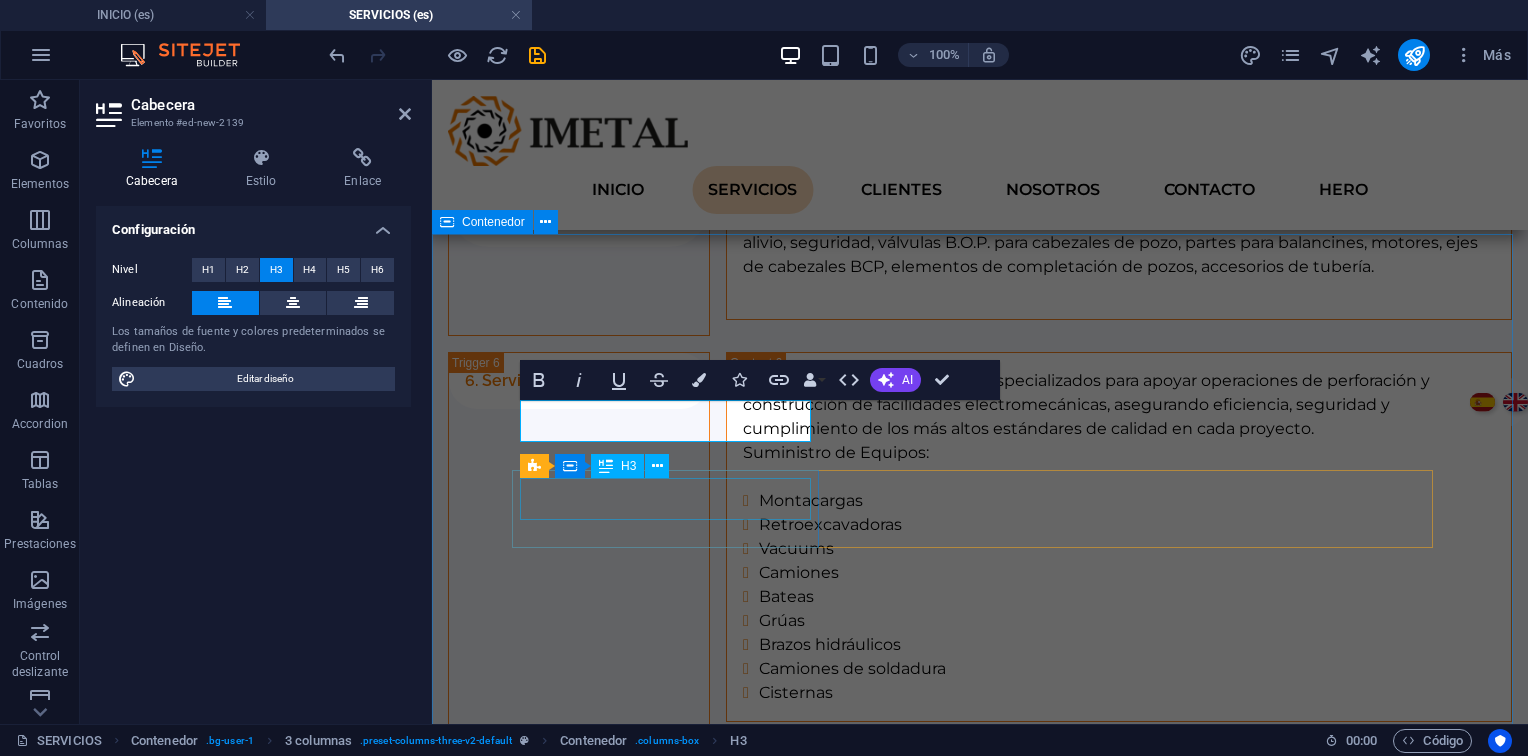 click on "3. Desarme" at bounding box center (980, 1277) 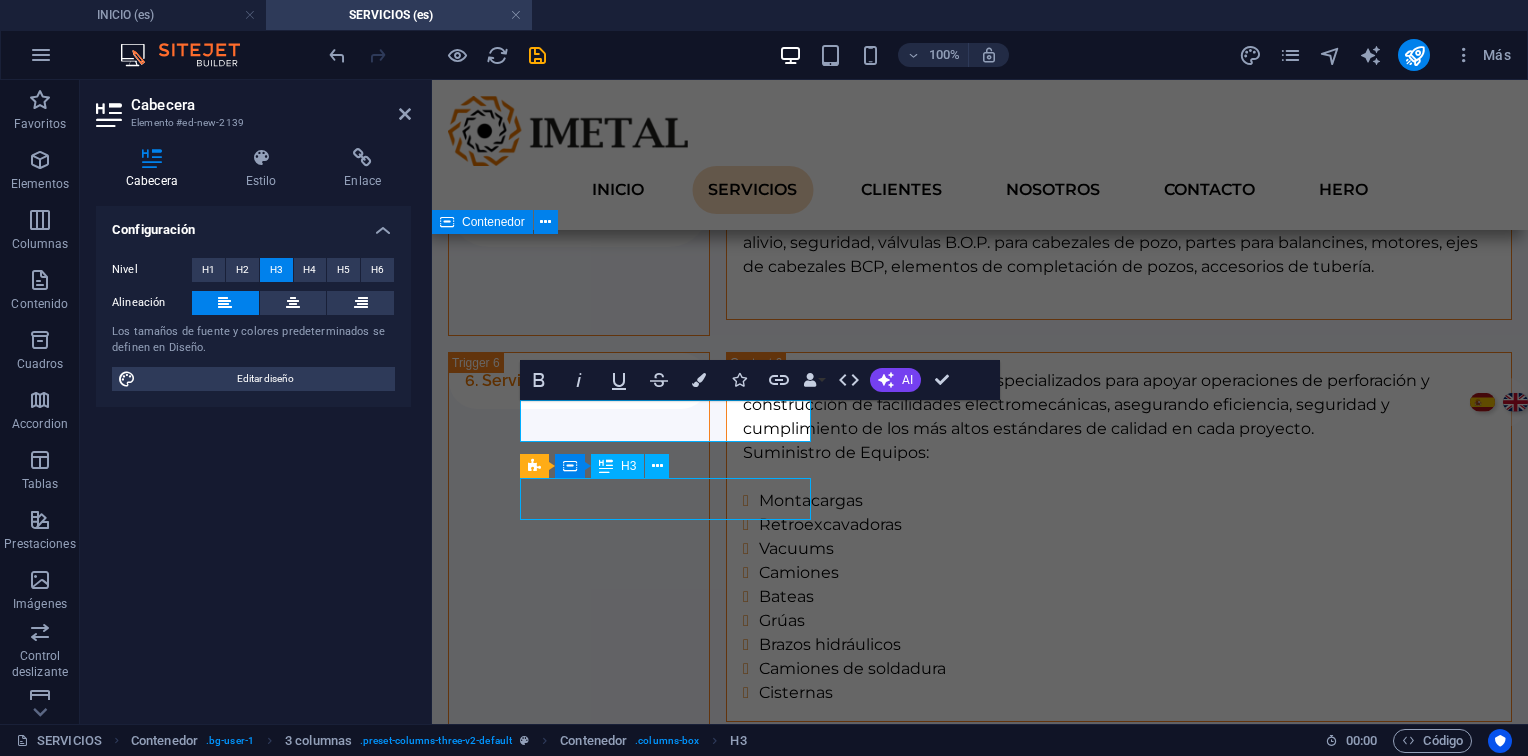click on "3. Desarme" at bounding box center (980, 1277) 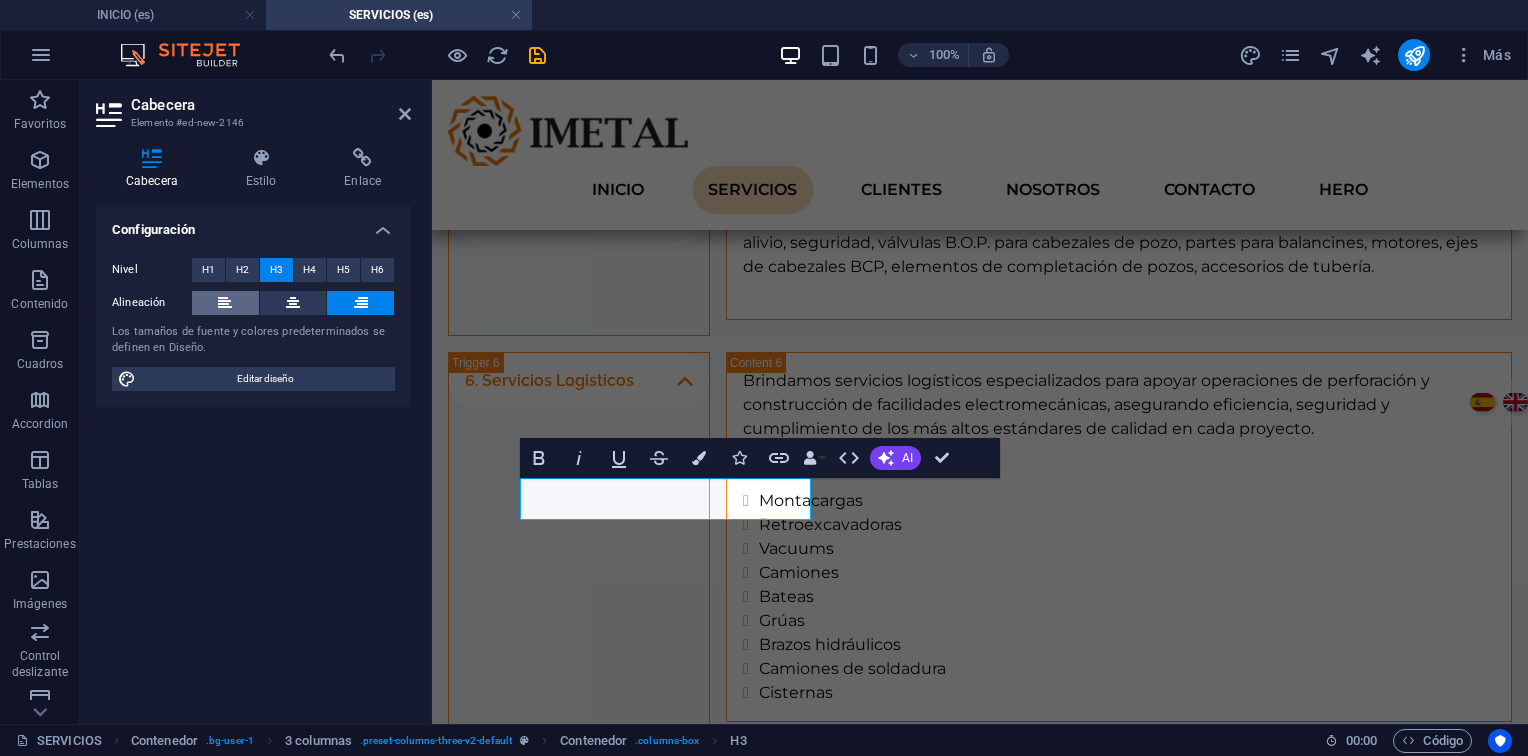 click at bounding box center (225, 303) 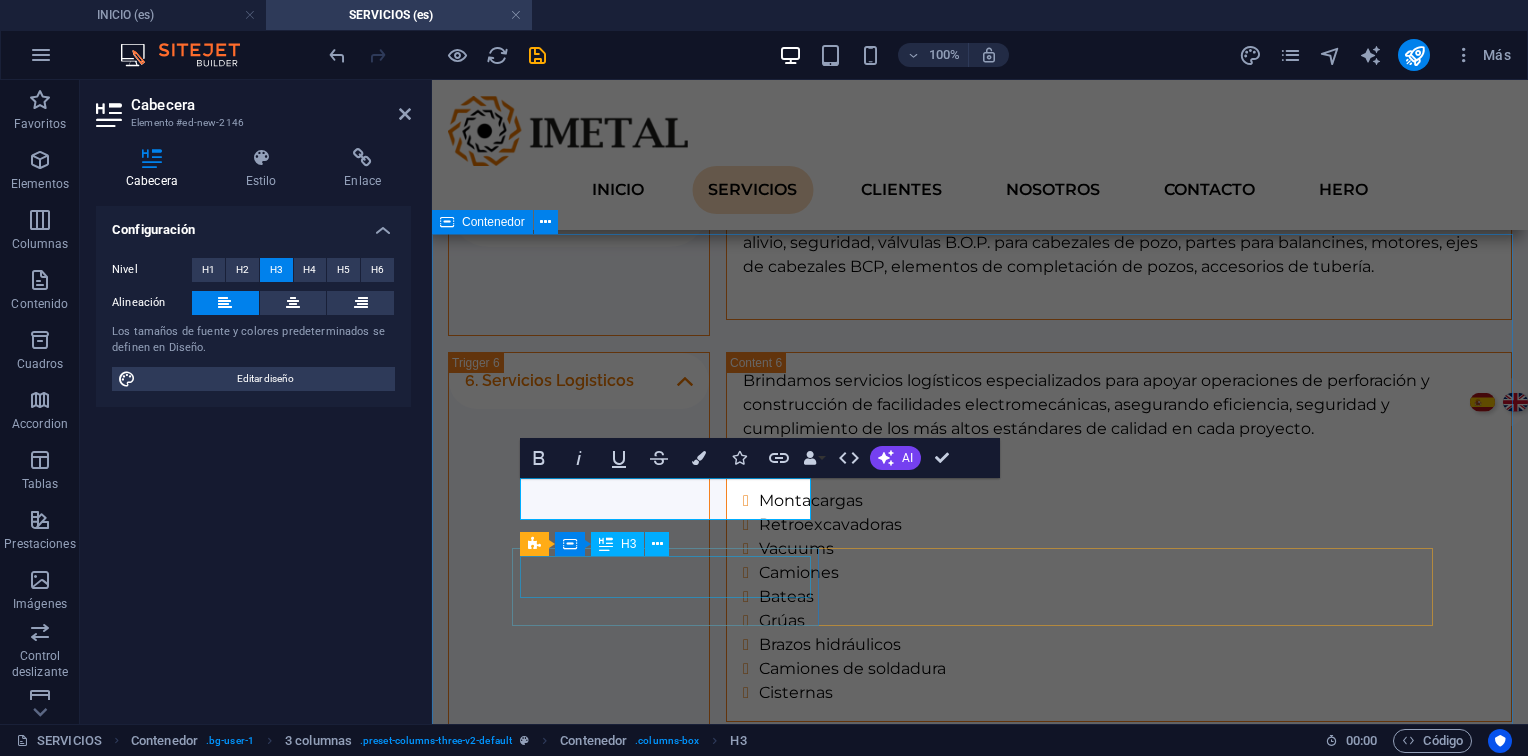 click on "4. Reparación" at bounding box center [980, 1449] 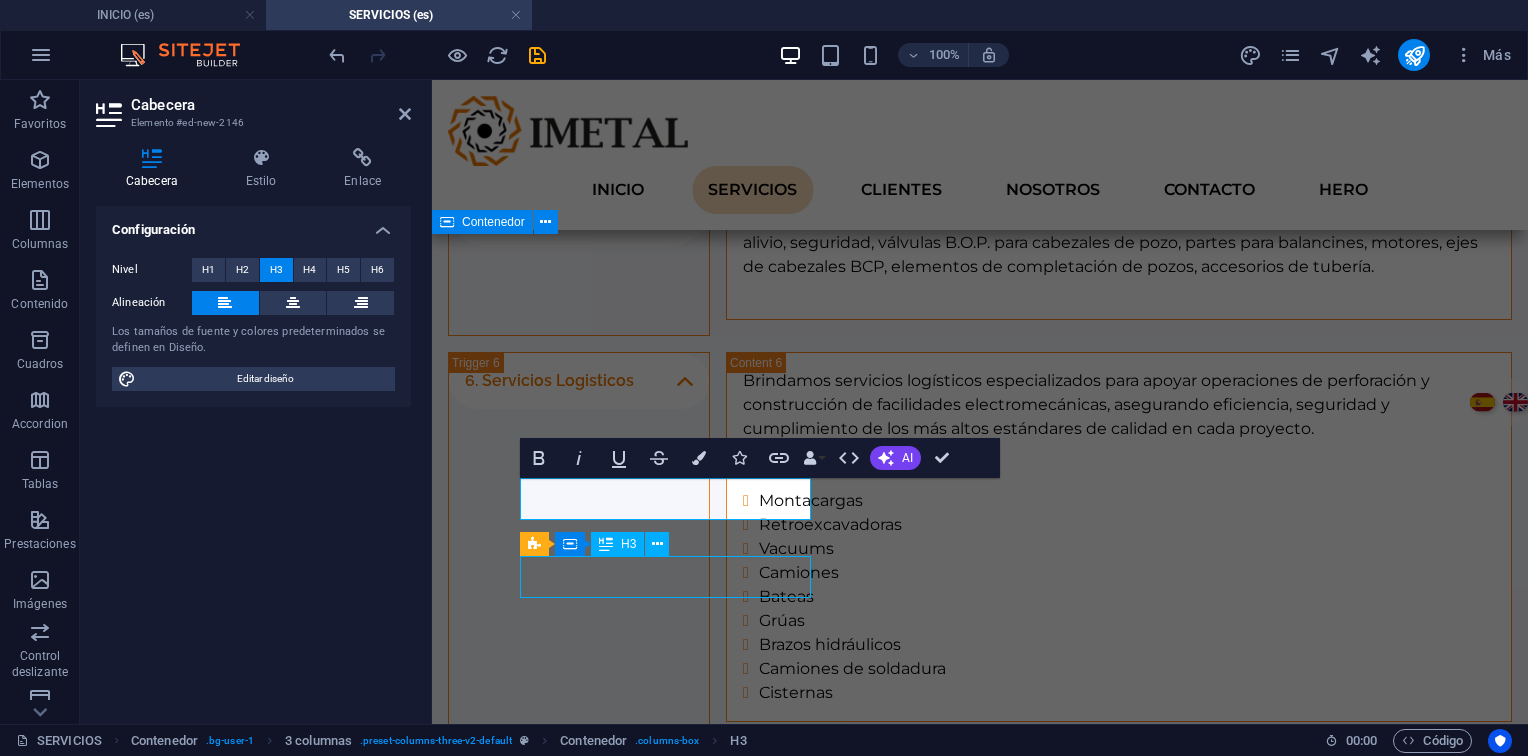 click on "4. Reparación" at bounding box center (980, 1449) 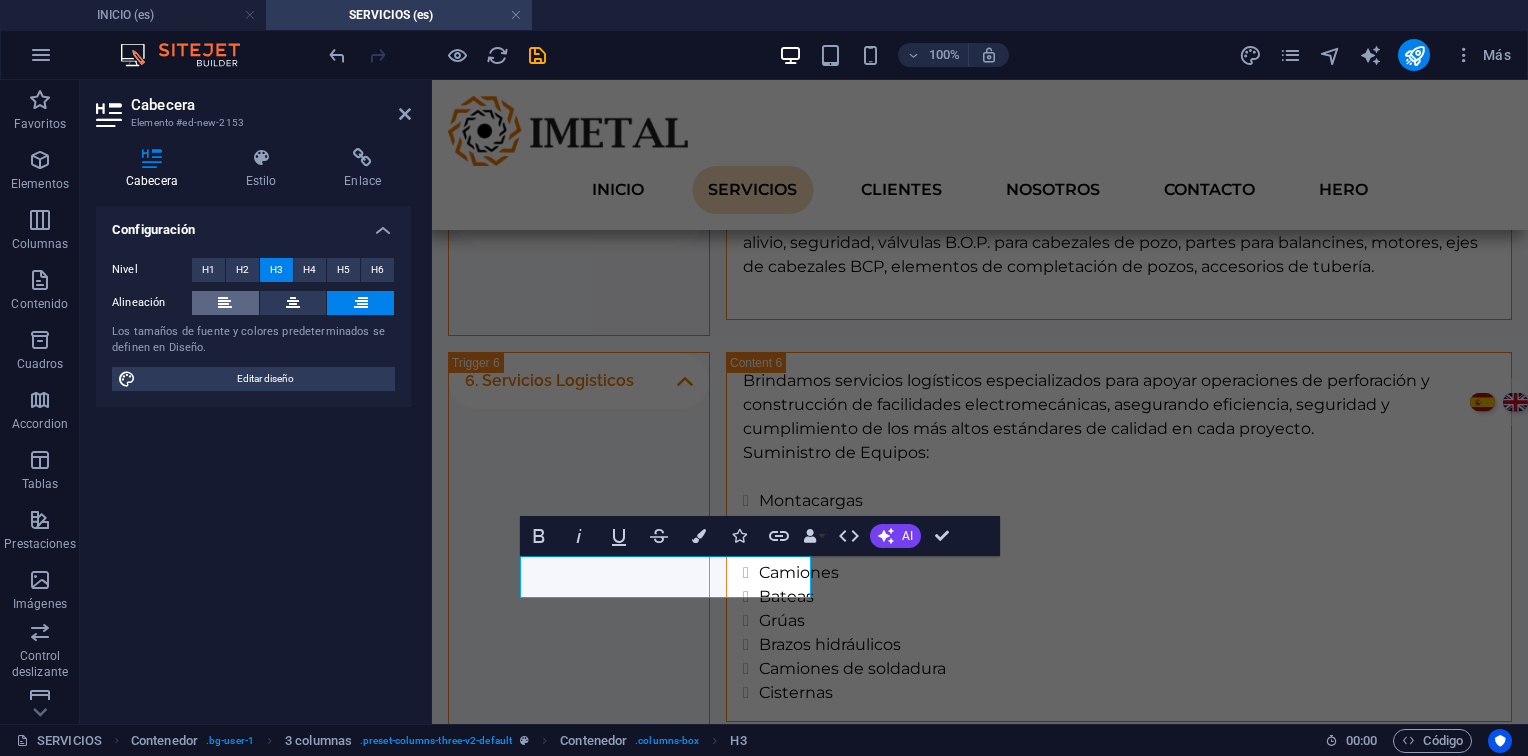 click at bounding box center (225, 303) 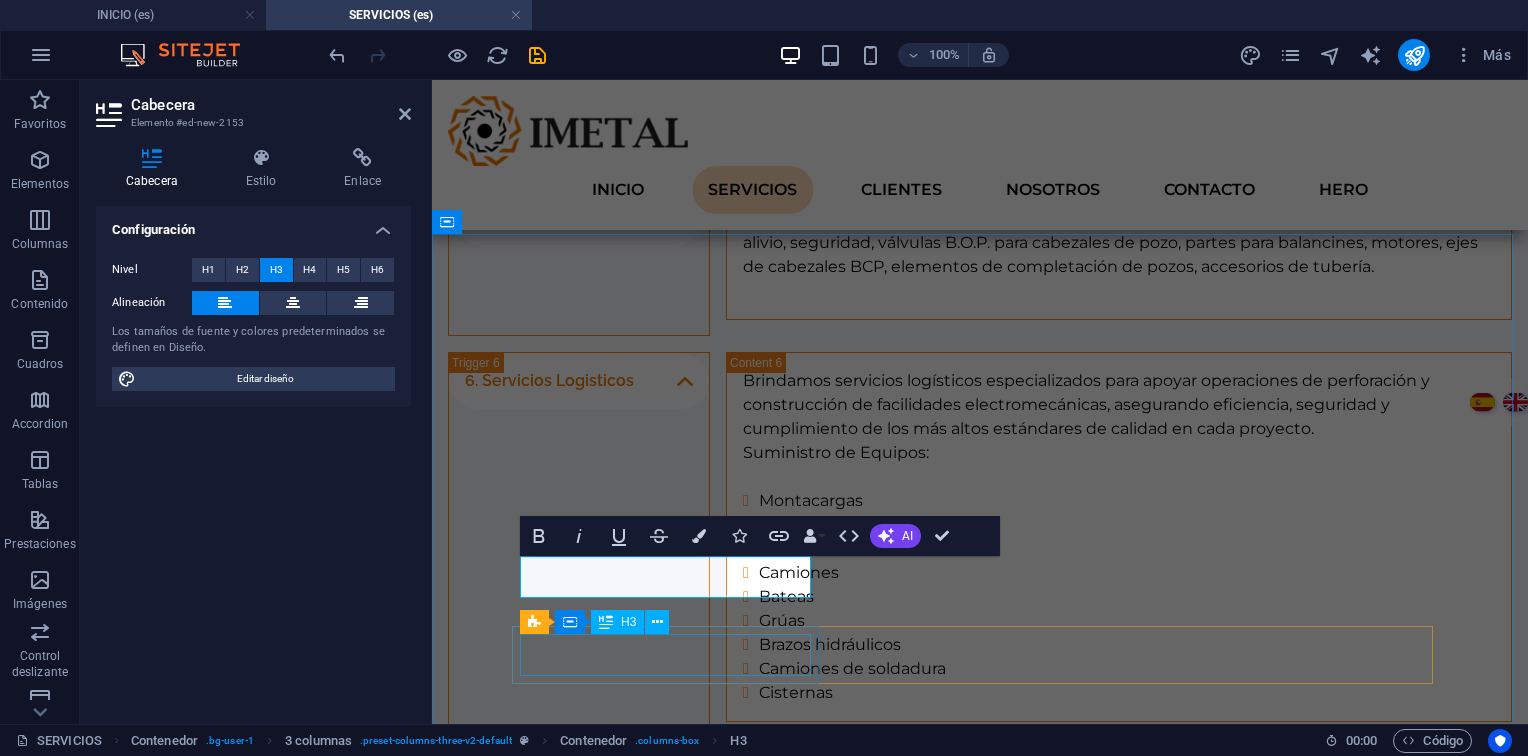 click on "5. Despacho:" at bounding box center (980, 1619) 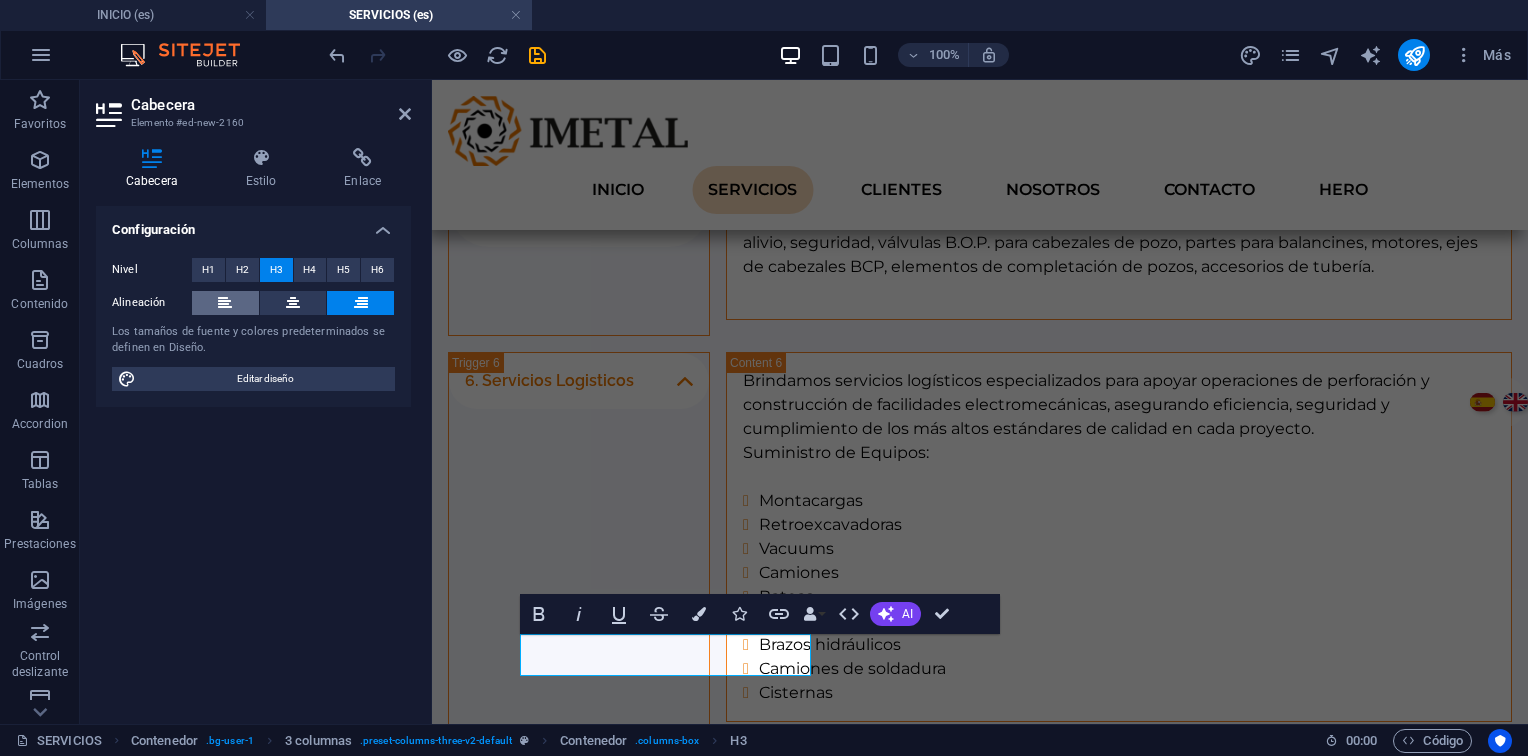 drag, startPoint x: 220, startPoint y: 293, endPoint x: 222, endPoint y: 309, distance: 16.124516 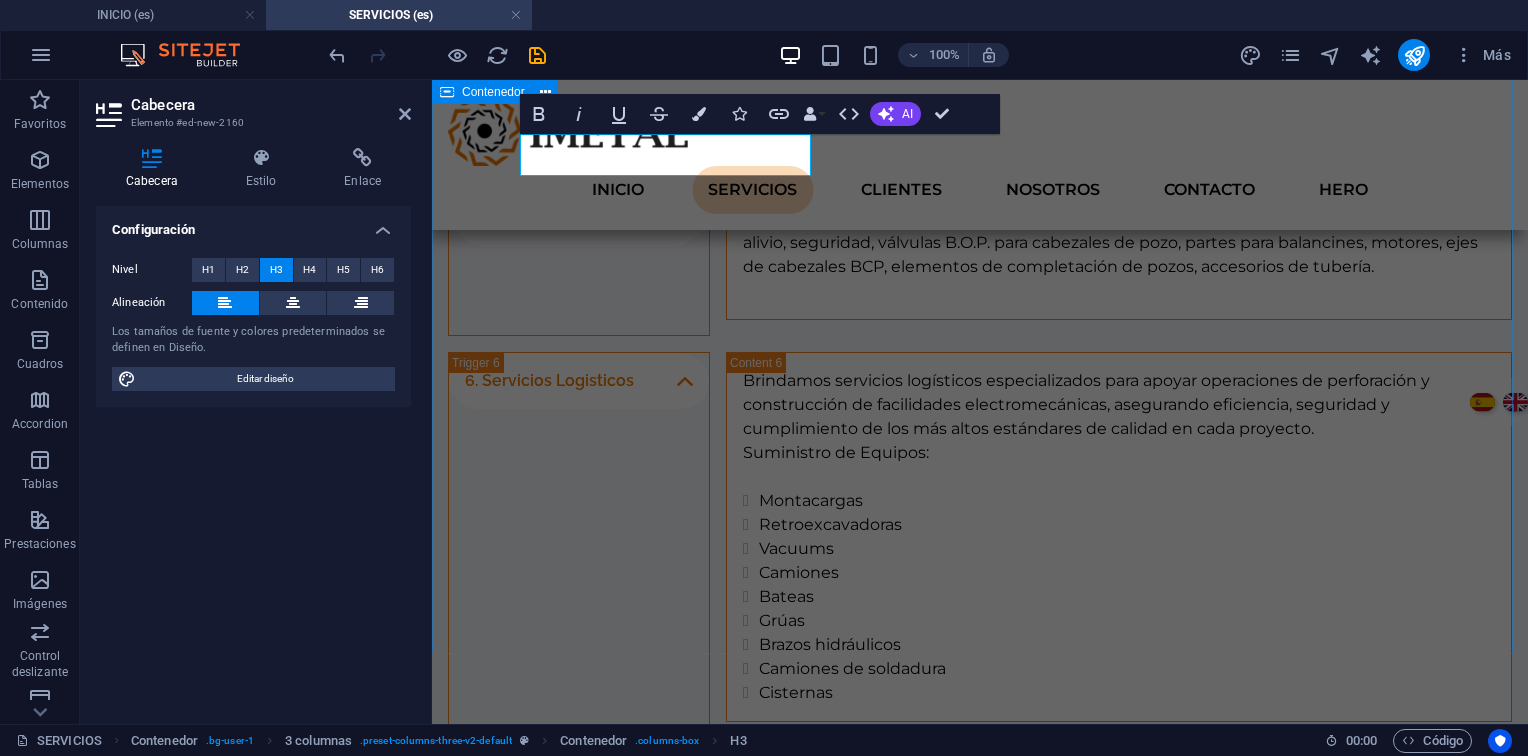 scroll, scrollTop: 3167, scrollLeft: 0, axis: vertical 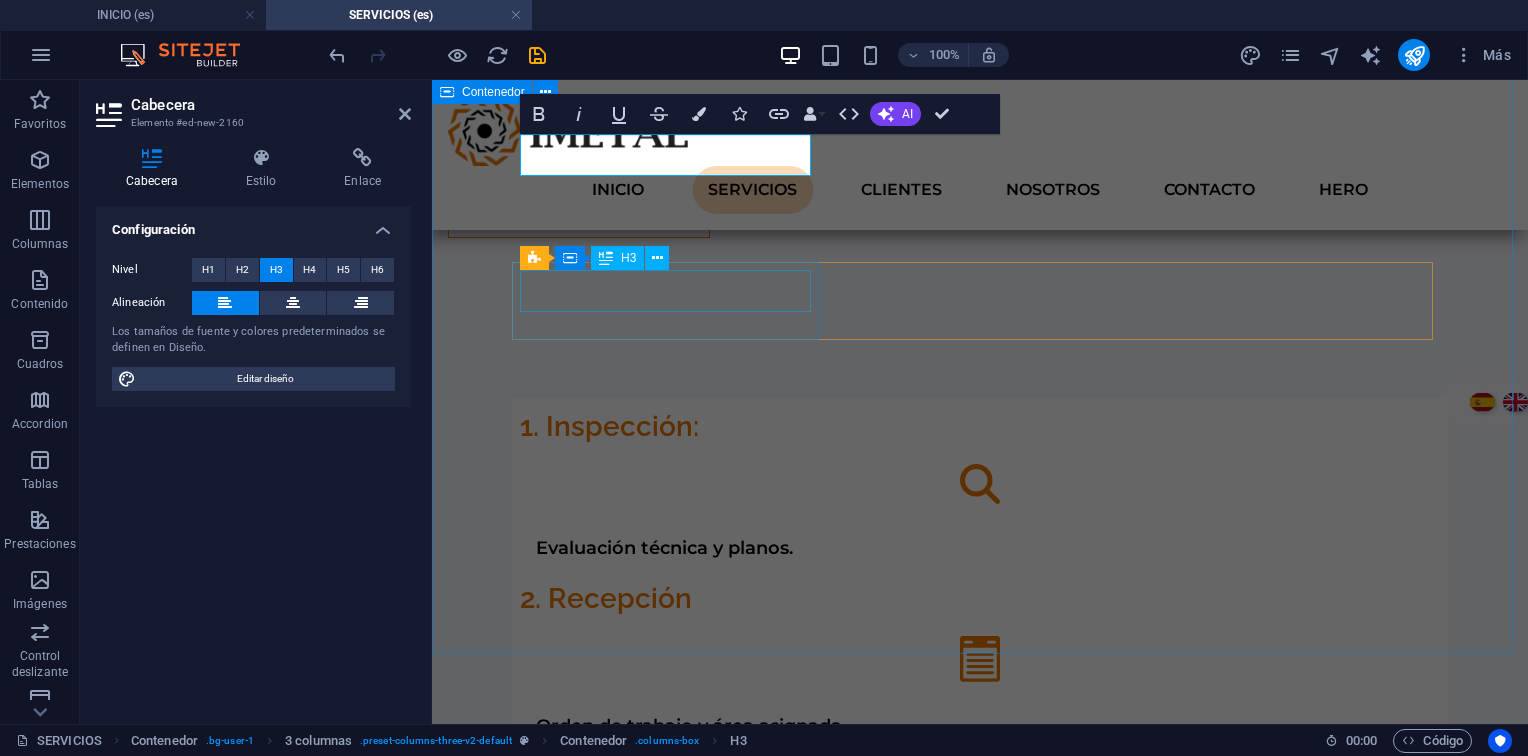click on "7. Garantía" at bounding box center (980, 1452) 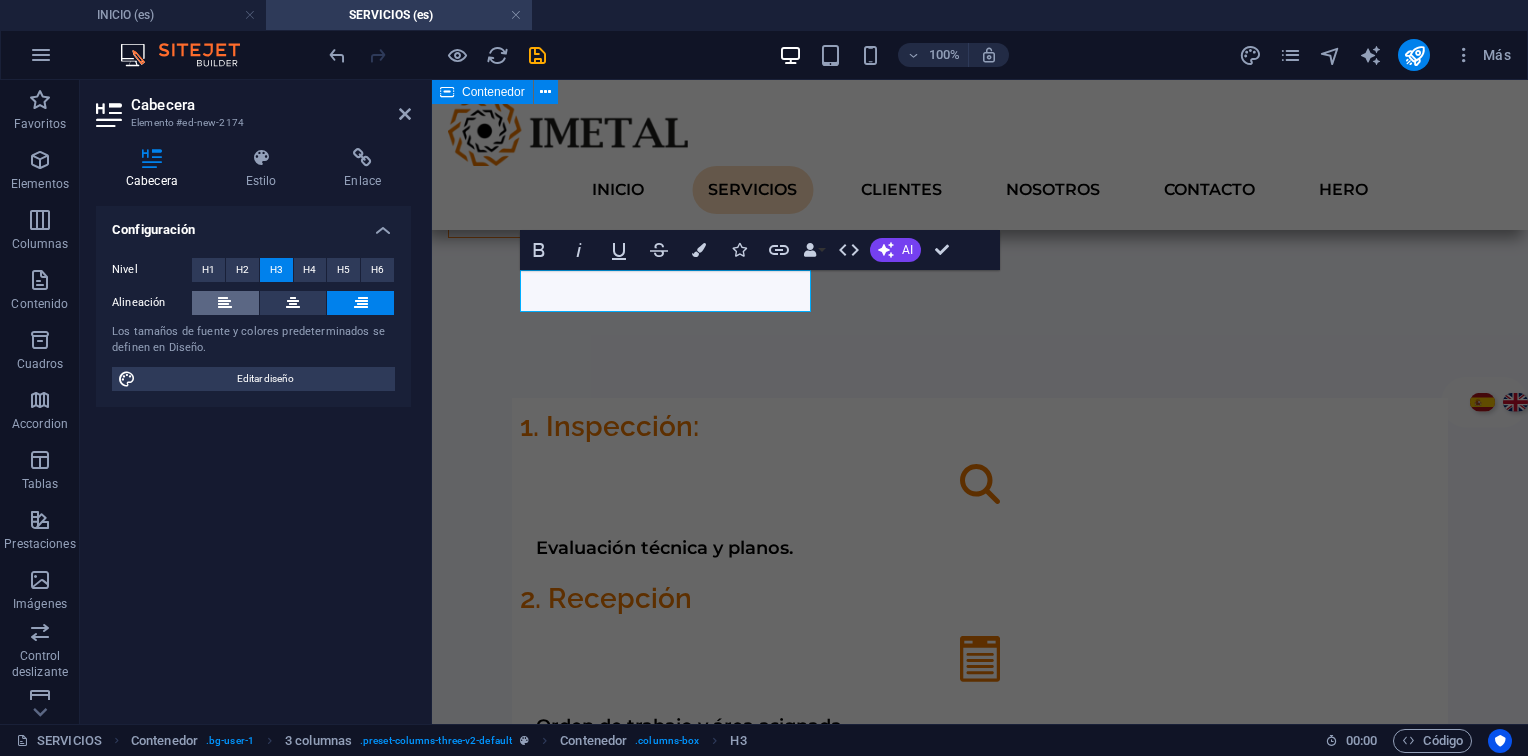 click at bounding box center [225, 303] 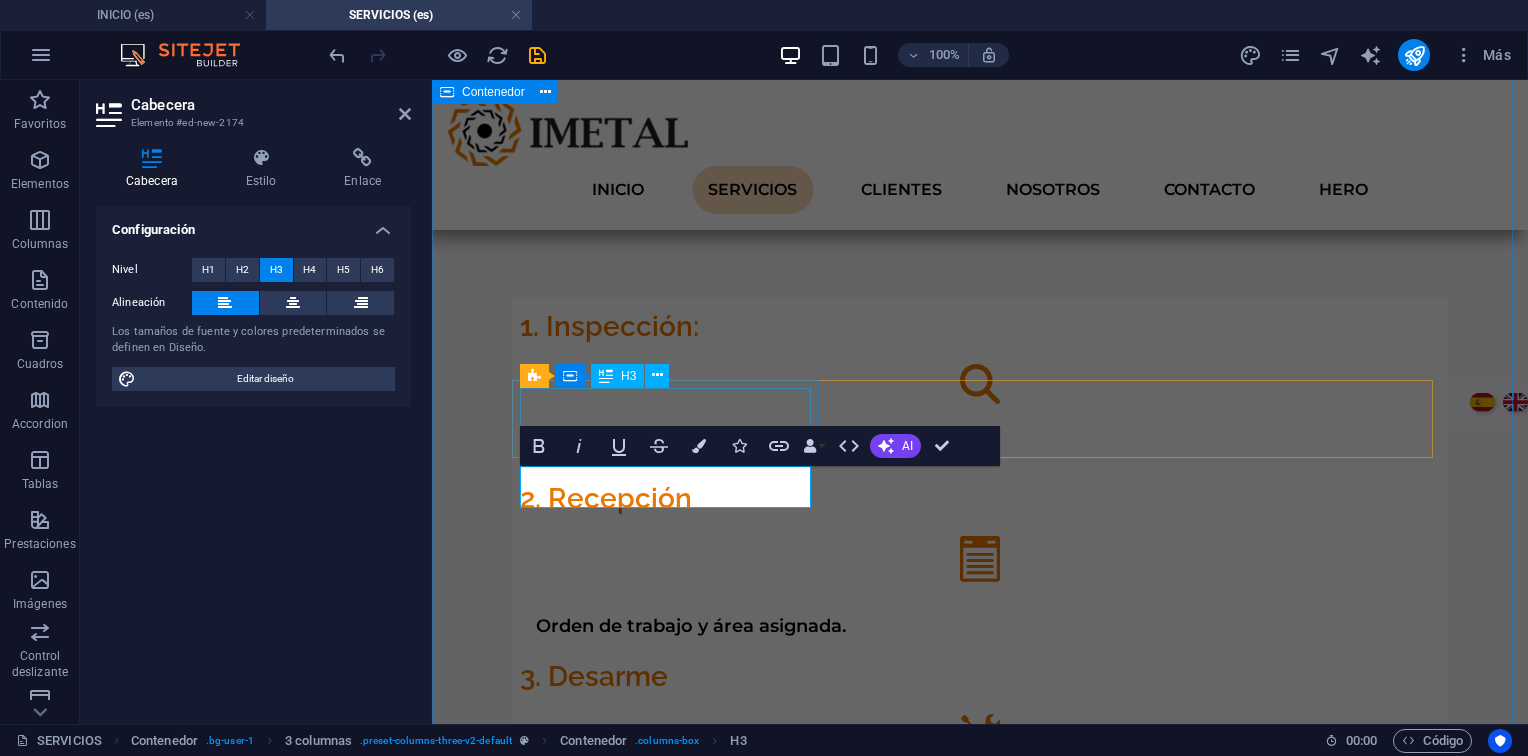 scroll, scrollTop: 2967, scrollLeft: 0, axis: vertical 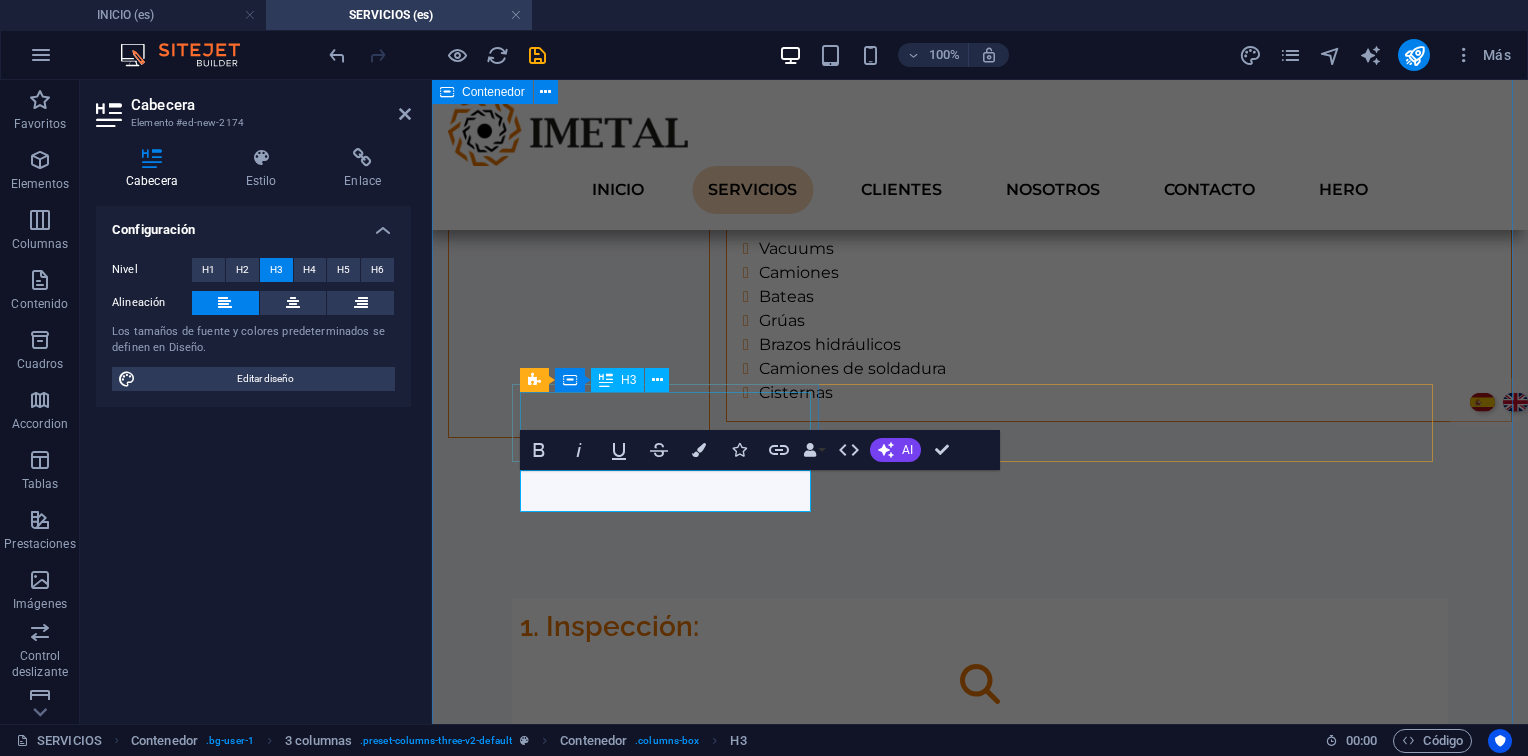 click on "6. Instalación" at bounding box center (980, 1492) 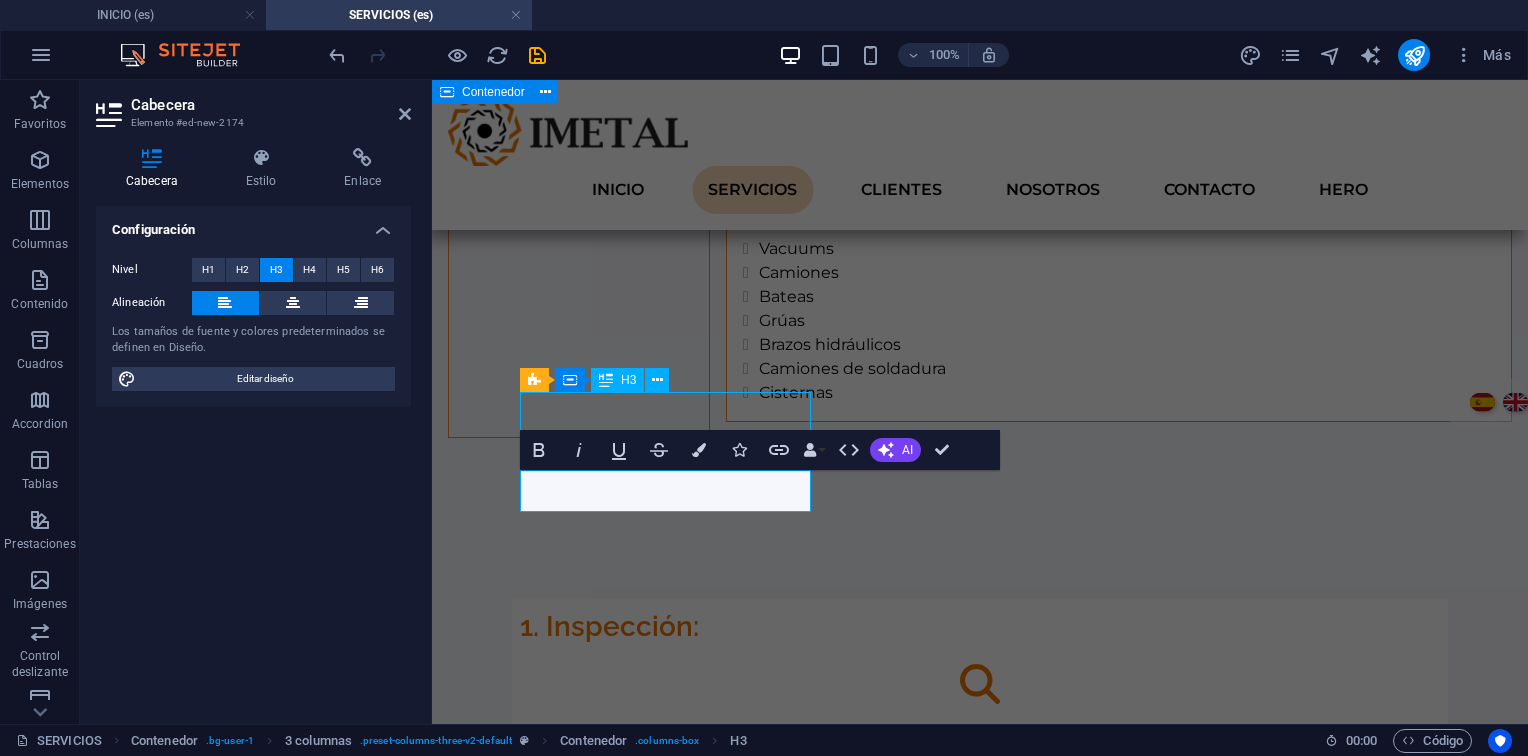 click on "6. Instalación" at bounding box center [980, 1492] 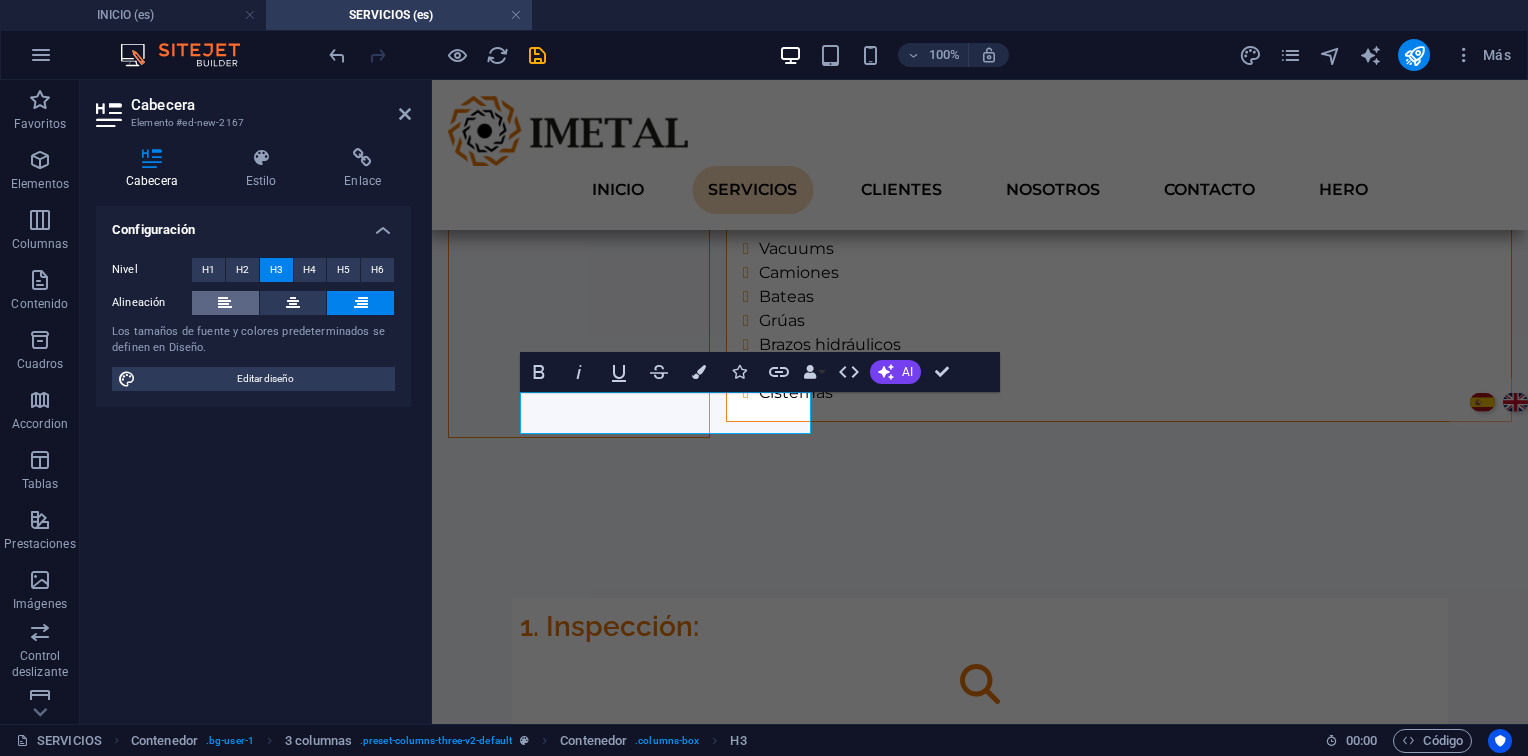click at bounding box center (225, 303) 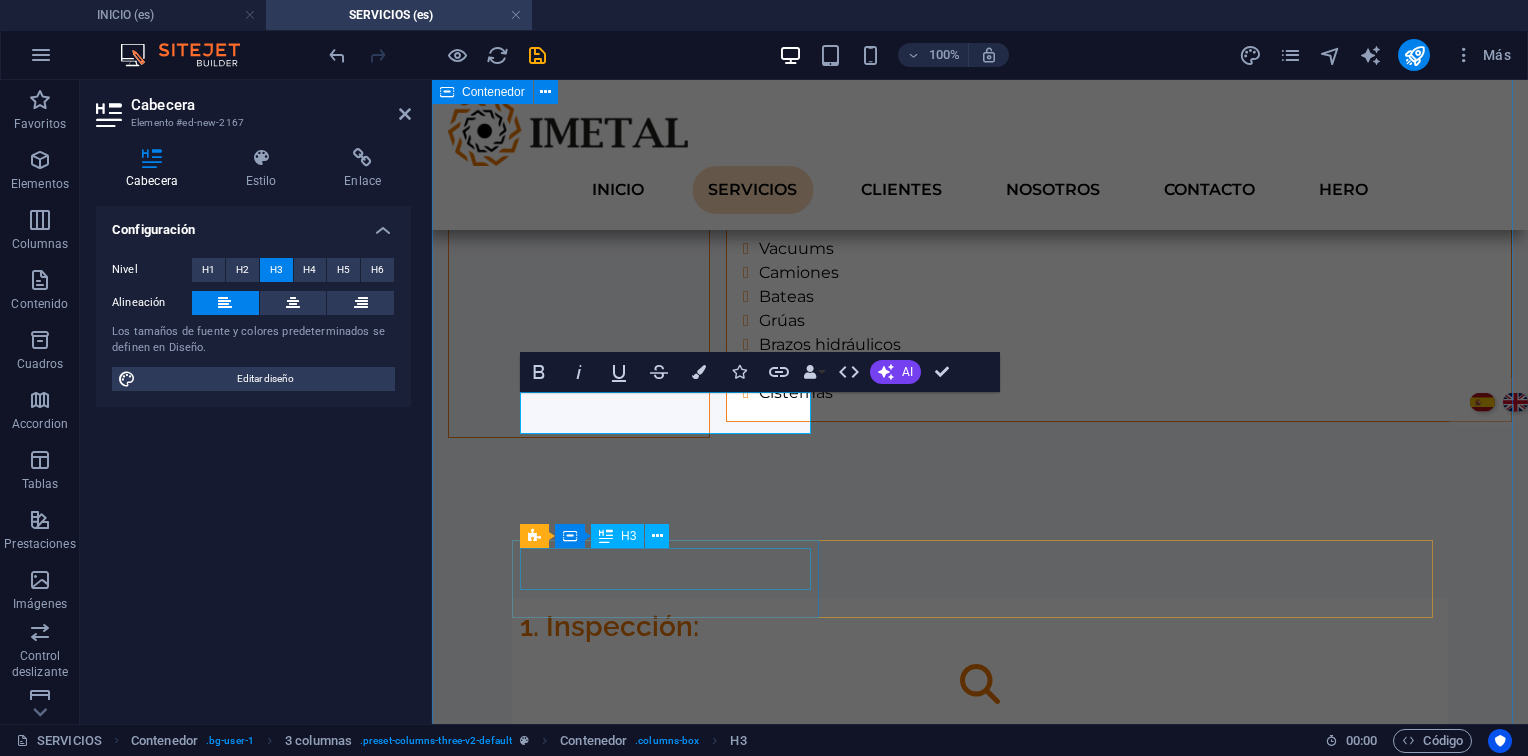 click on "8. Válvulas" at bounding box center (980, 1819) 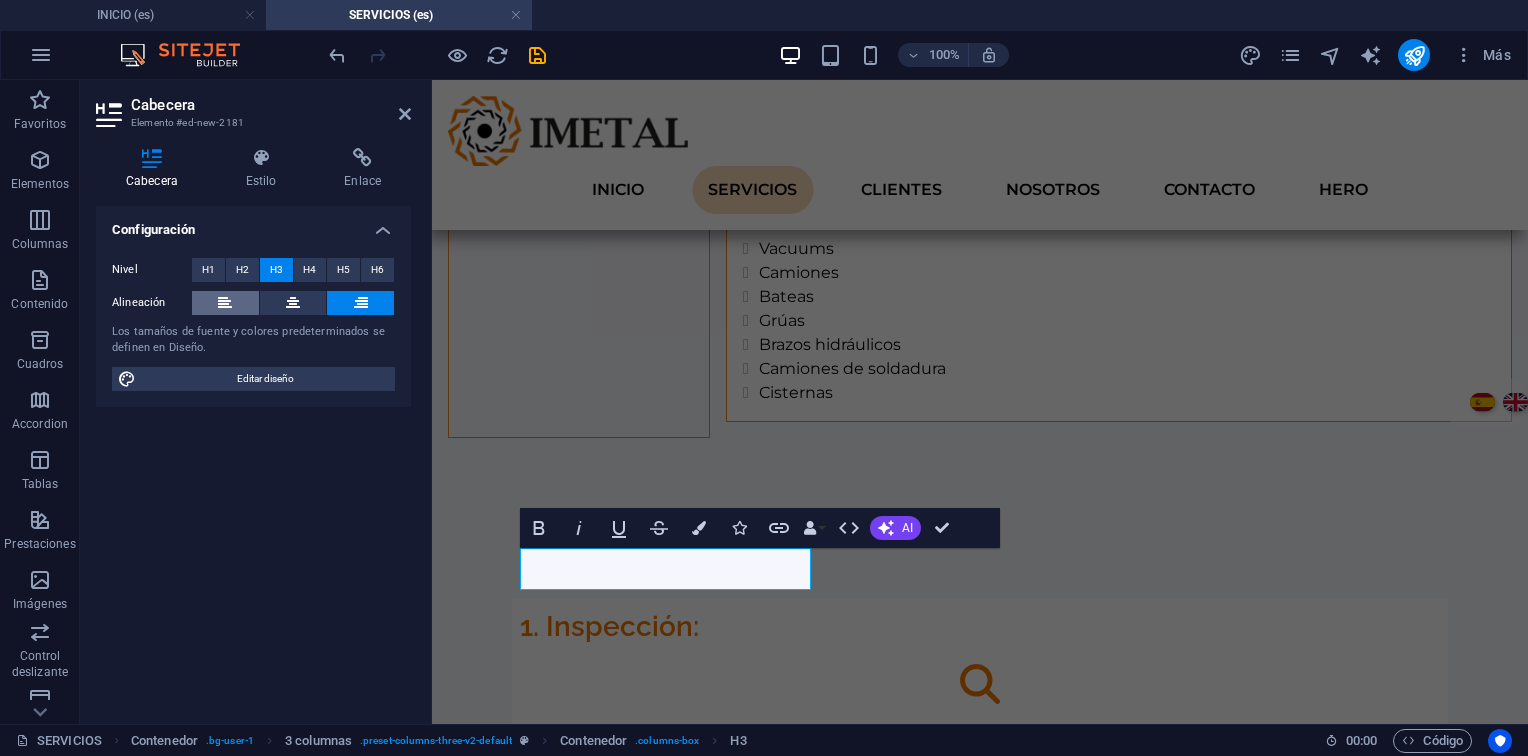 click at bounding box center [225, 303] 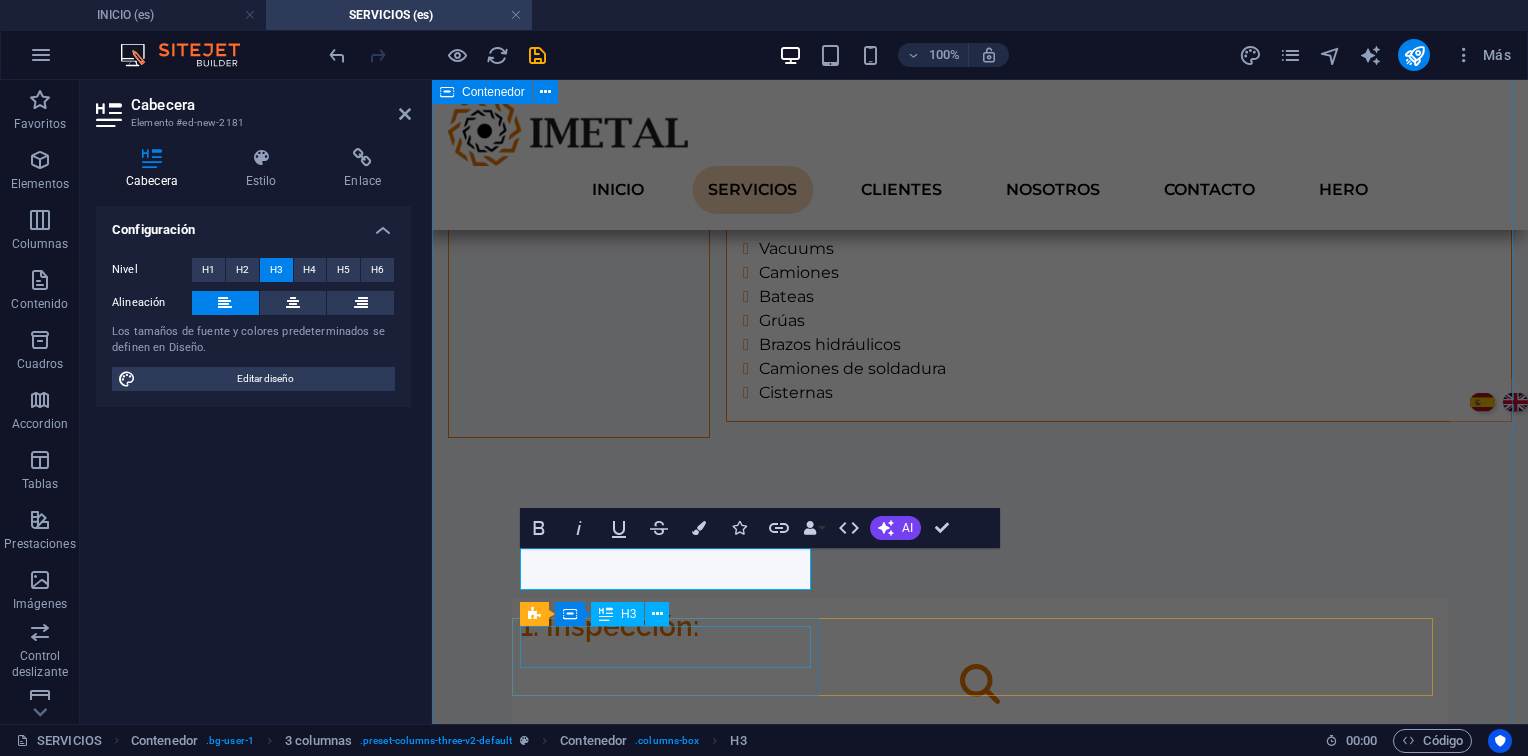 click on "1. Inspección: Evaluación técnica y planos. 2. Recepción Orden de trabajo y área asignada. 3. Desarme Torque, limpieza (sandblasting). 4. Reparación Mecanizado CNC y pruebas de calidad. 5. Despacho: Embalaje y envío al cliente. 6. Instalación Montaje, alineación de ejes/tuberías. 7. Garantía Monitoreo de variables operativas. 8. Válvulas Reparación y certificación PSV. 9. Inspección Termografía, ultrasonido, espesores. 10. Cierre Informe final y análisis de desempeño." at bounding box center [980, 1452] 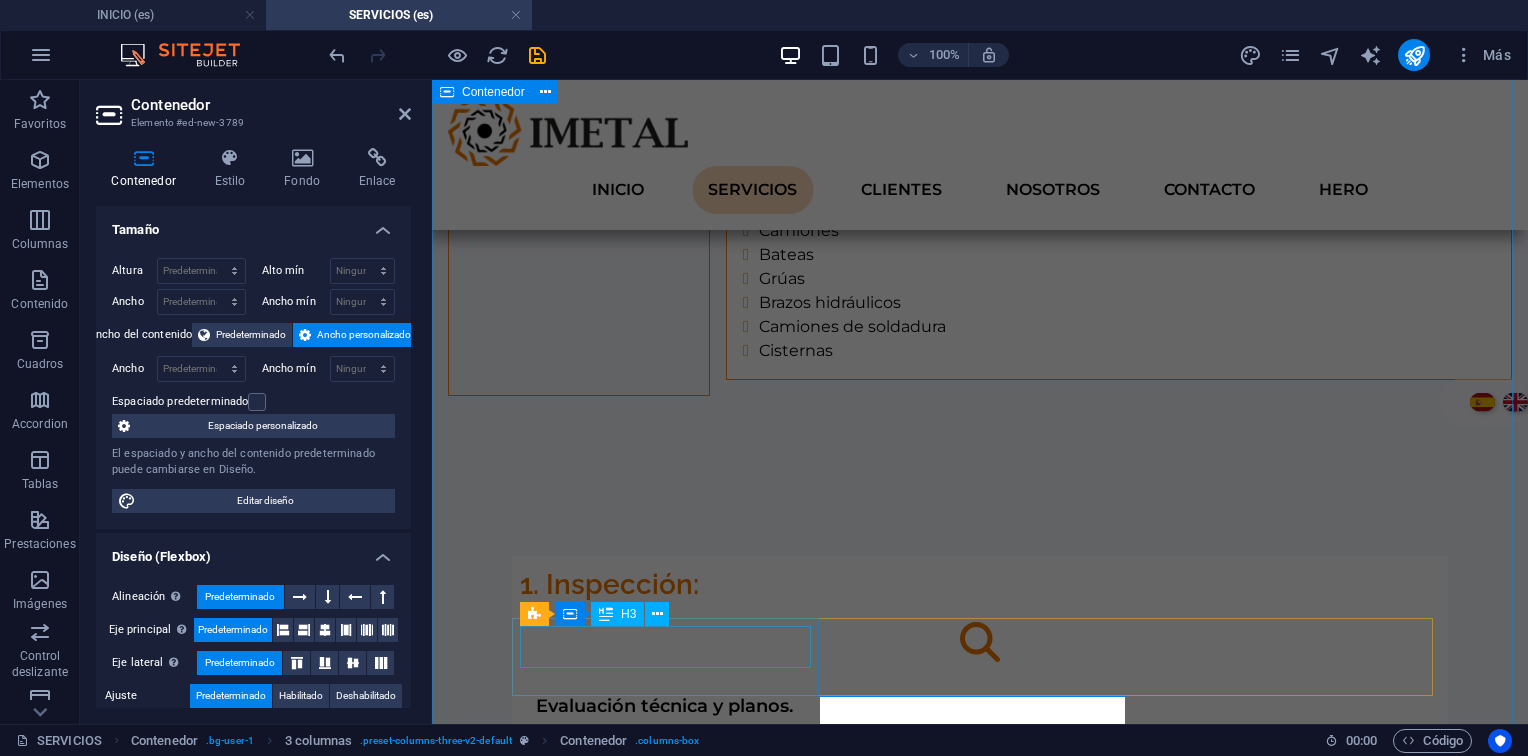 click on "9. Inspección" at bounding box center (980, 1949) 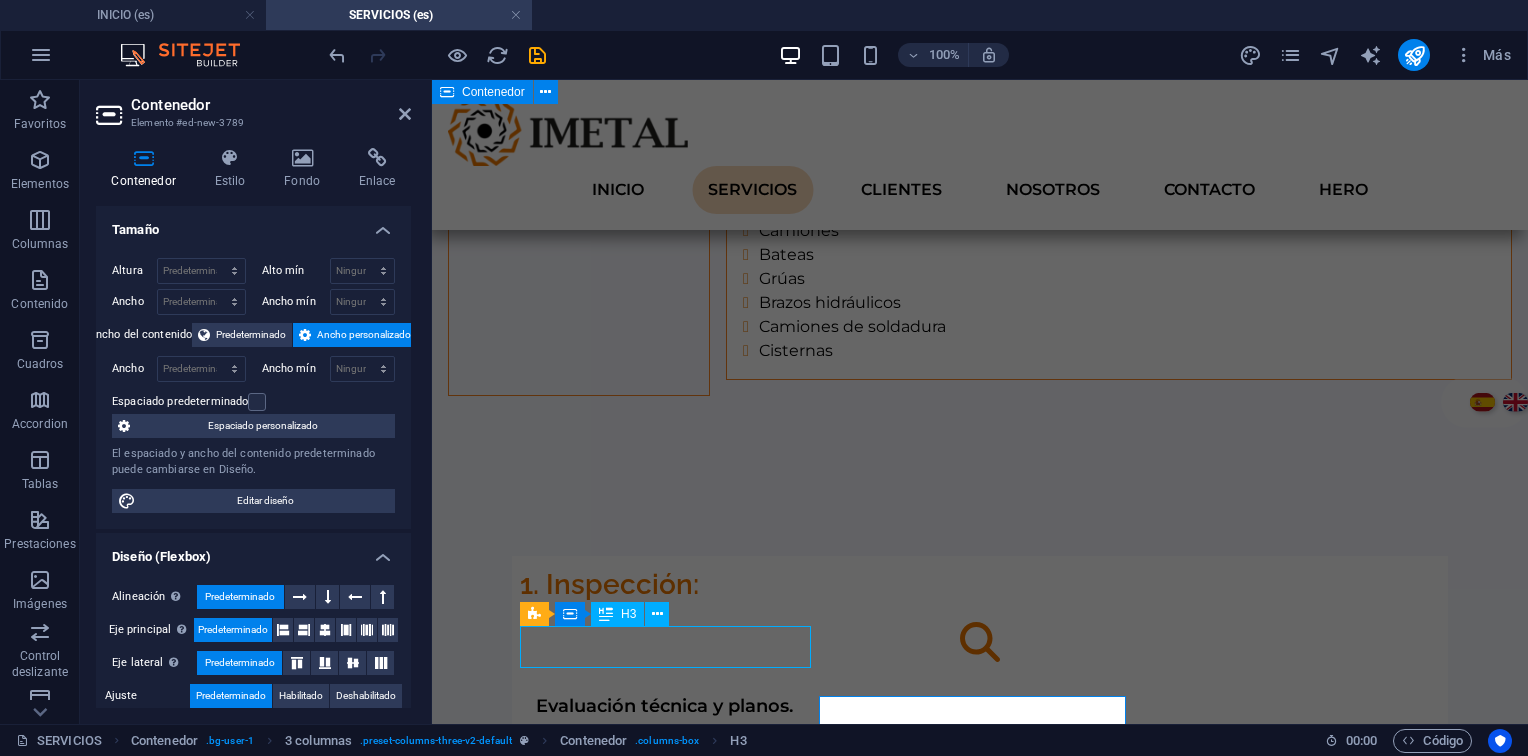 click on "9. Inspección" at bounding box center [980, 1949] 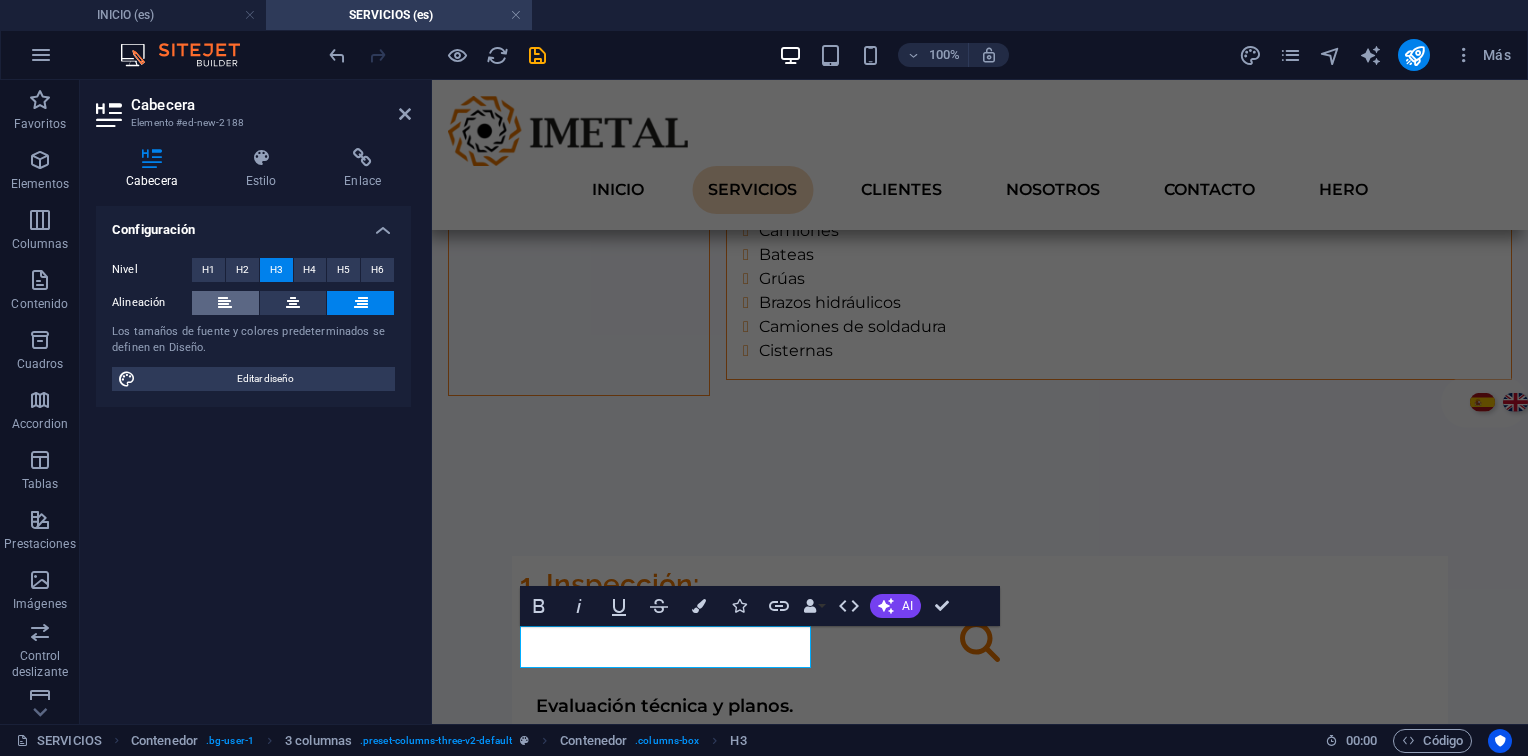 click at bounding box center (225, 303) 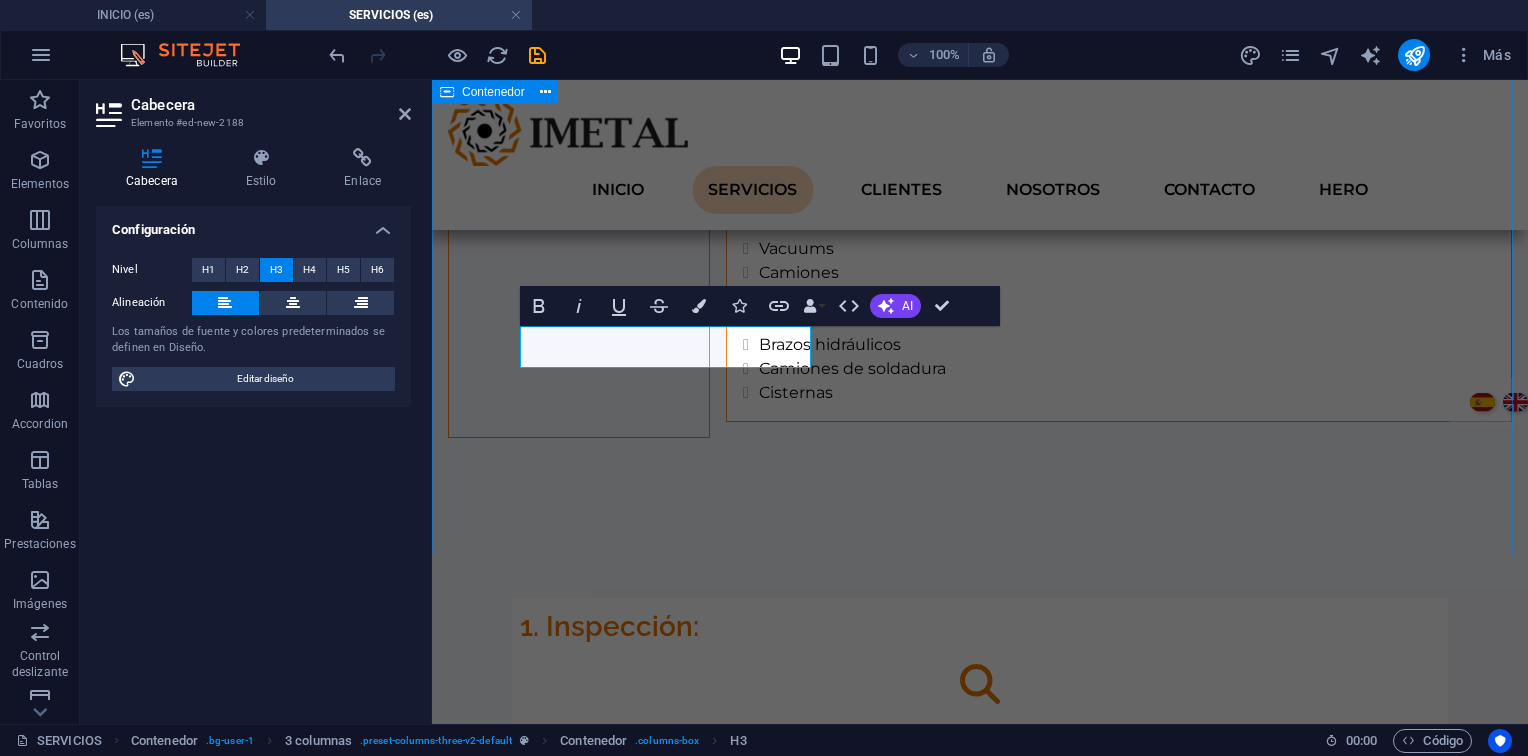 scroll, scrollTop: 3267, scrollLeft: 0, axis: vertical 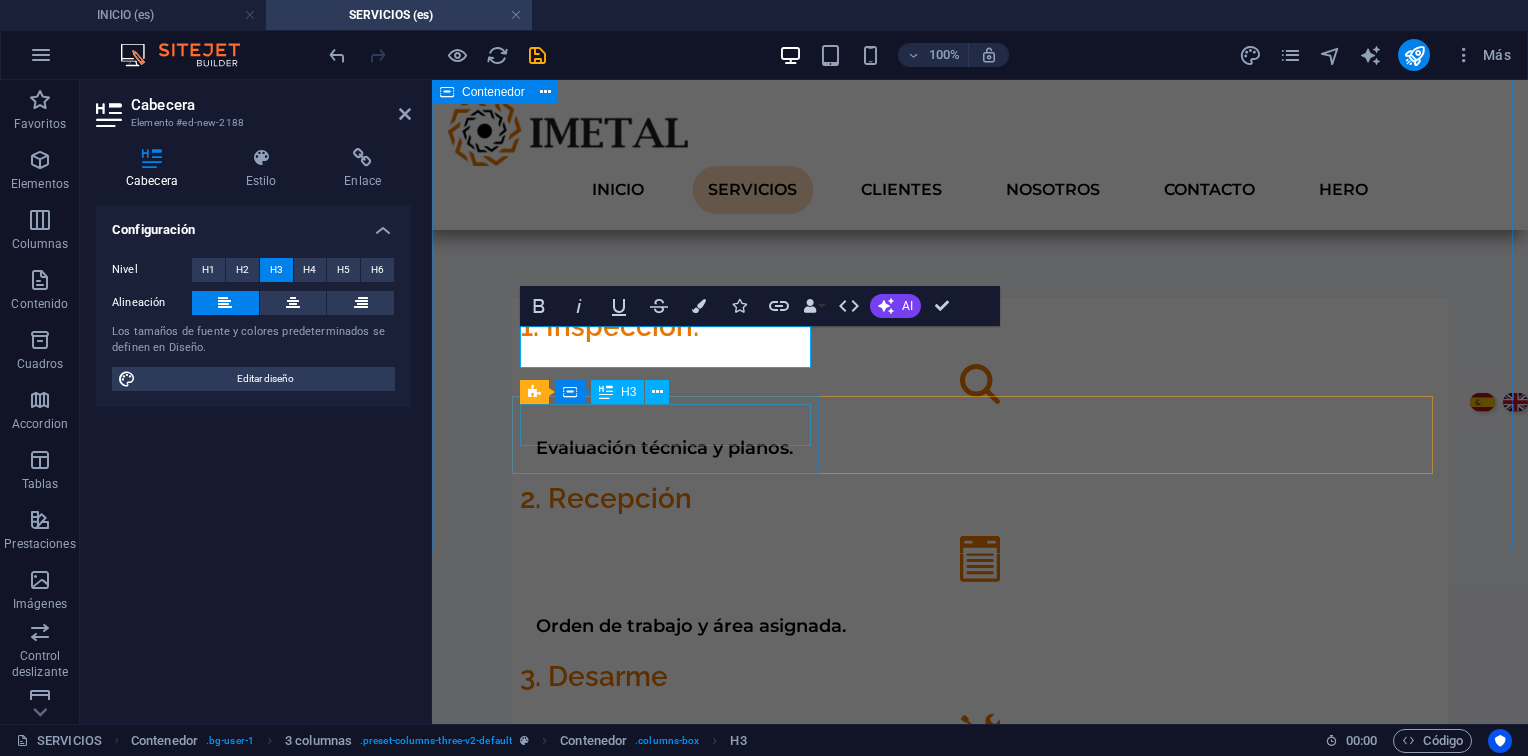 click on "10. Cierre" at bounding box center (980, 1865) 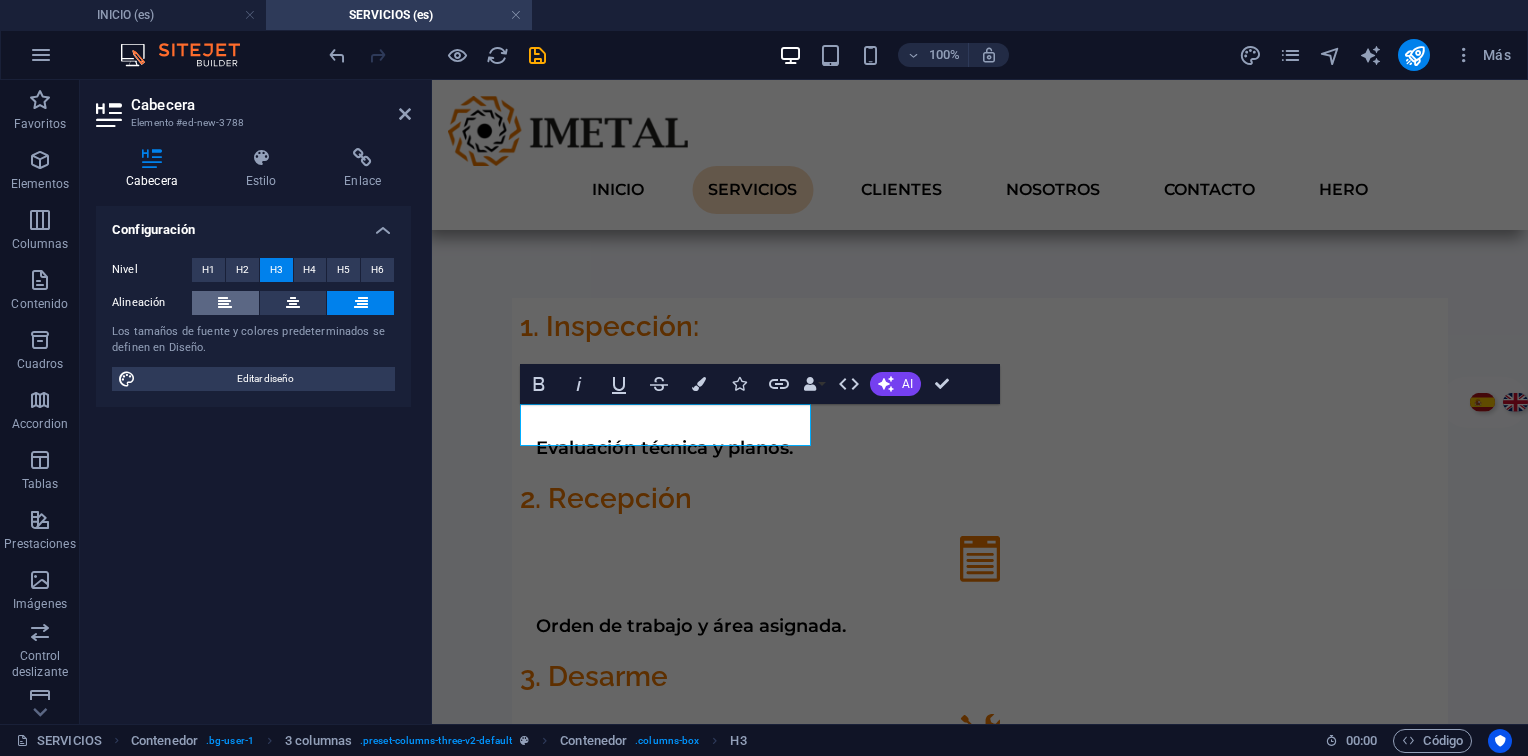 click at bounding box center [225, 303] 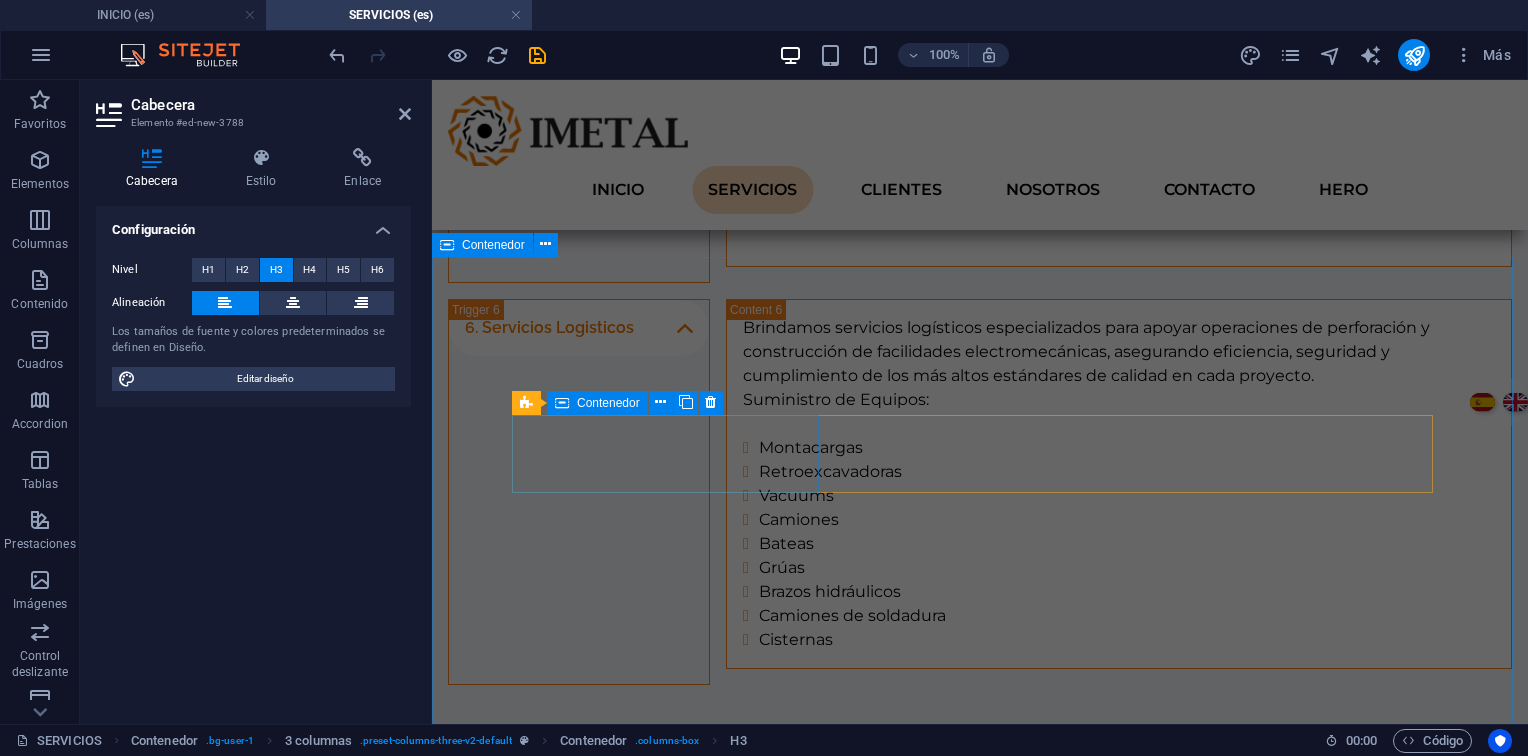 scroll, scrollTop: 2520, scrollLeft: 0, axis: vertical 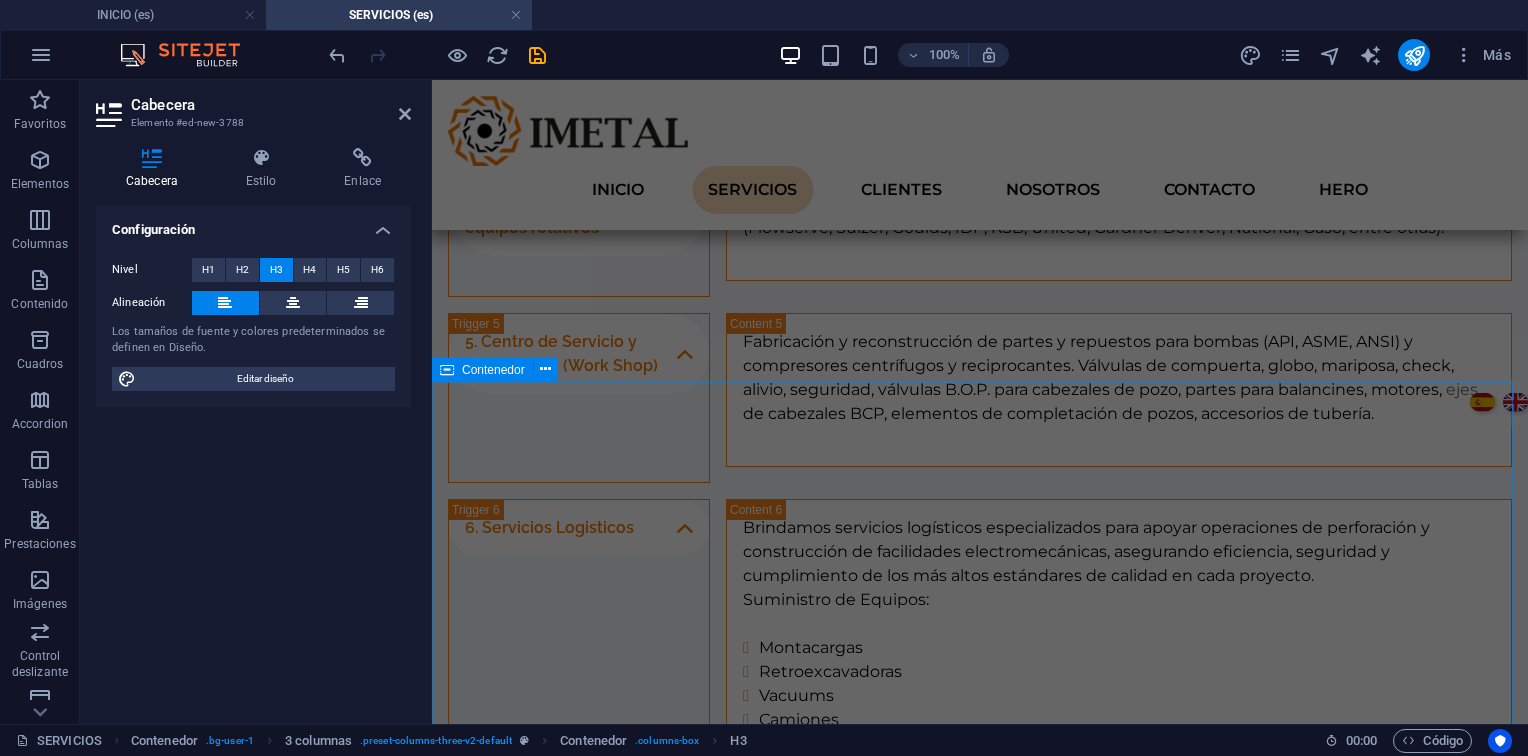 click on "1. Inspección: Evaluación técnica y planos. 2. Recepción Orden de trabajo y área asignada. 3. Desarme Torque, limpieza (sandblasting). 4. Reparación Mecanizado CNC y pruebas de calidad. 5. Despacho: Embalaje y envío al cliente. 6. Instalación Montaje, alineación de ejes/tuberías. 7. Garantía Monitoreo de variables operativas. 8. Válvulas Reparación y certificación PSV. 9. Inspección Termografía, ultrasonido, espesores. 10. Cierre Informe final y análisis de desempeño." at bounding box center (980, 1899) 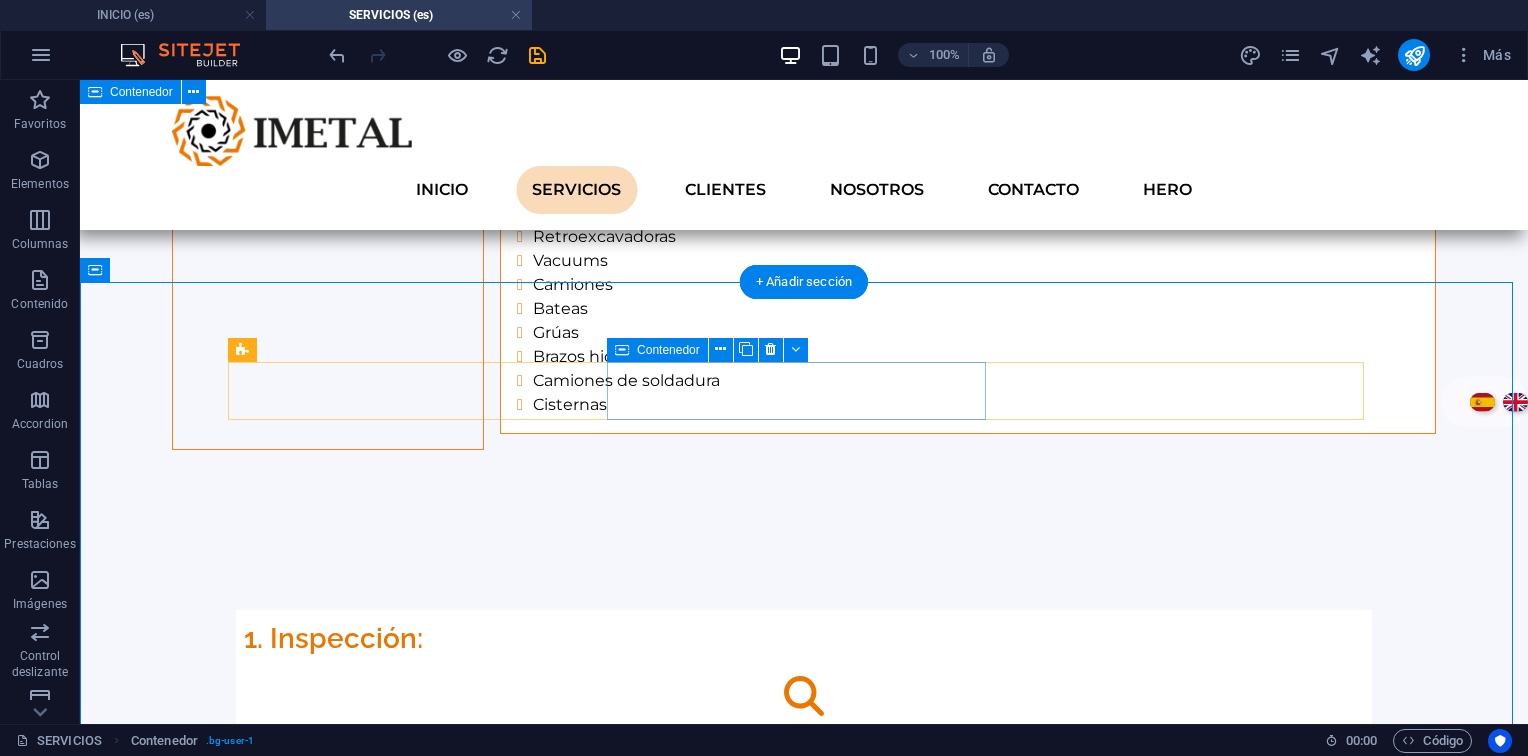 scroll, scrollTop: 2428, scrollLeft: 0, axis: vertical 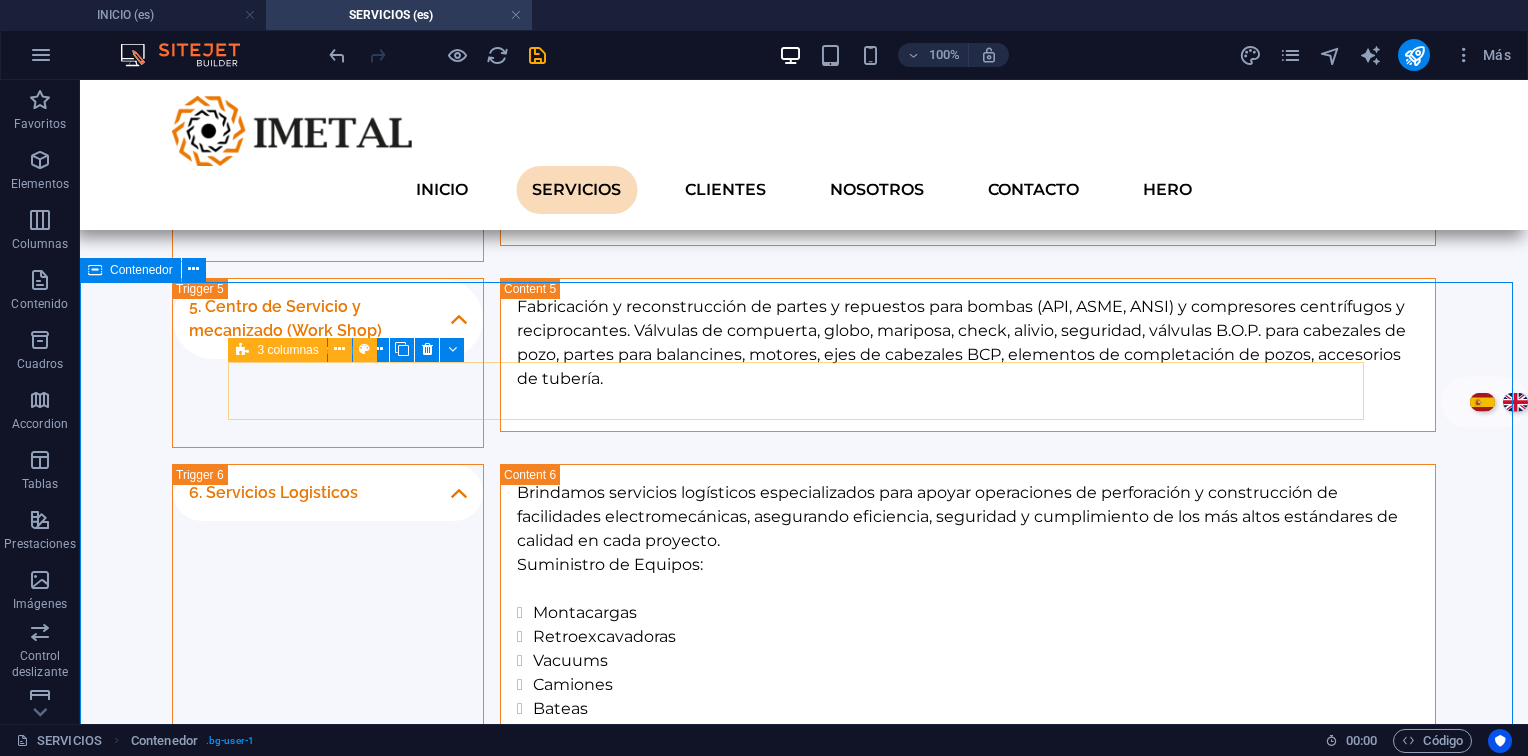 click on "3 columnas" at bounding box center (277, 350) 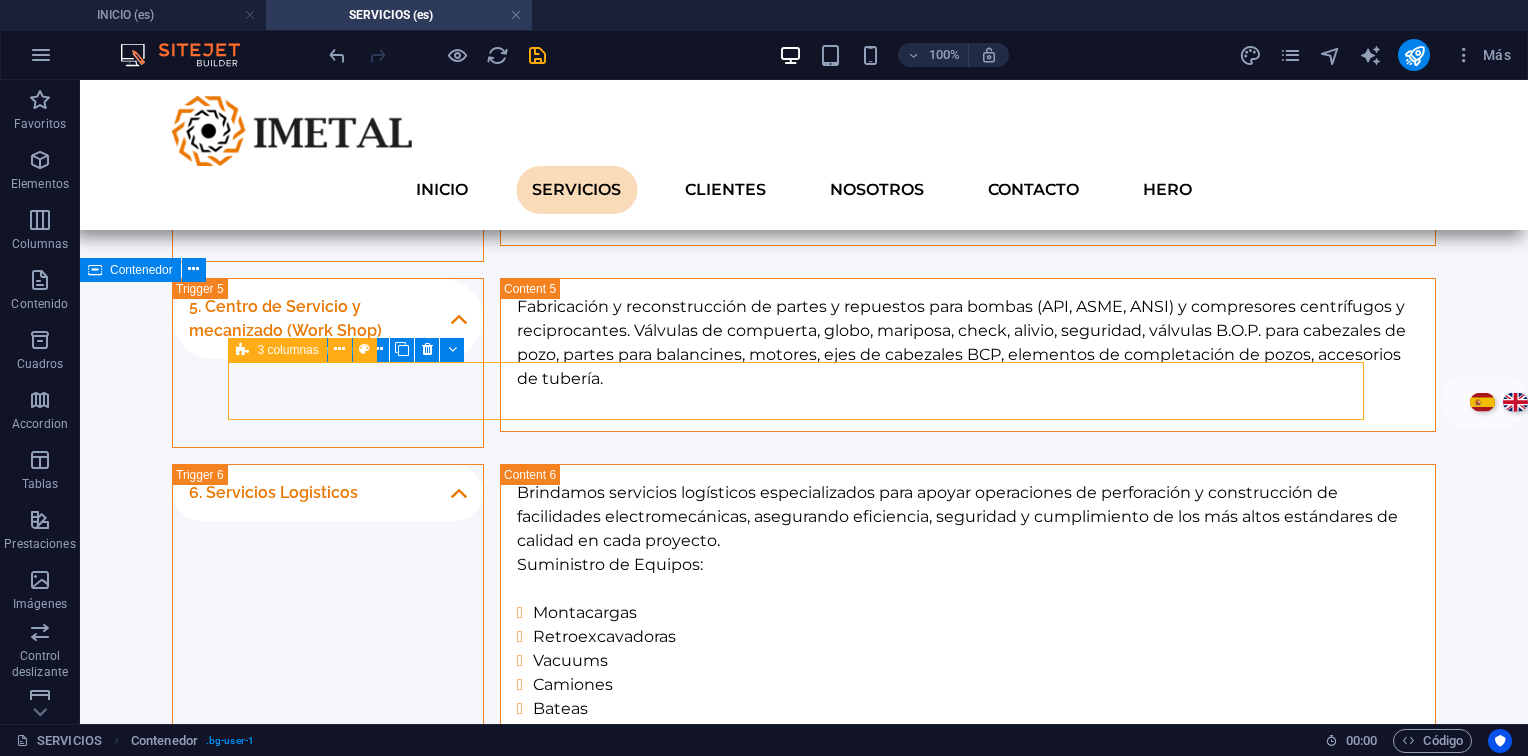 click on "3 columnas" at bounding box center [277, 350] 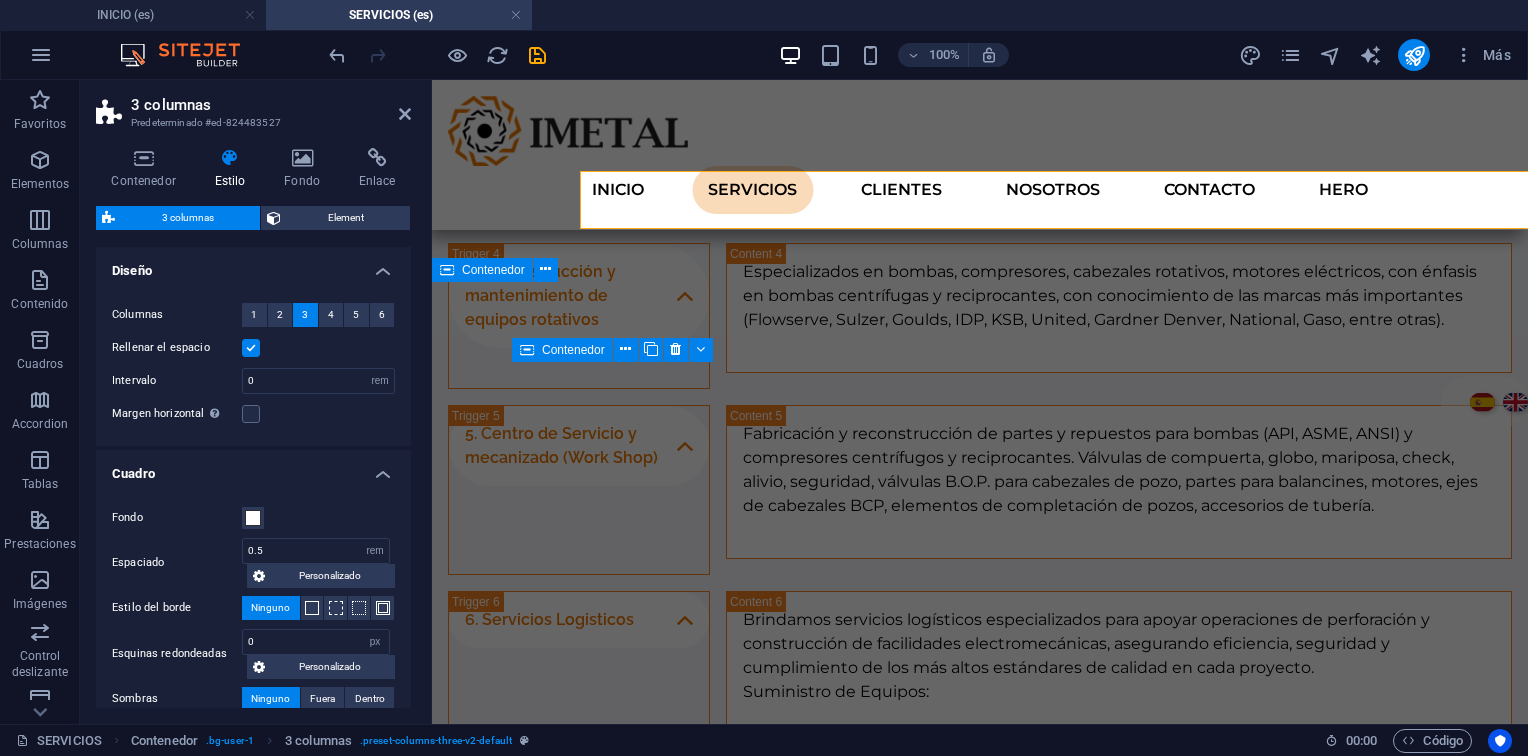 scroll, scrollTop: 2620, scrollLeft: 0, axis: vertical 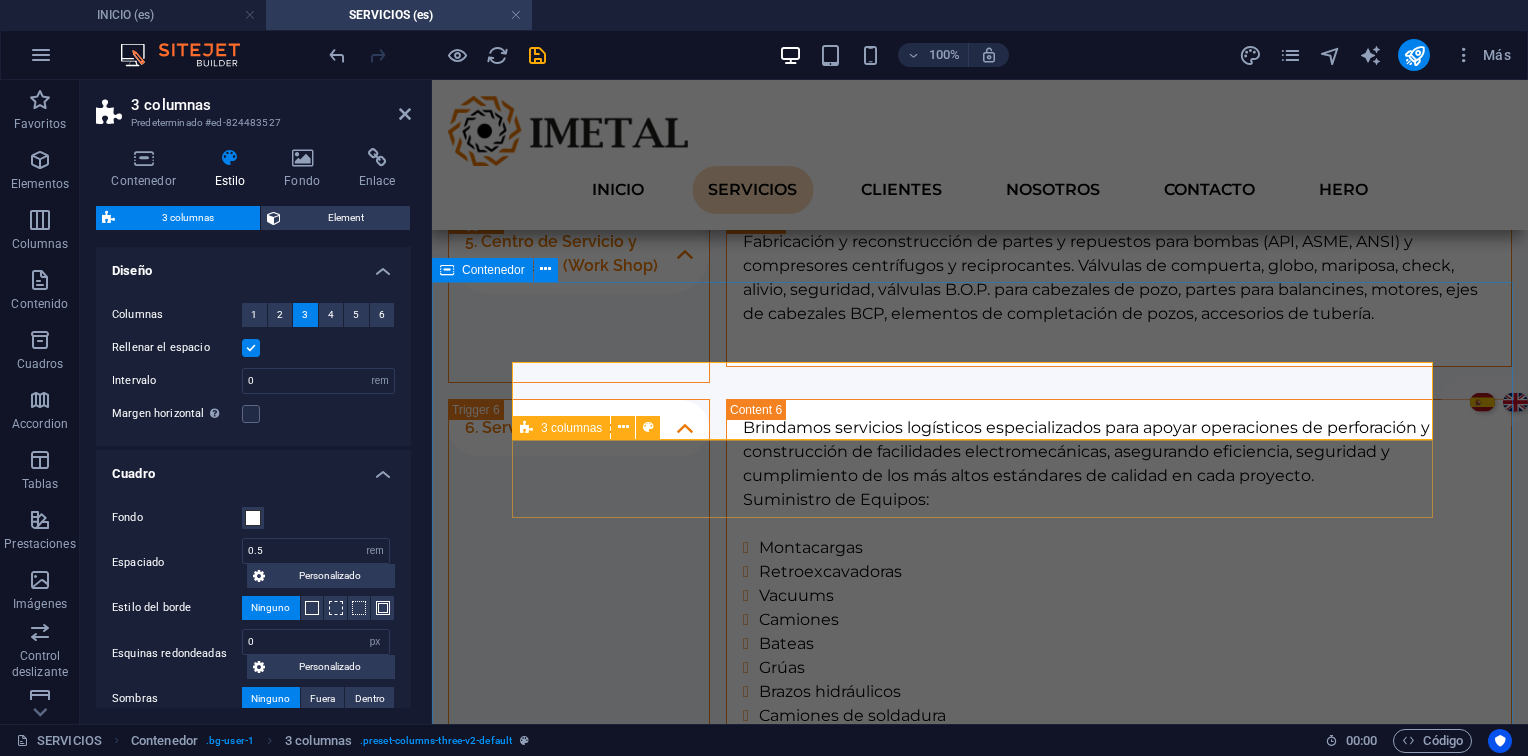click at bounding box center (526, 428) 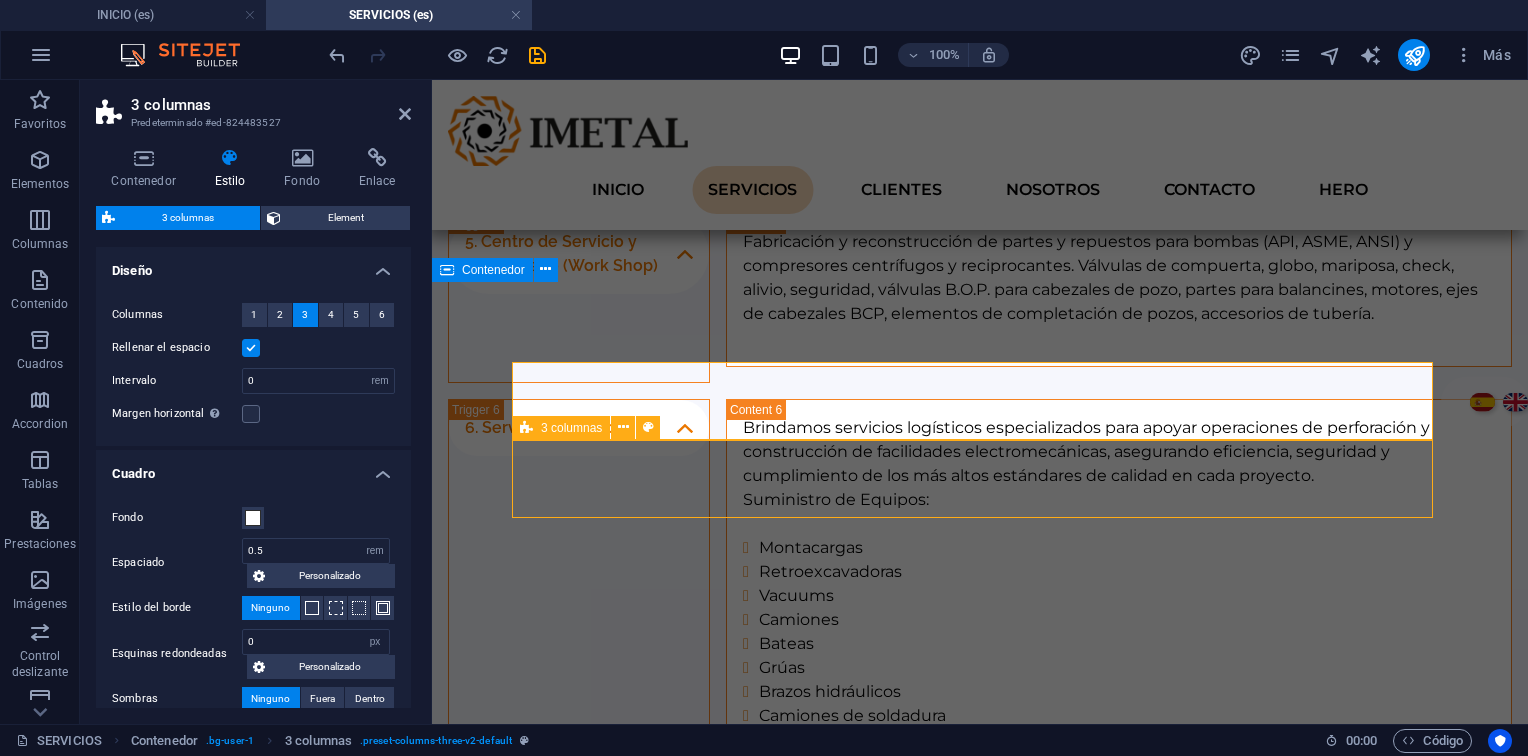 click at bounding box center [526, 428] 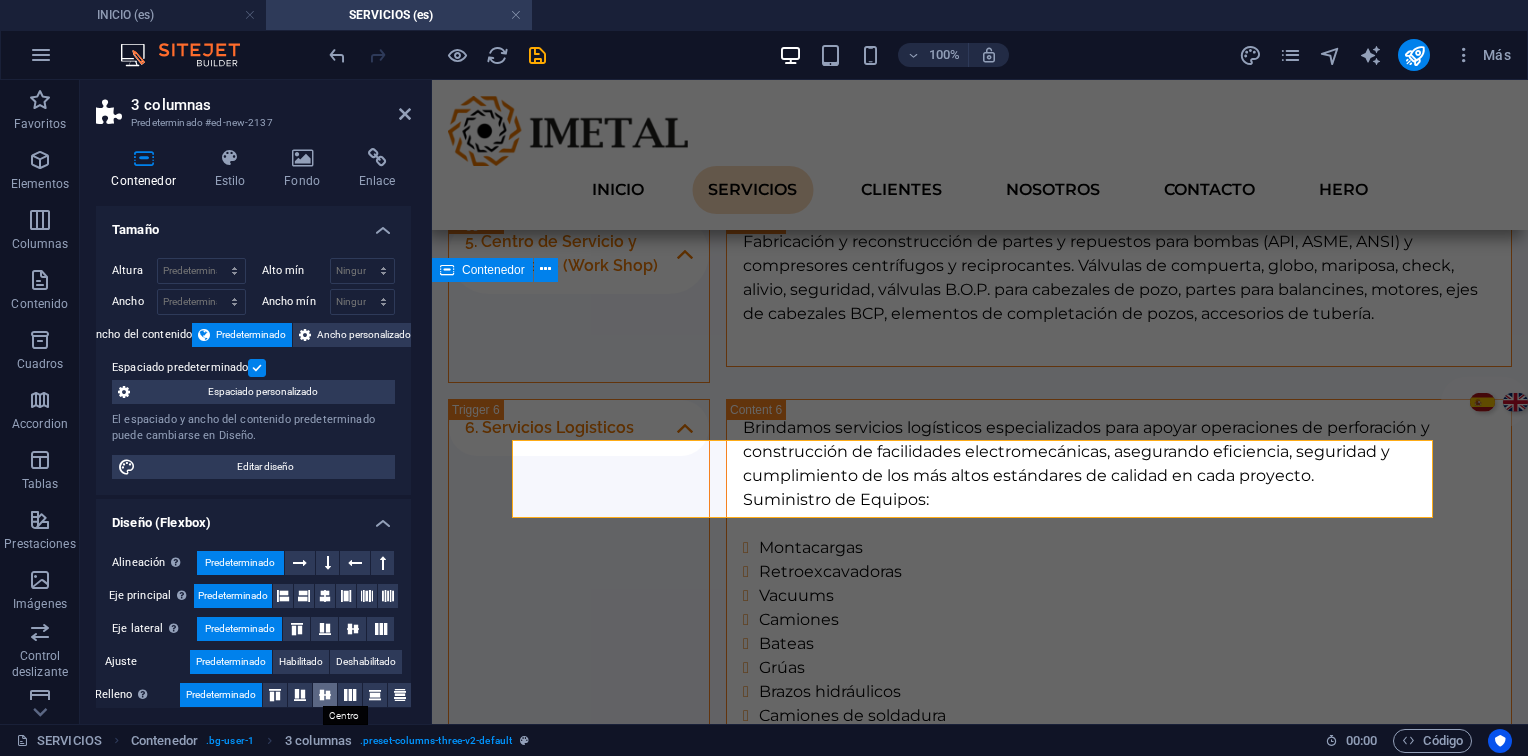click at bounding box center [325, 695] 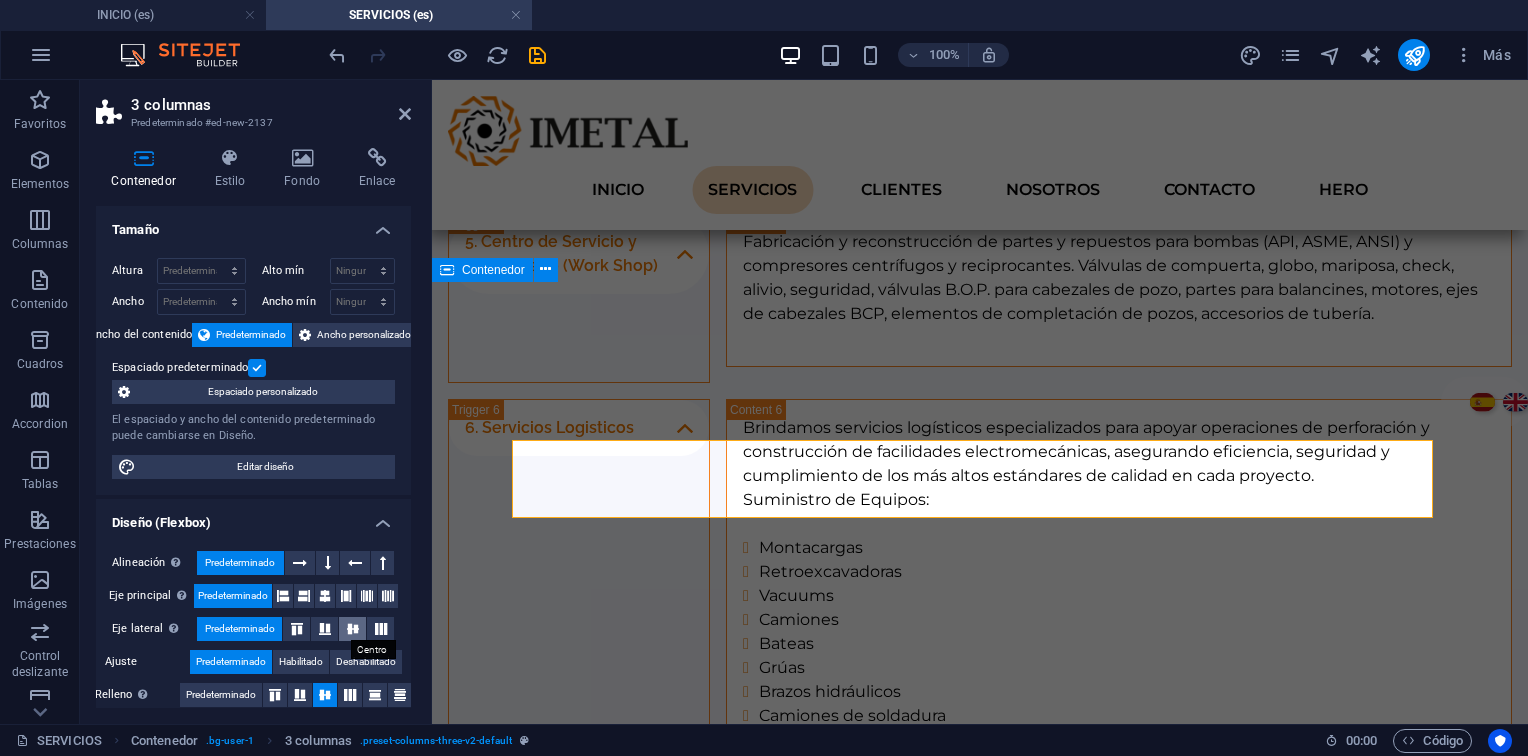 click at bounding box center (352, 629) 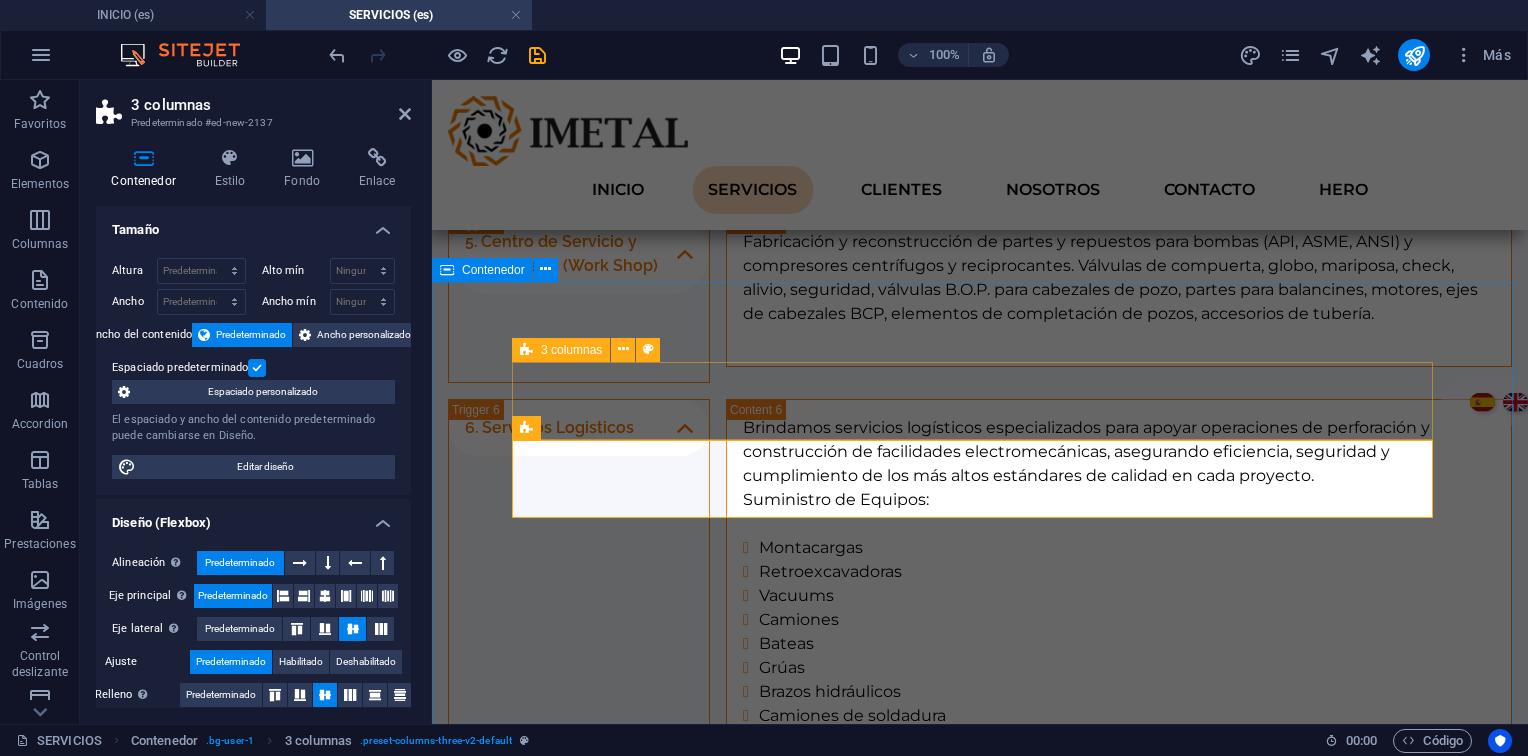 click at bounding box center (526, 350) 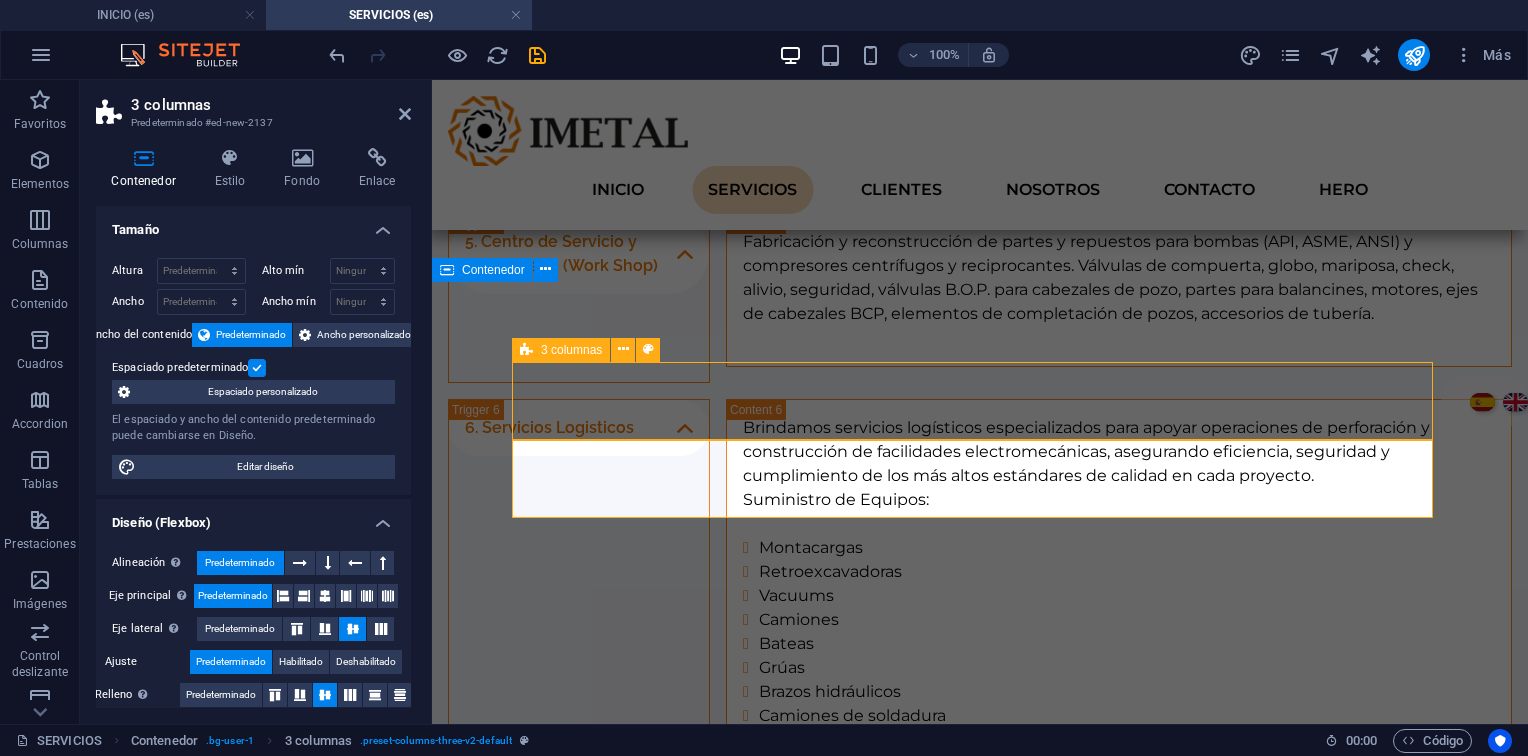 scroll, scrollTop: 2428, scrollLeft: 0, axis: vertical 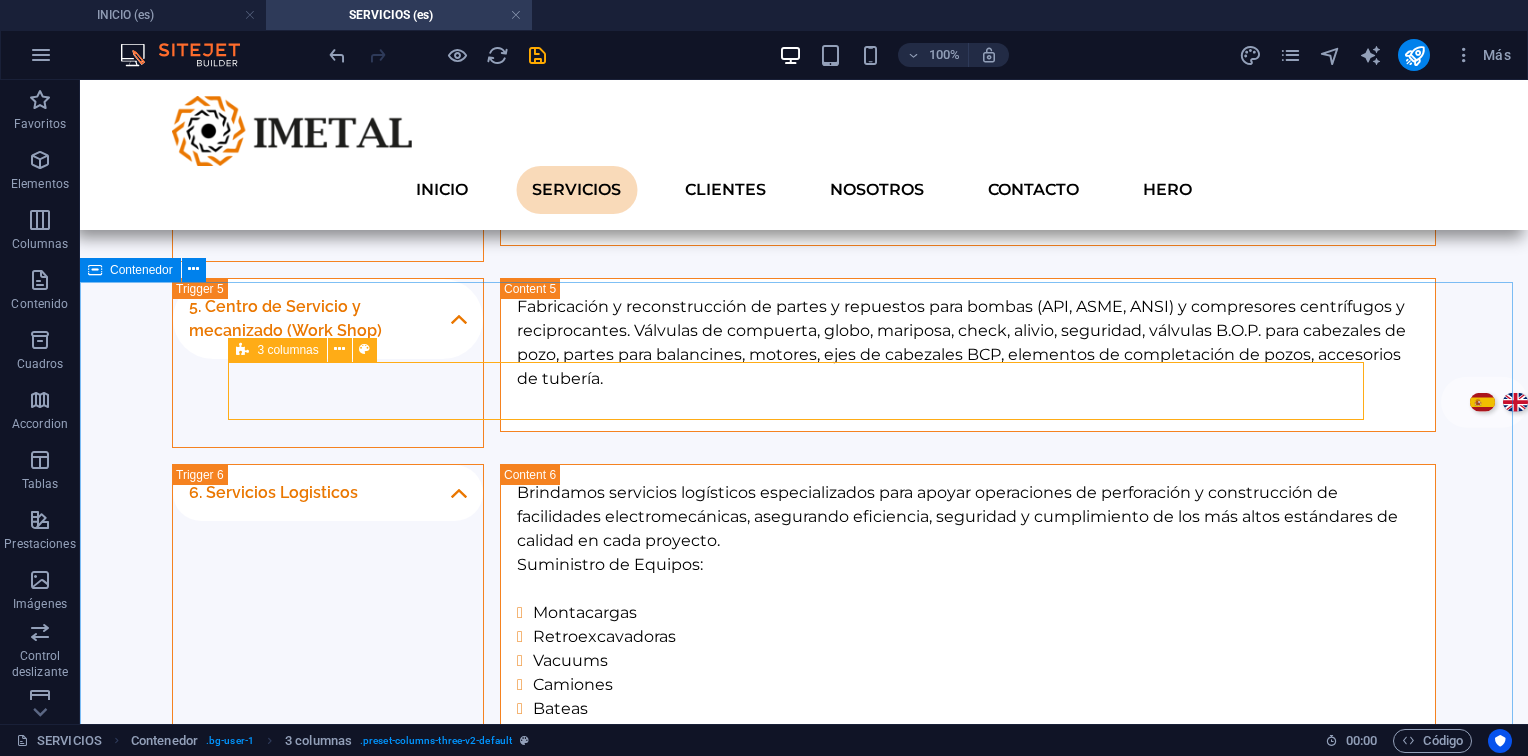 click at bounding box center [242, 350] 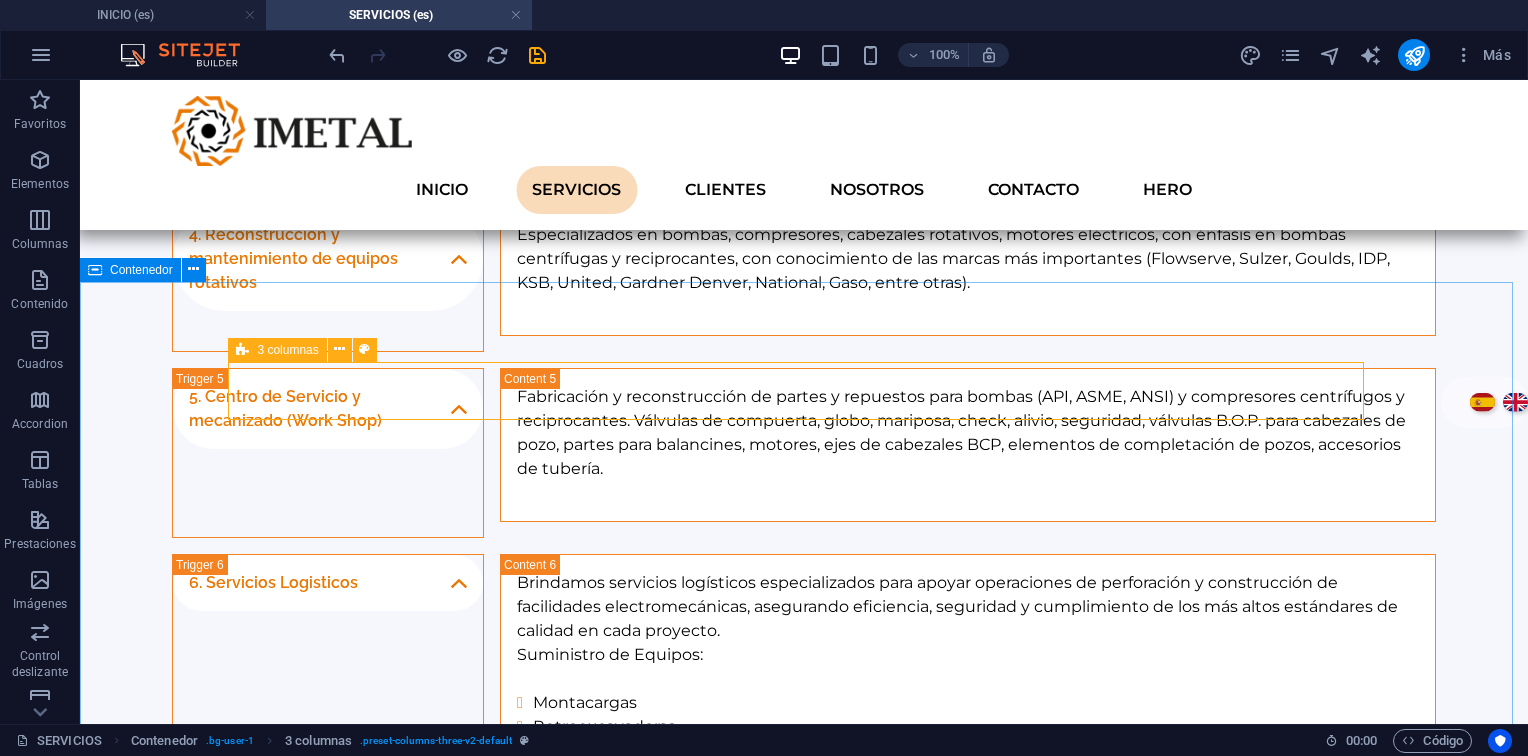 scroll, scrollTop: 2620, scrollLeft: 0, axis: vertical 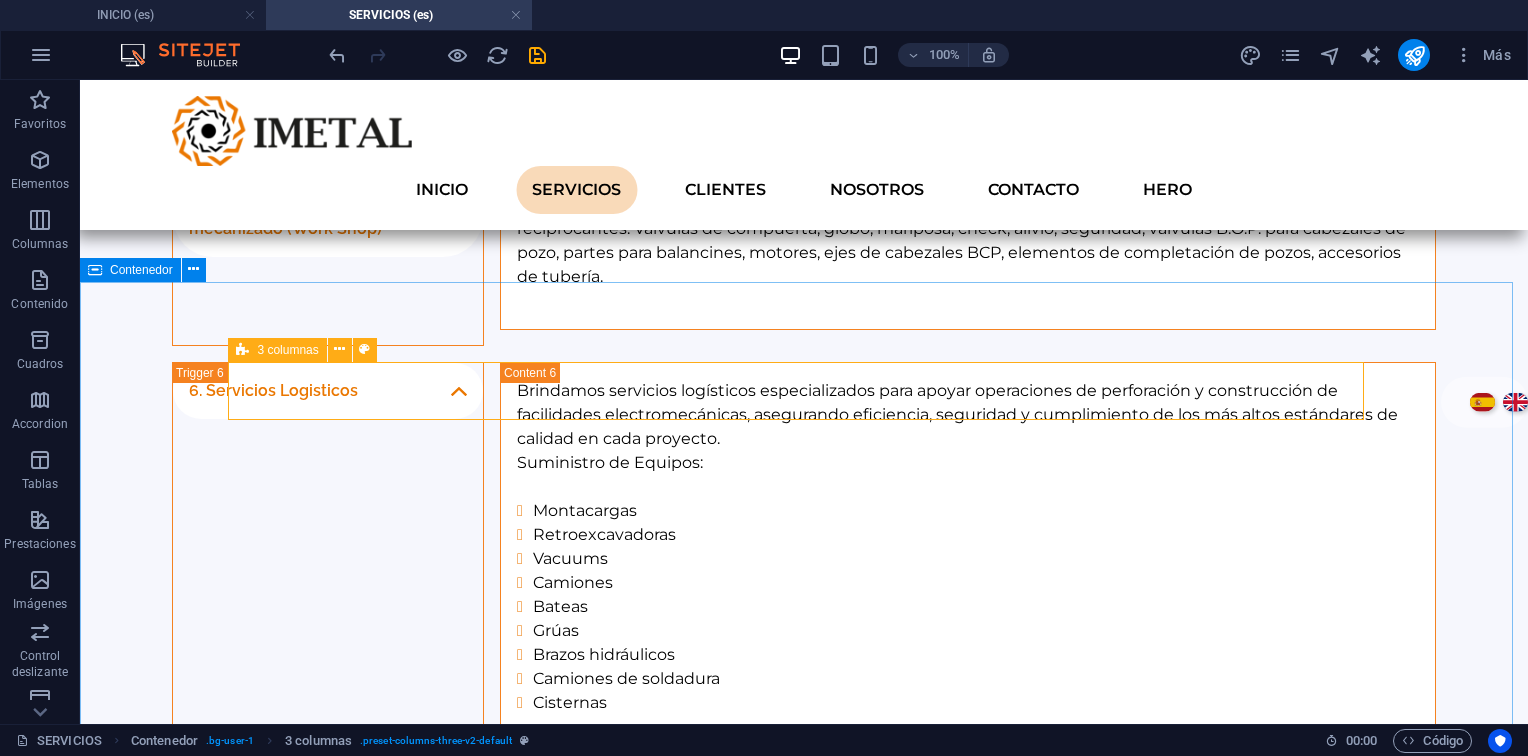 select on "rem" 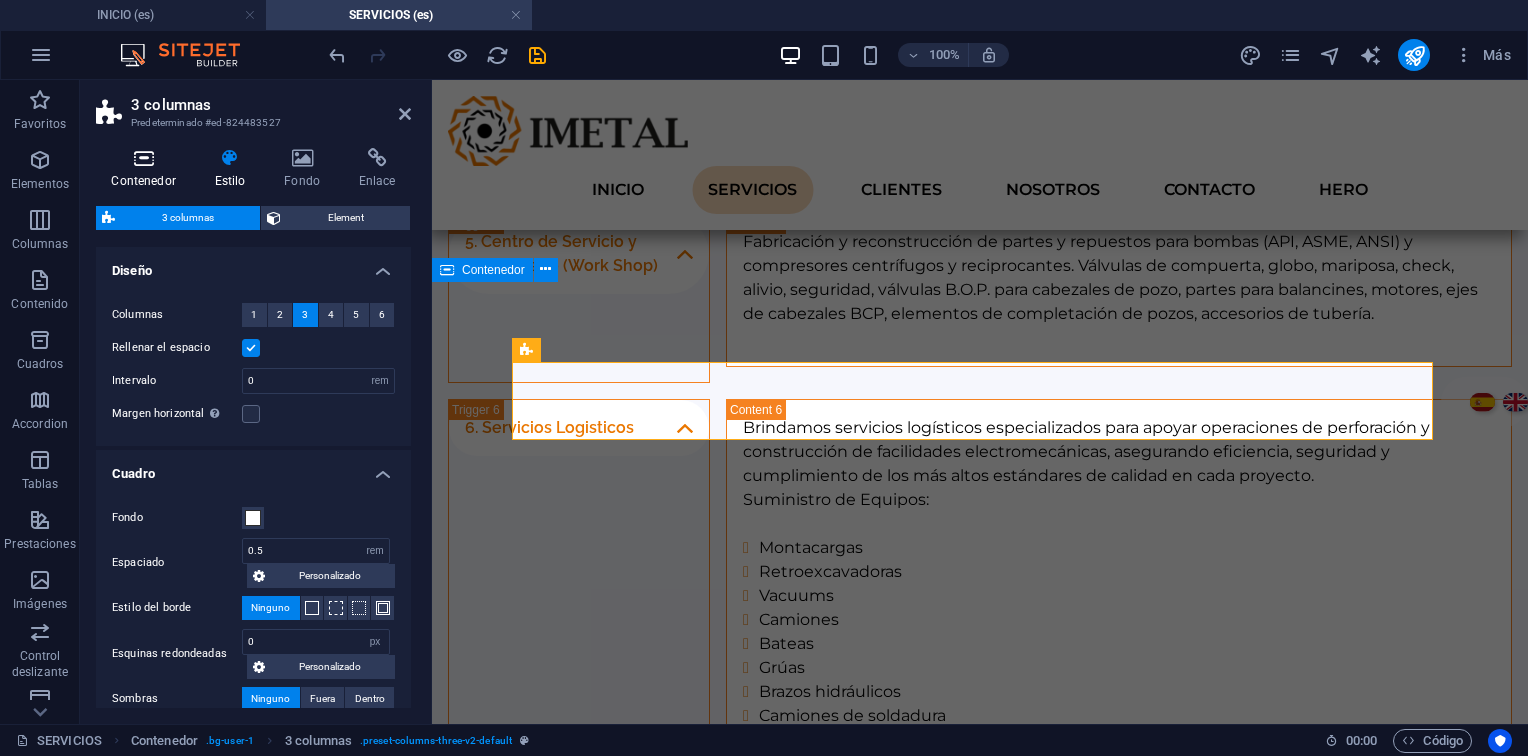 click at bounding box center [143, 158] 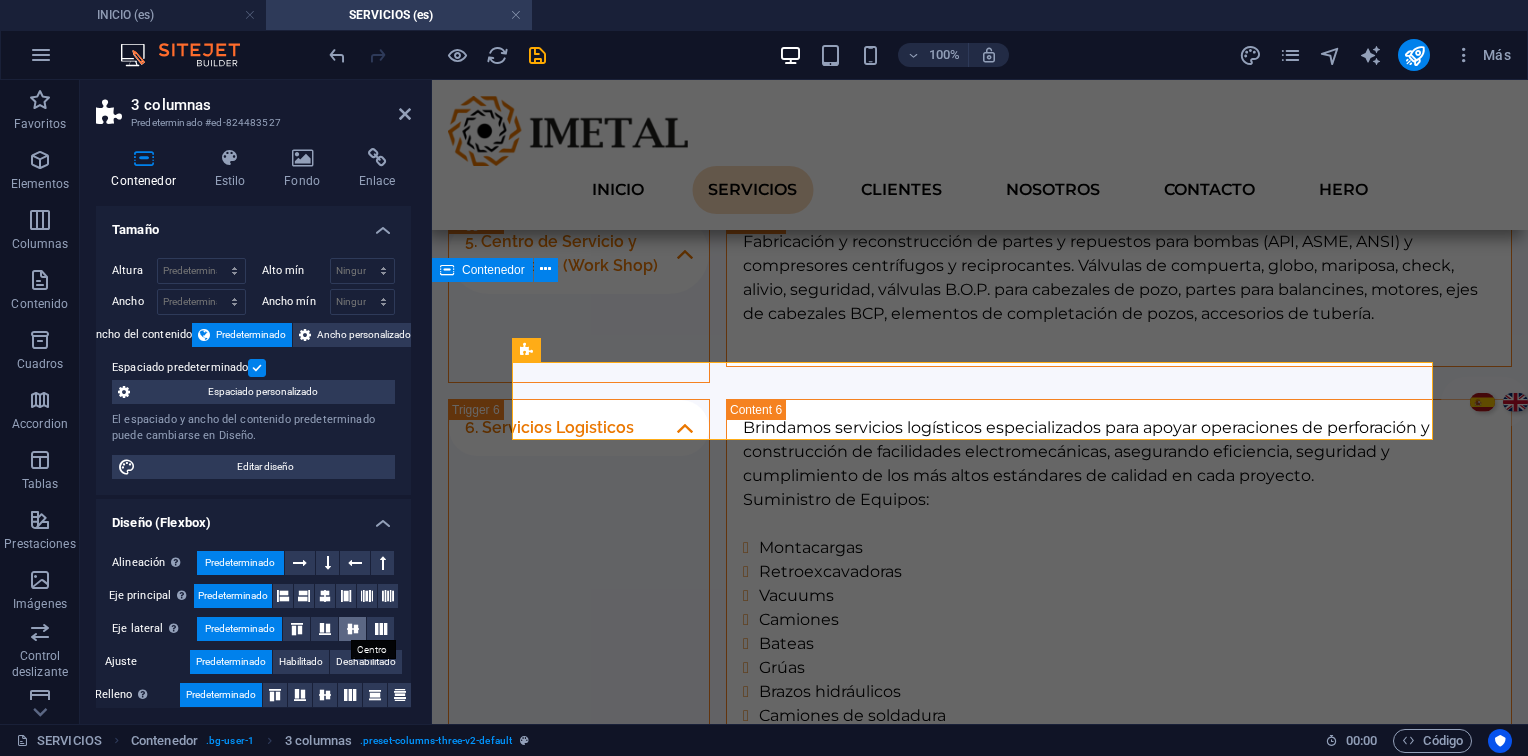 click at bounding box center [353, 629] 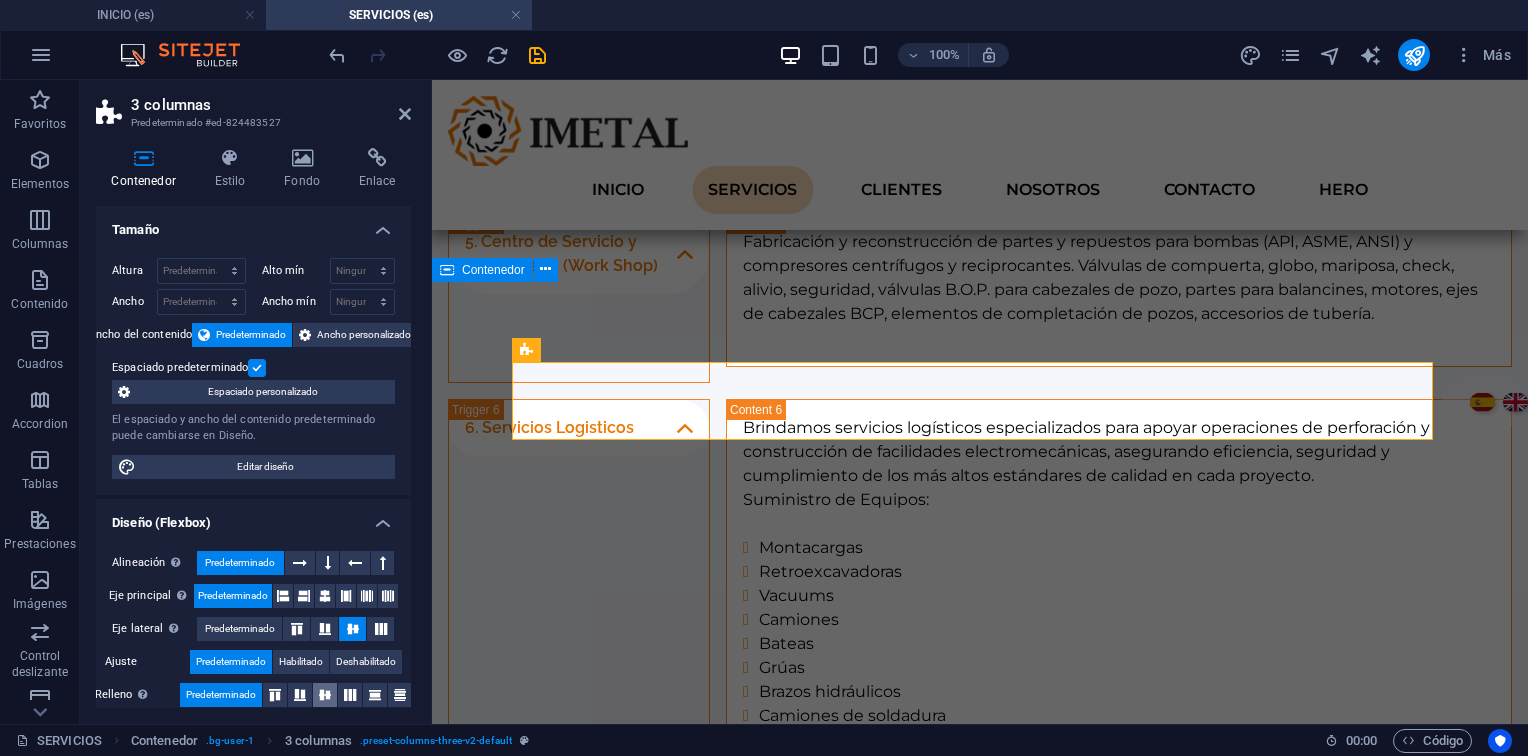 click at bounding box center (325, 695) 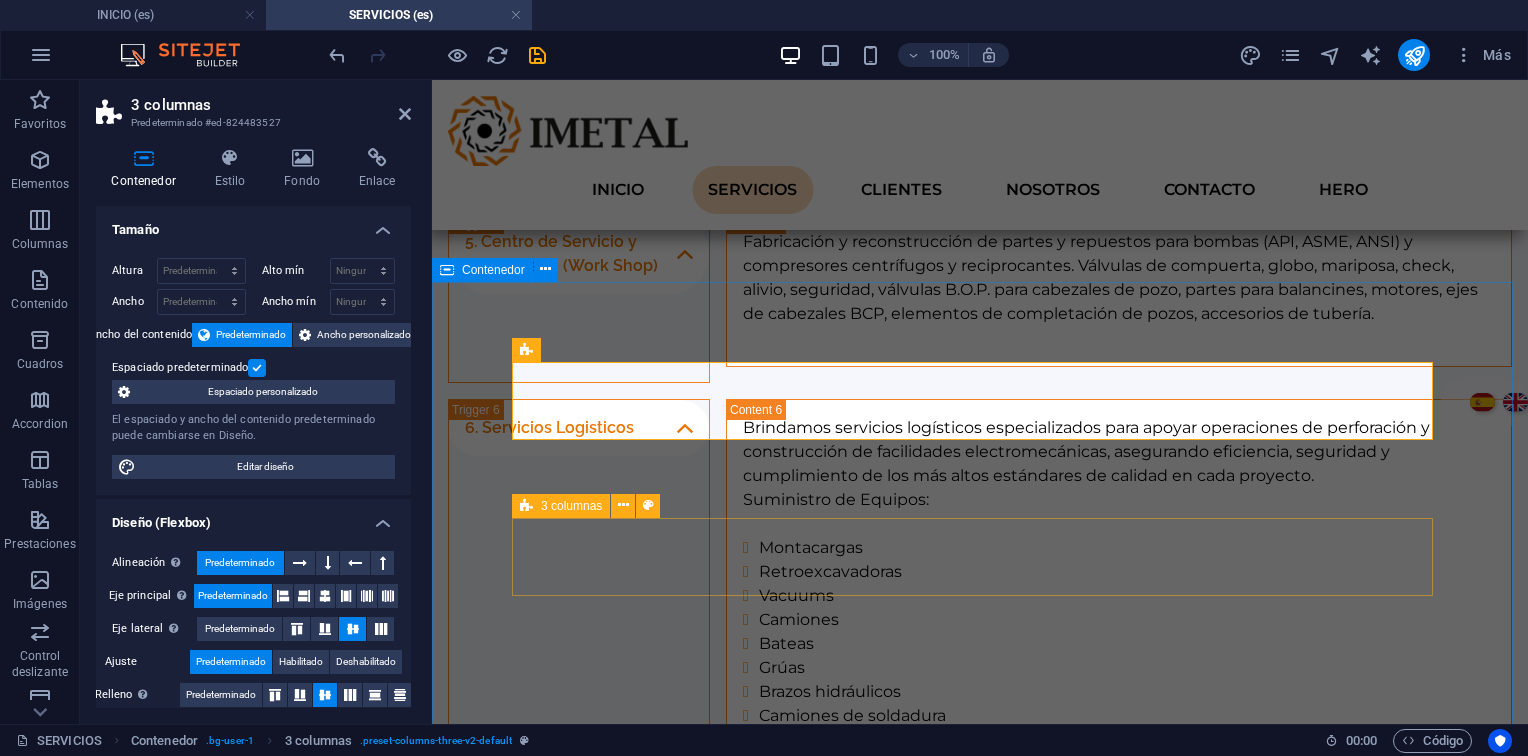 click on "1. Inspección: Evaluación técnica y planos. 2. Recepción Orden de trabajo y área asignada. 3. Desarme Torque, limpieza (sandblasting). 4. Reparación Mecanizado CNC y pruebas de calidad. 5. Despacho: Embalaje y envío al cliente. 6. Instalación Montaje, alineación de ejes/tuberías. 7. Garantía Monitoreo de variables operativas. 8. Válvulas Reparación y certificación PSV. 9. Inspección Termografía, ultrasonido, espesores. 10. Cierre Informe final y análisis de desempeño." at bounding box center (980, 1799) 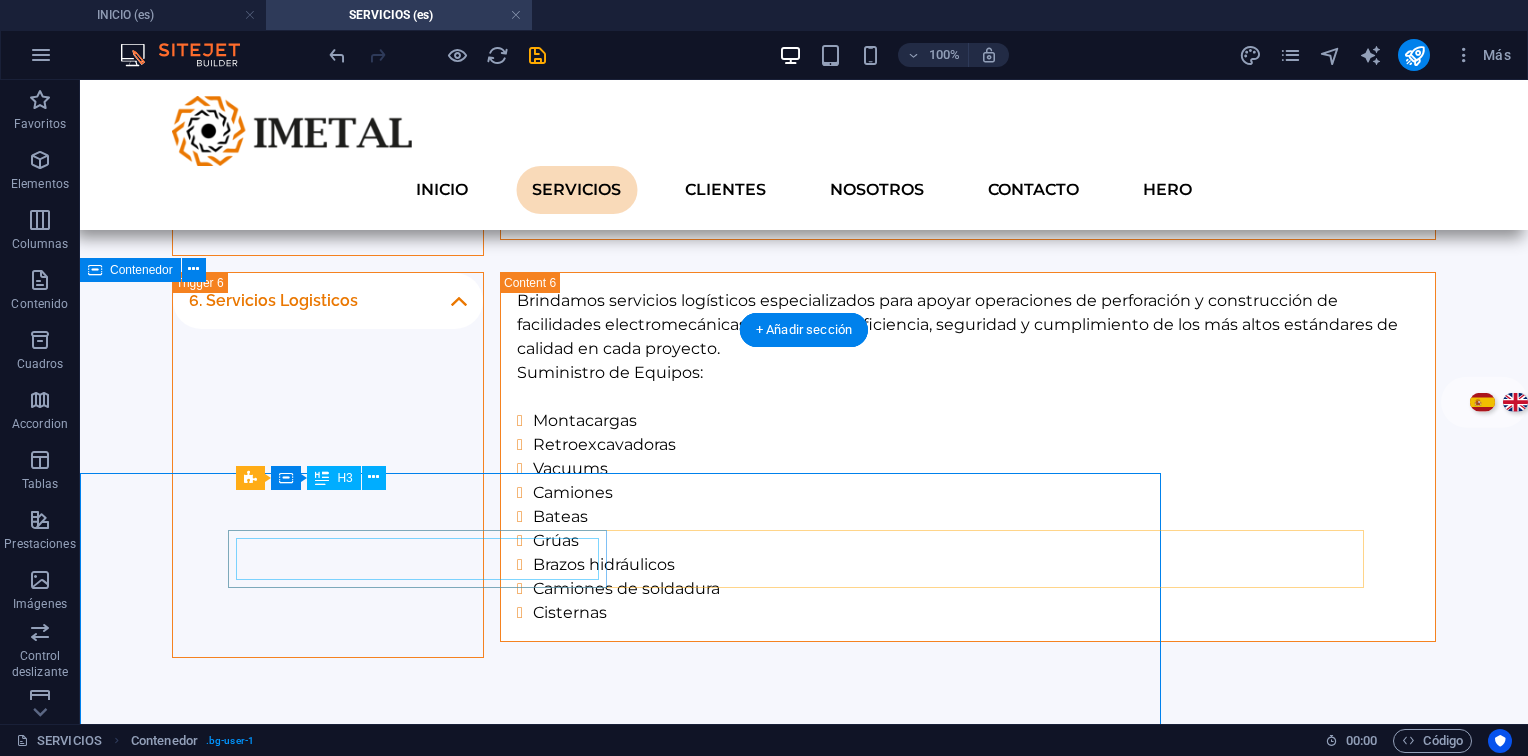 scroll, scrollTop: 2428, scrollLeft: 0, axis: vertical 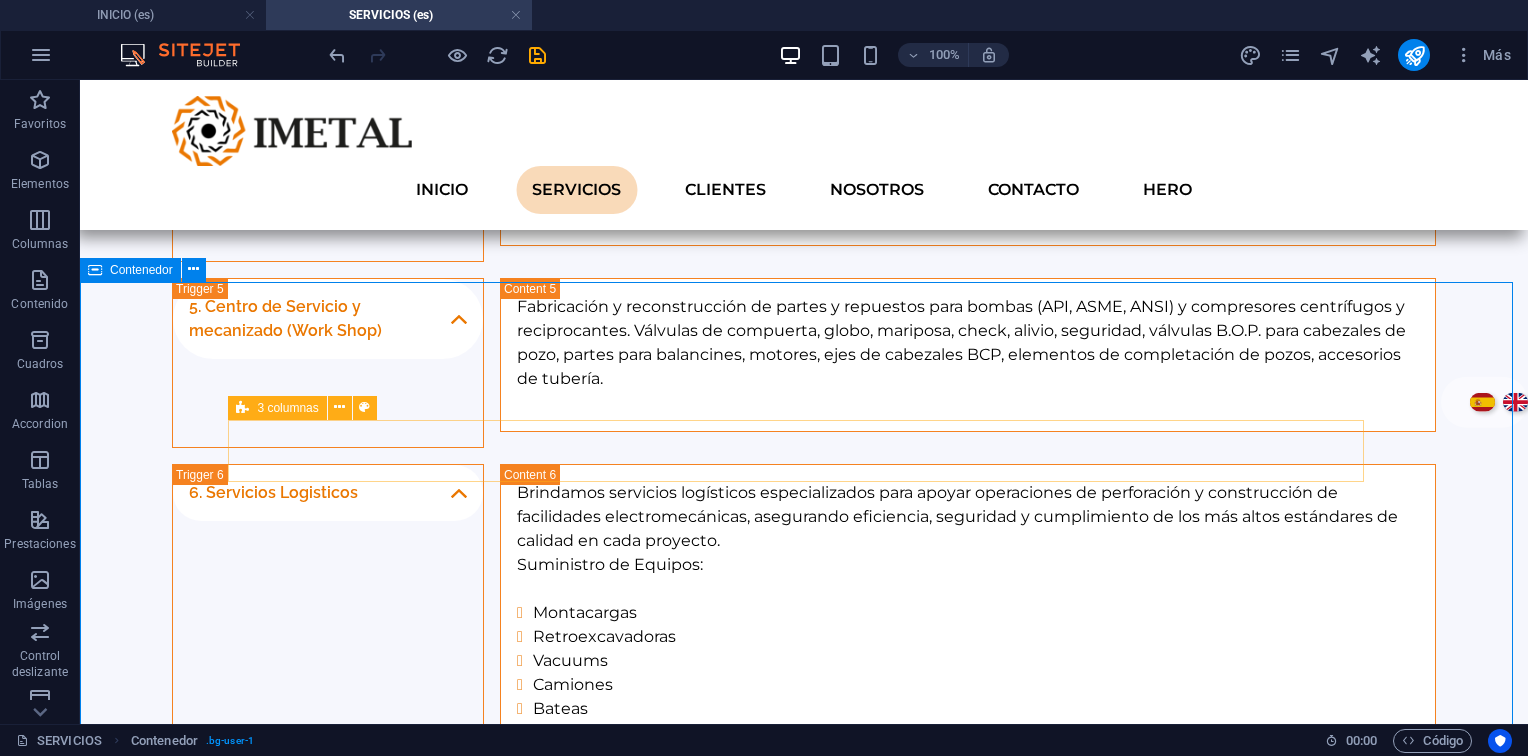 click on "3 columnas" at bounding box center (277, 408) 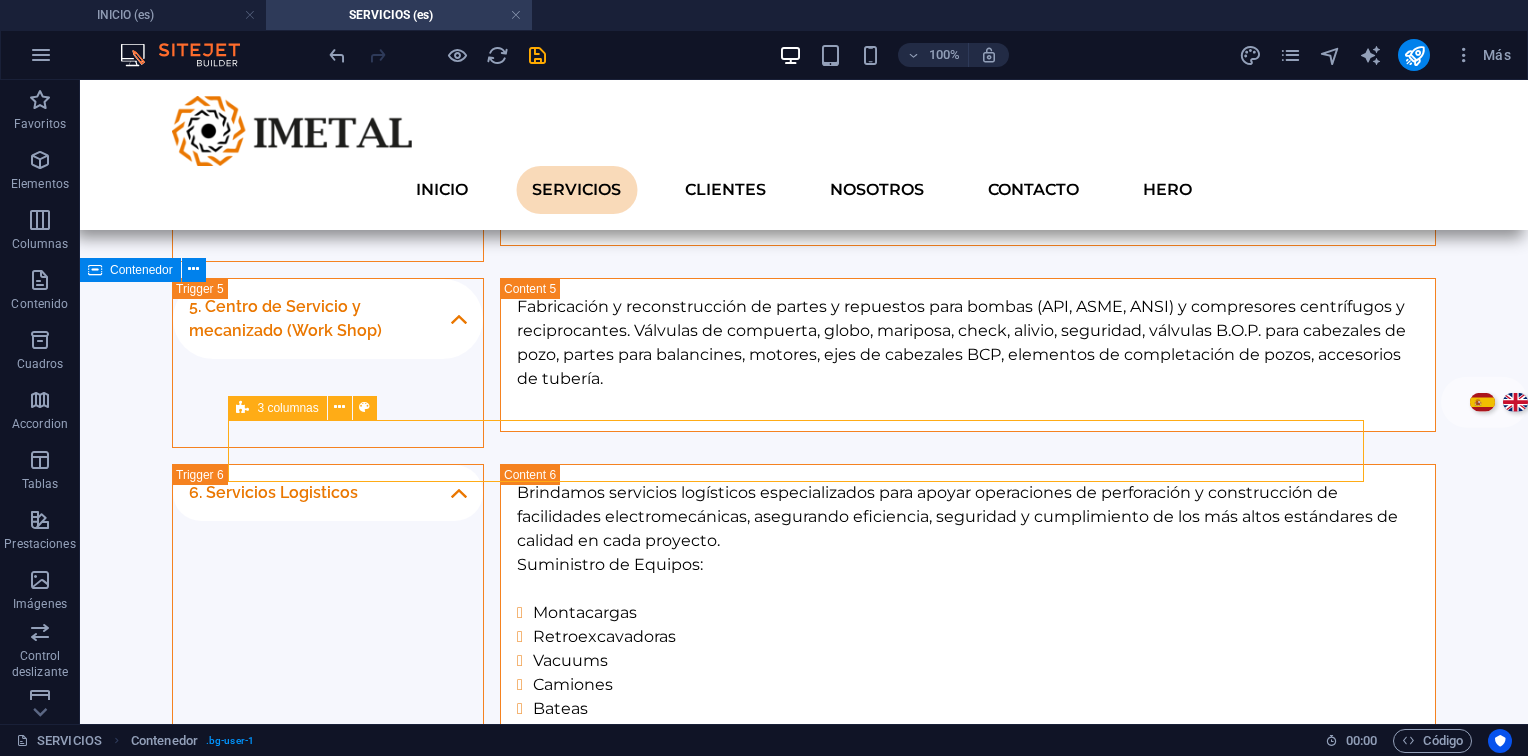 click on "3 columnas" at bounding box center [277, 408] 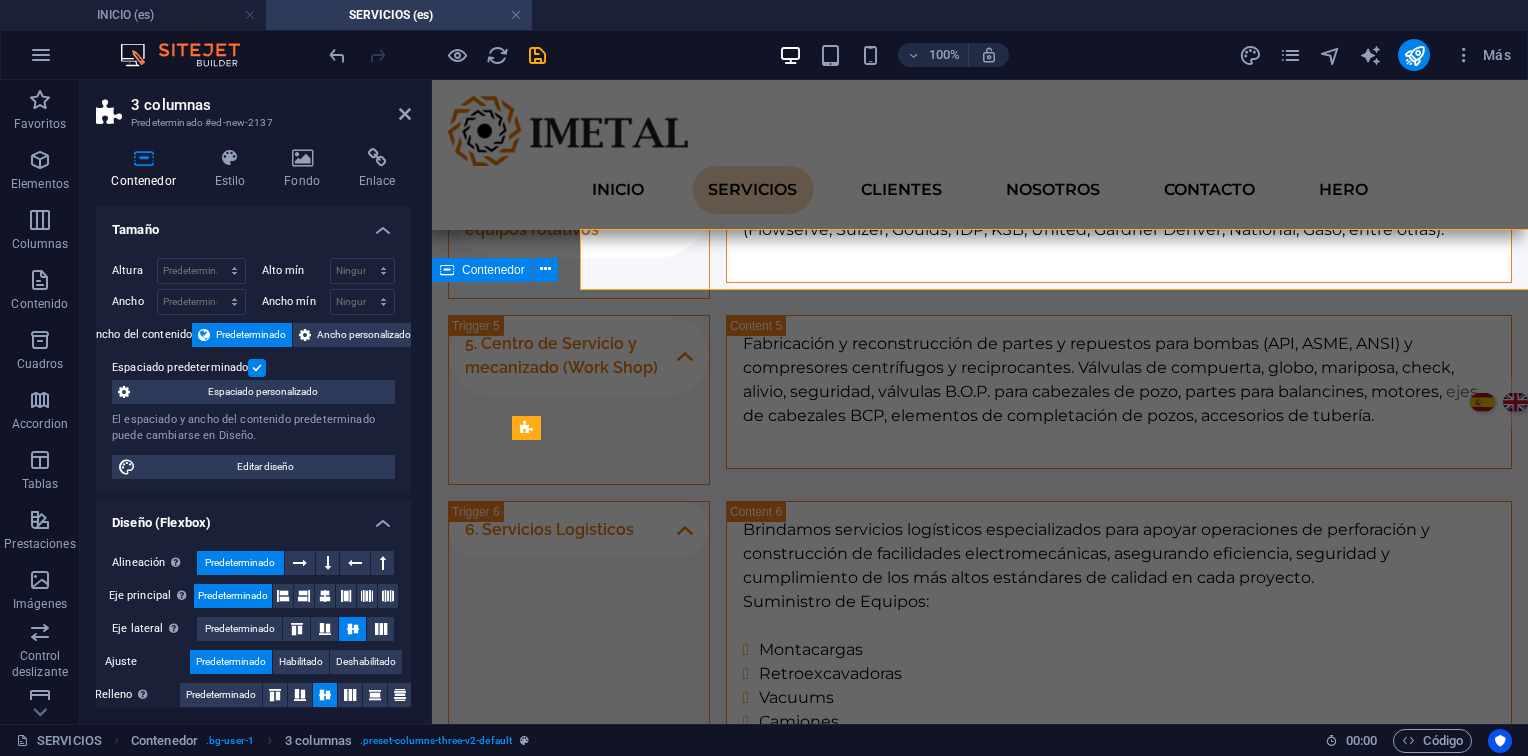 scroll, scrollTop: 2620, scrollLeft: 0, axis: vertical 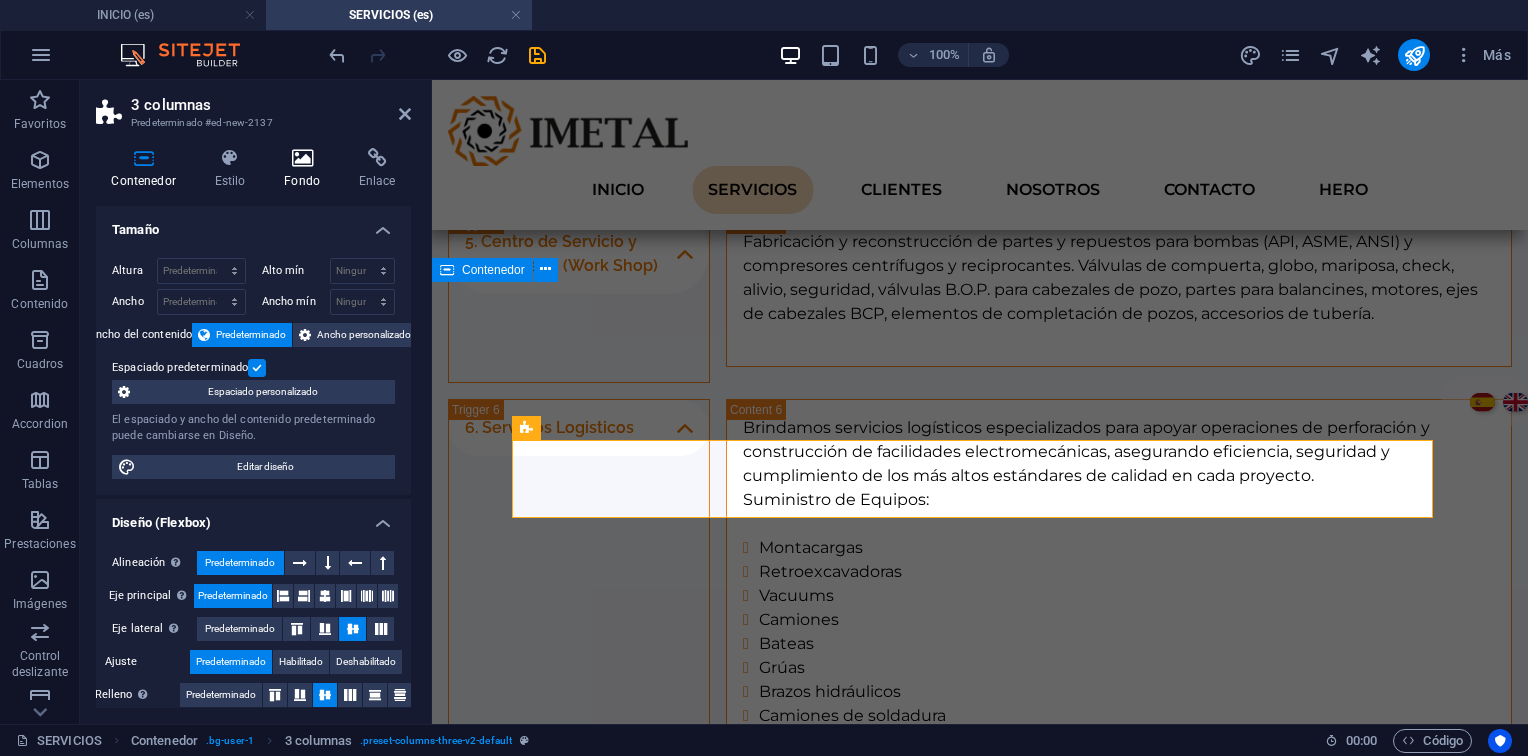 click on "Fondo" at bounding box center [306, 169] 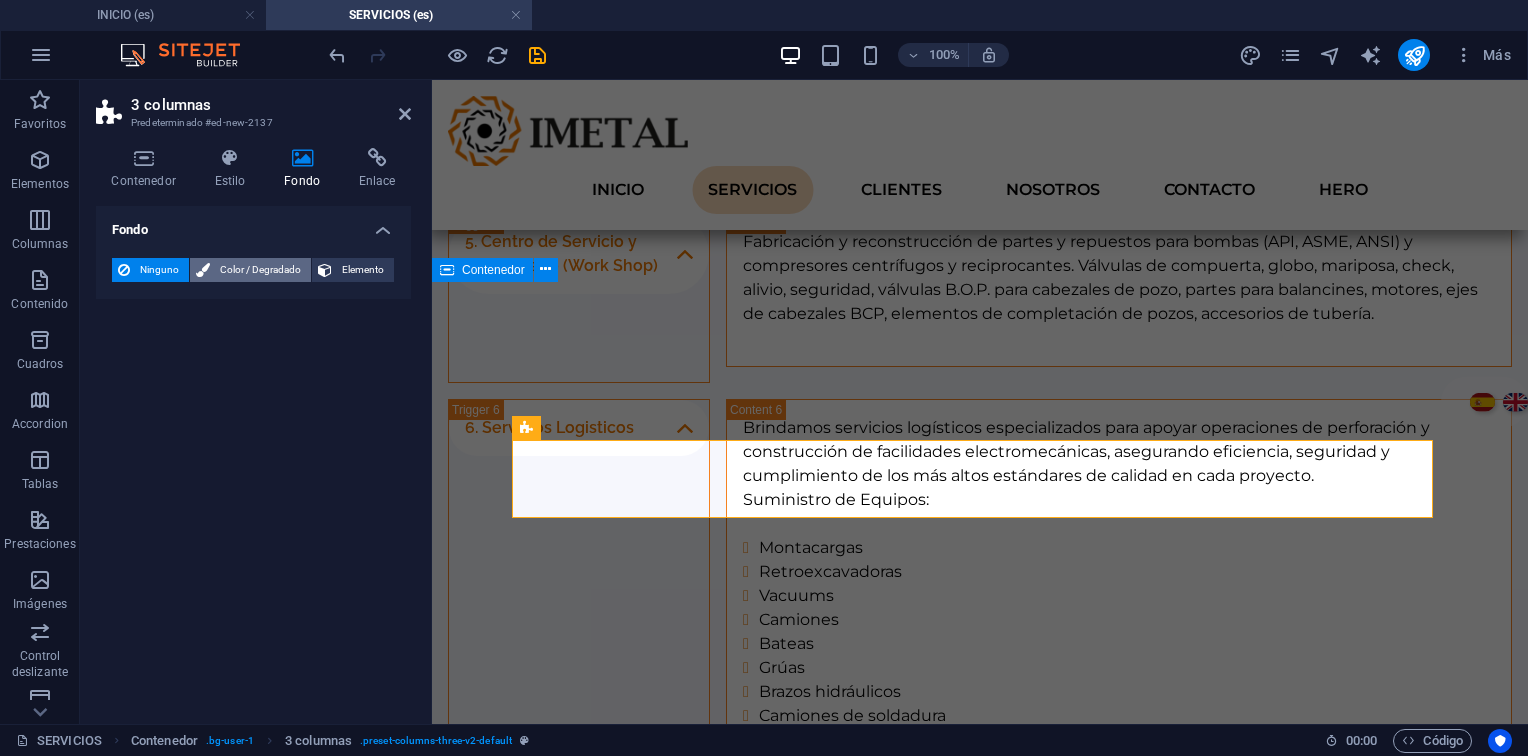 click on "Color / Degradado" at bounding box center (260, 270) 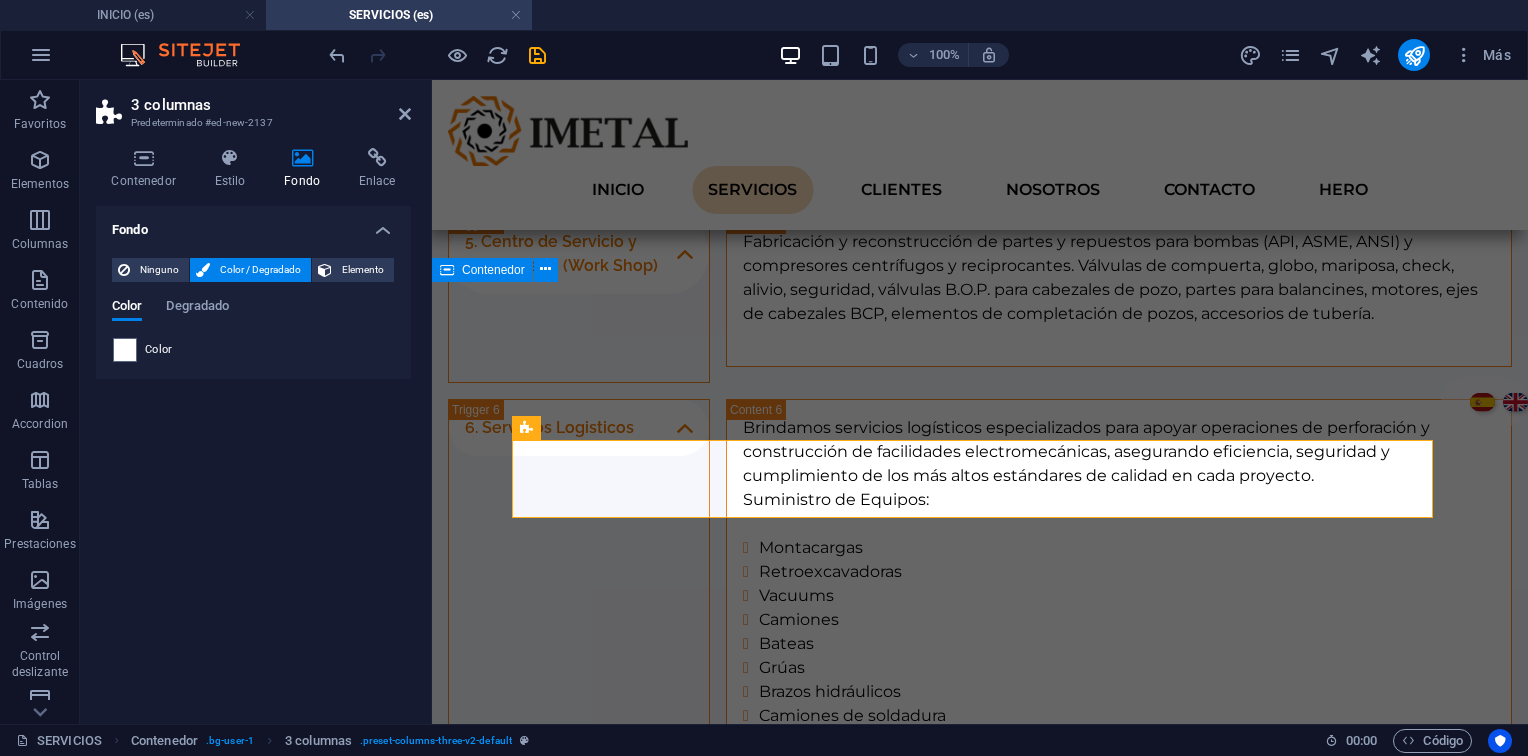click at bounding box center (125, 350) 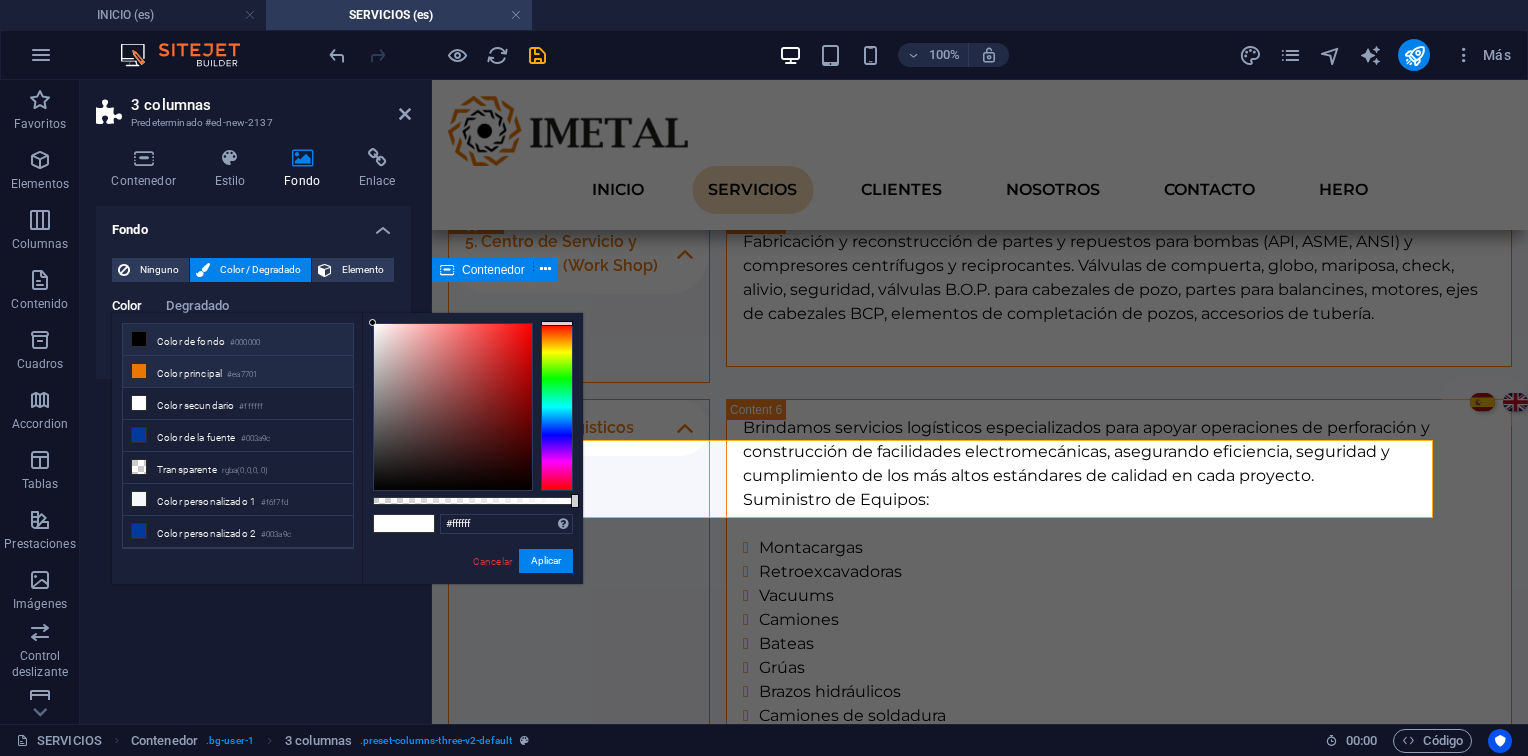 click on "Color principal
#ea7701" at bounding box center (238, 372) 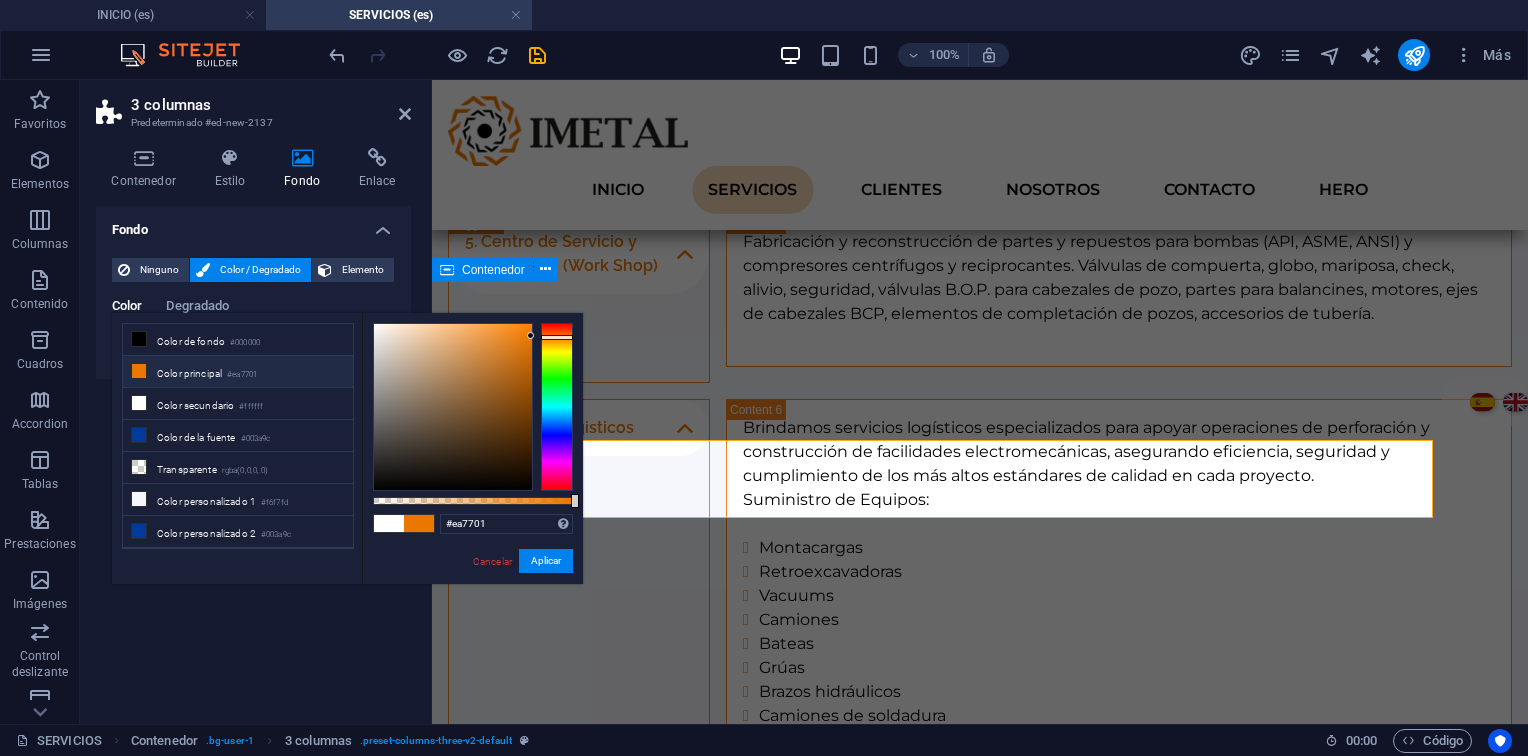 click on "#ea7701 Formatos soportados #0852ed rgb(8, 82, 237) rgba(8, 82, 237, 90%) hsv(221,97,93) hsl(221, 93%, 48%) Cancelar Aplicar" at bounding box center (472, 593) 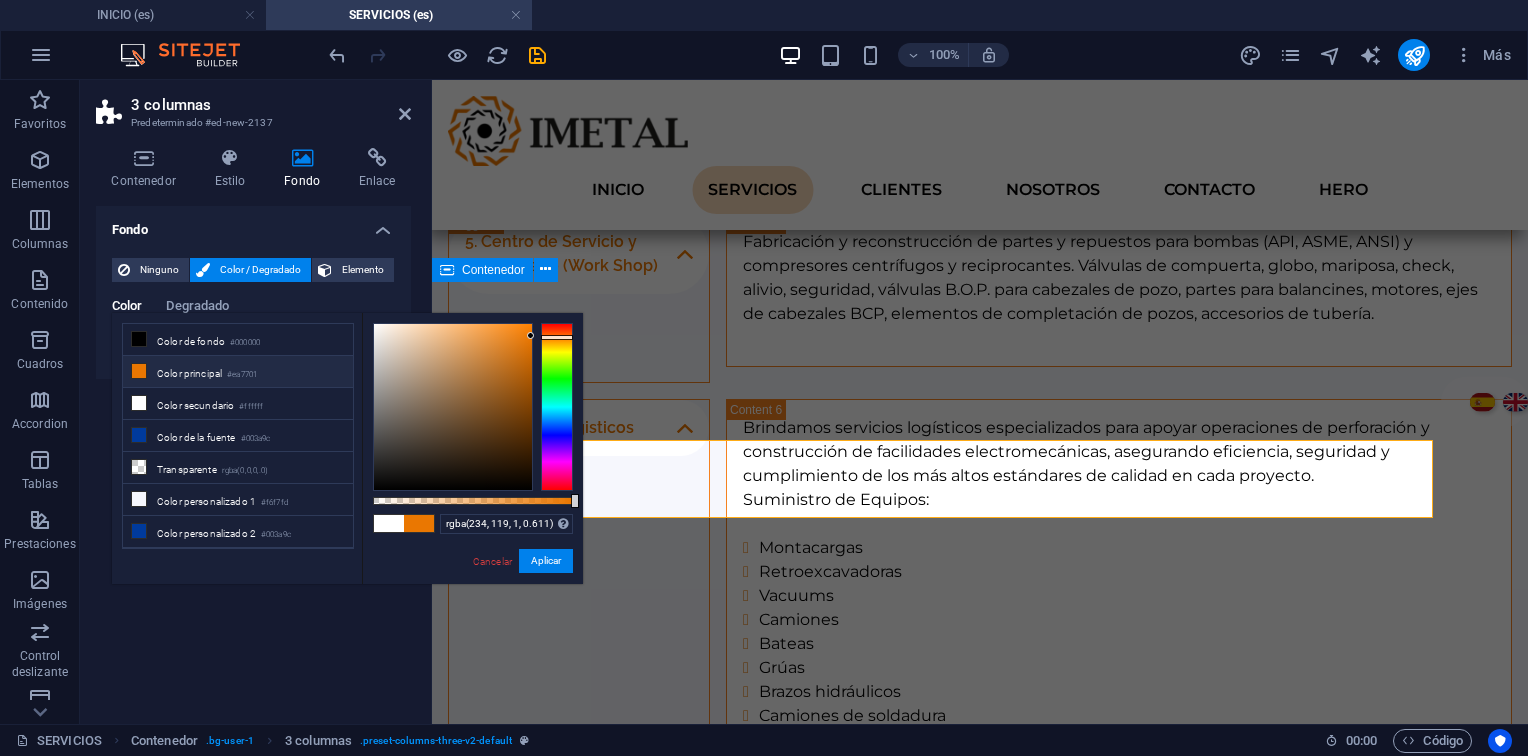 click at bounding box center (473, 501) 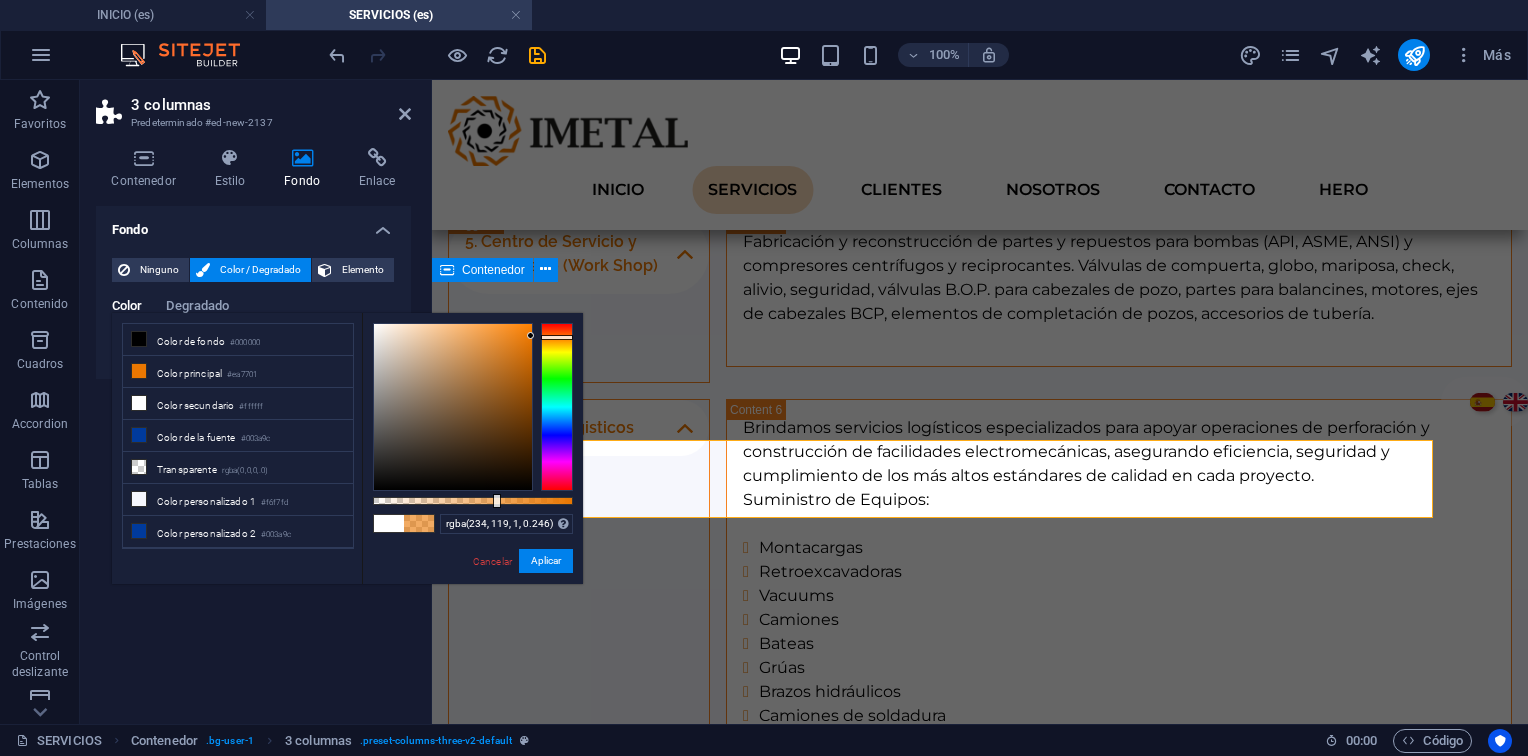 click at bounding box center (473, 501) 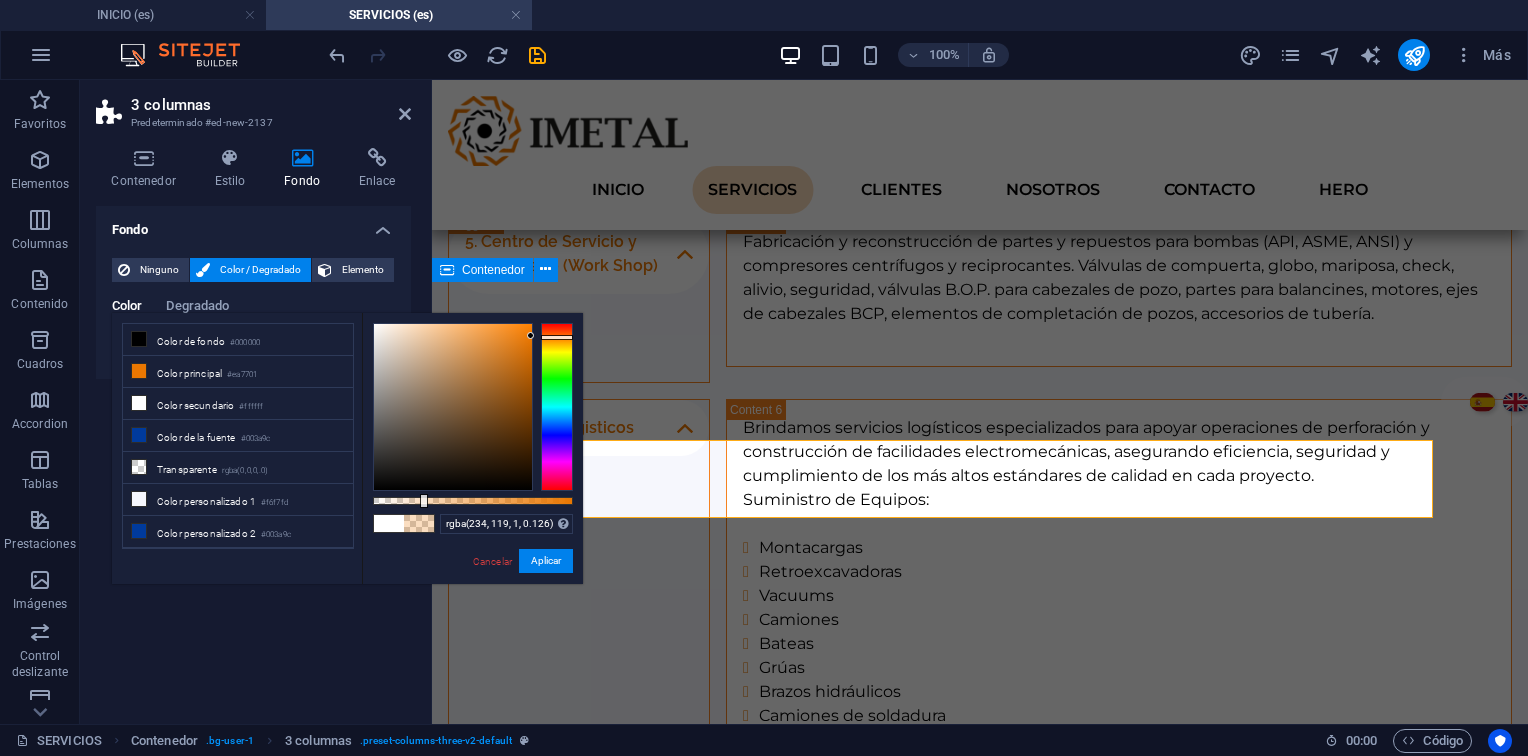 type on "rgba(234, 119, 1, 0.116)" 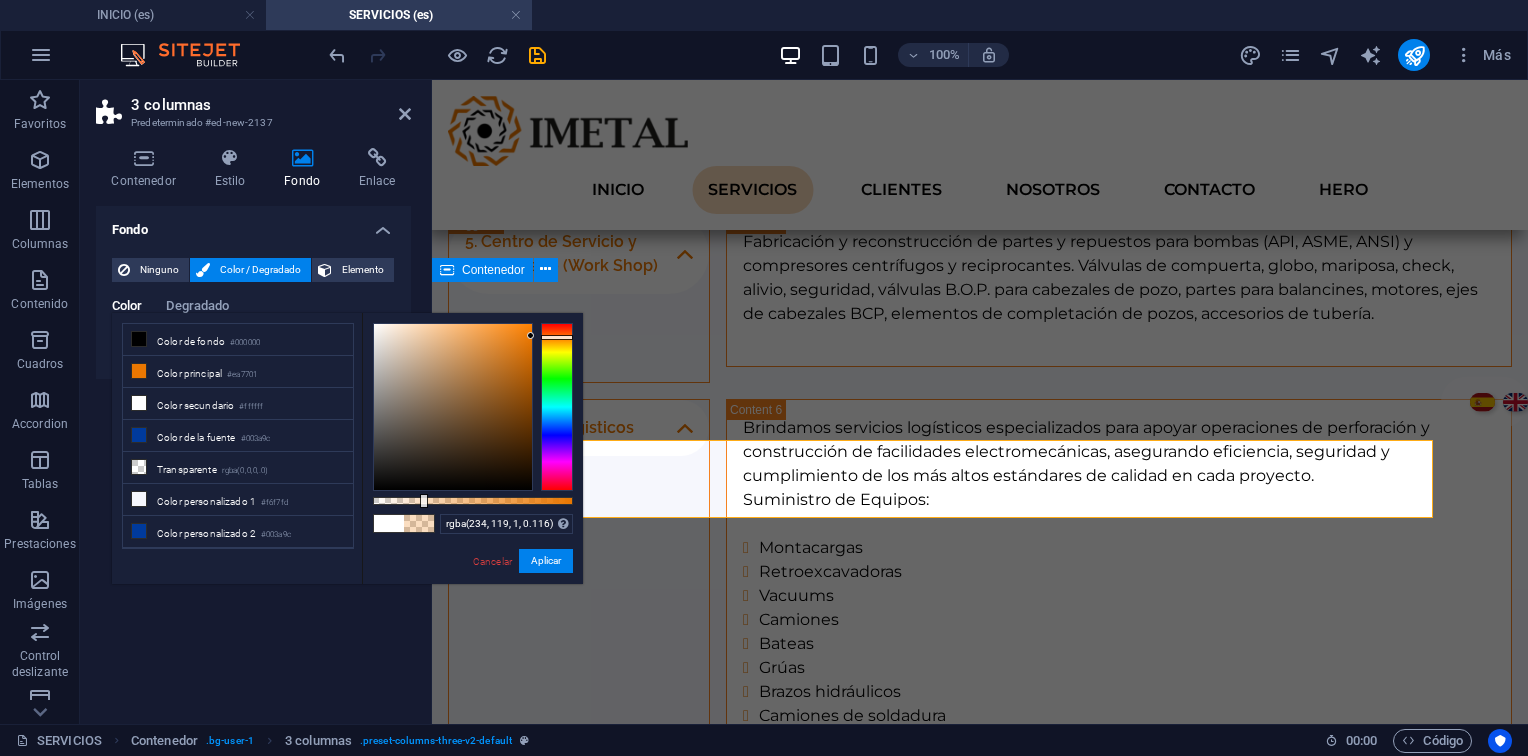 click at bounding box center (473, 501) 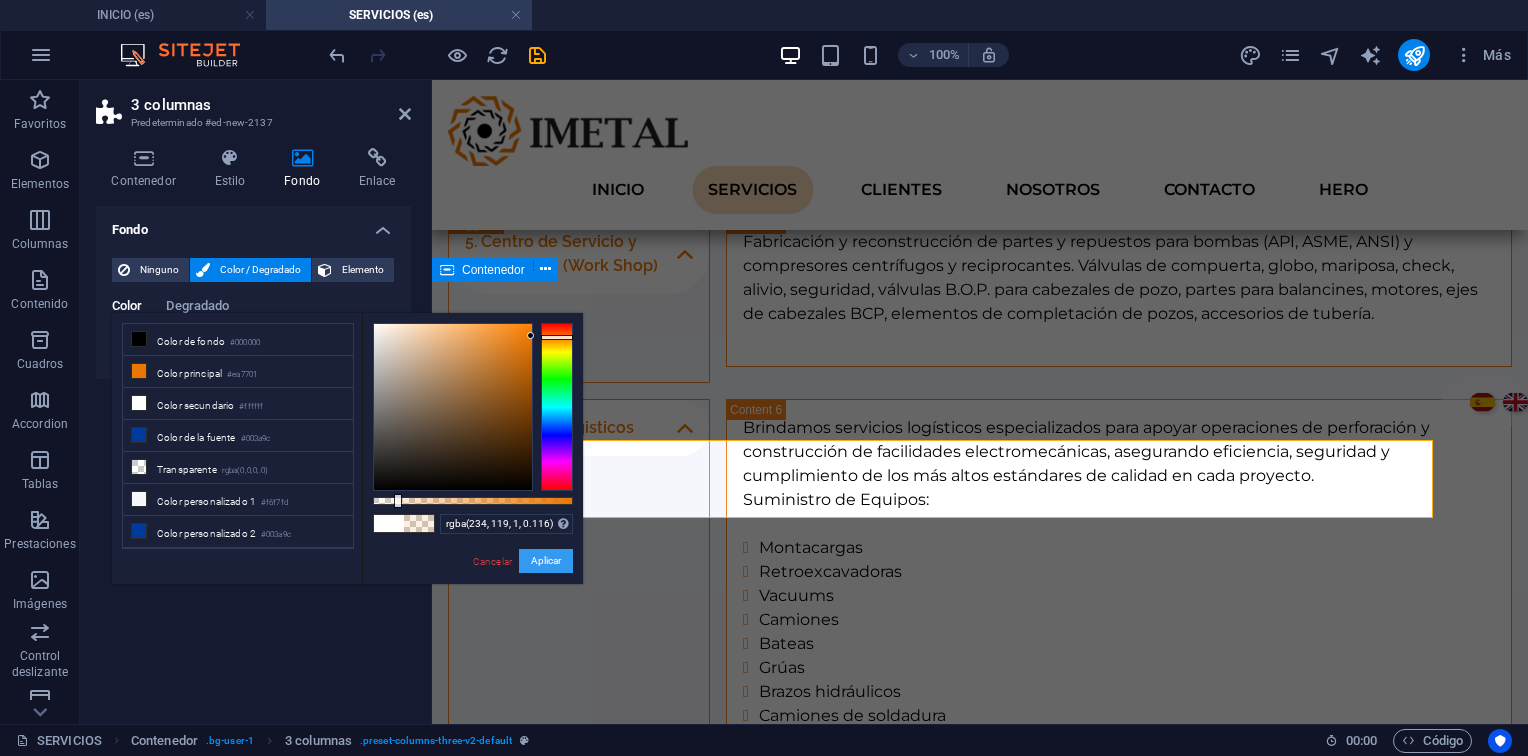 click on "Aplicar" at bounding box center (546, 561) 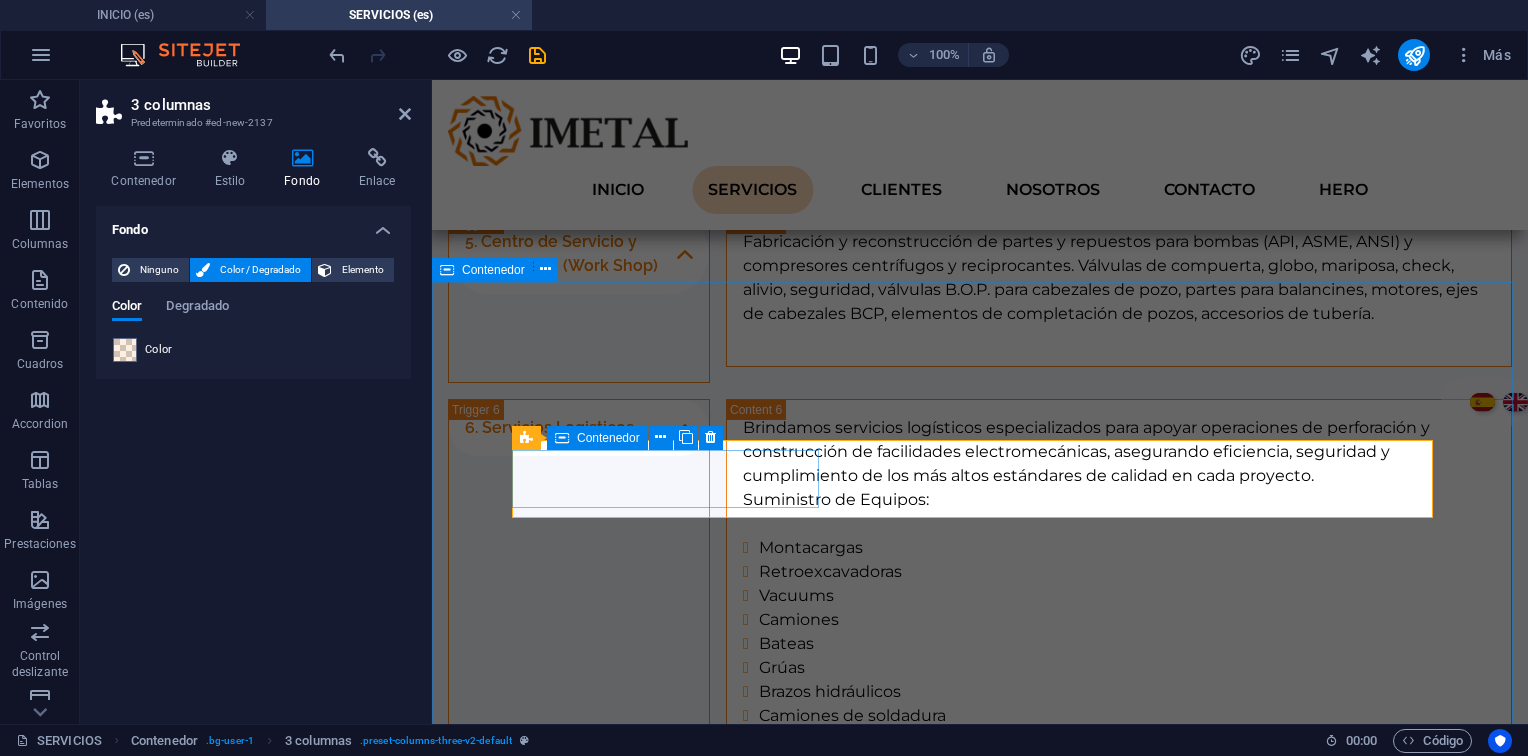 click at bounding box center [562, 438] 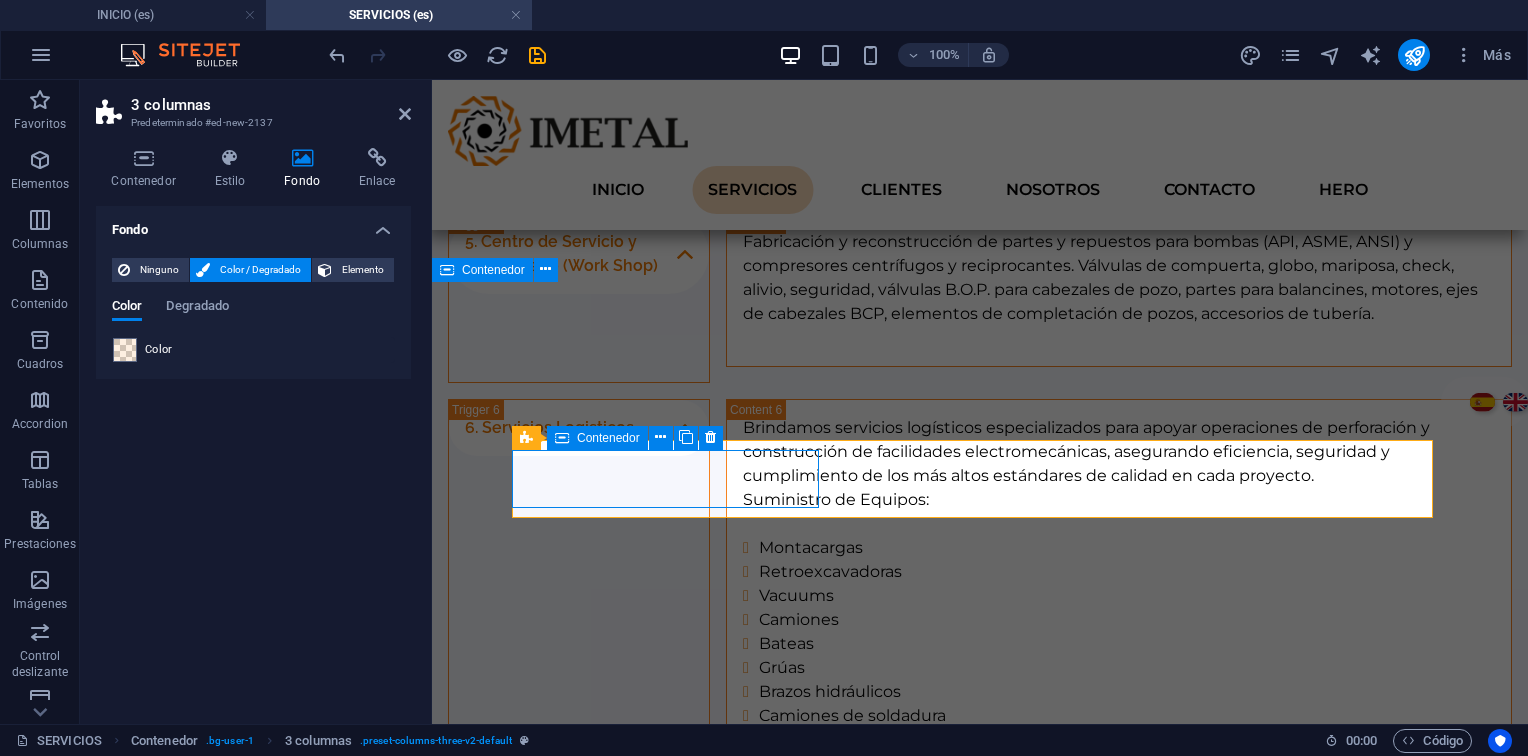 click at bounding box center (562, 438) 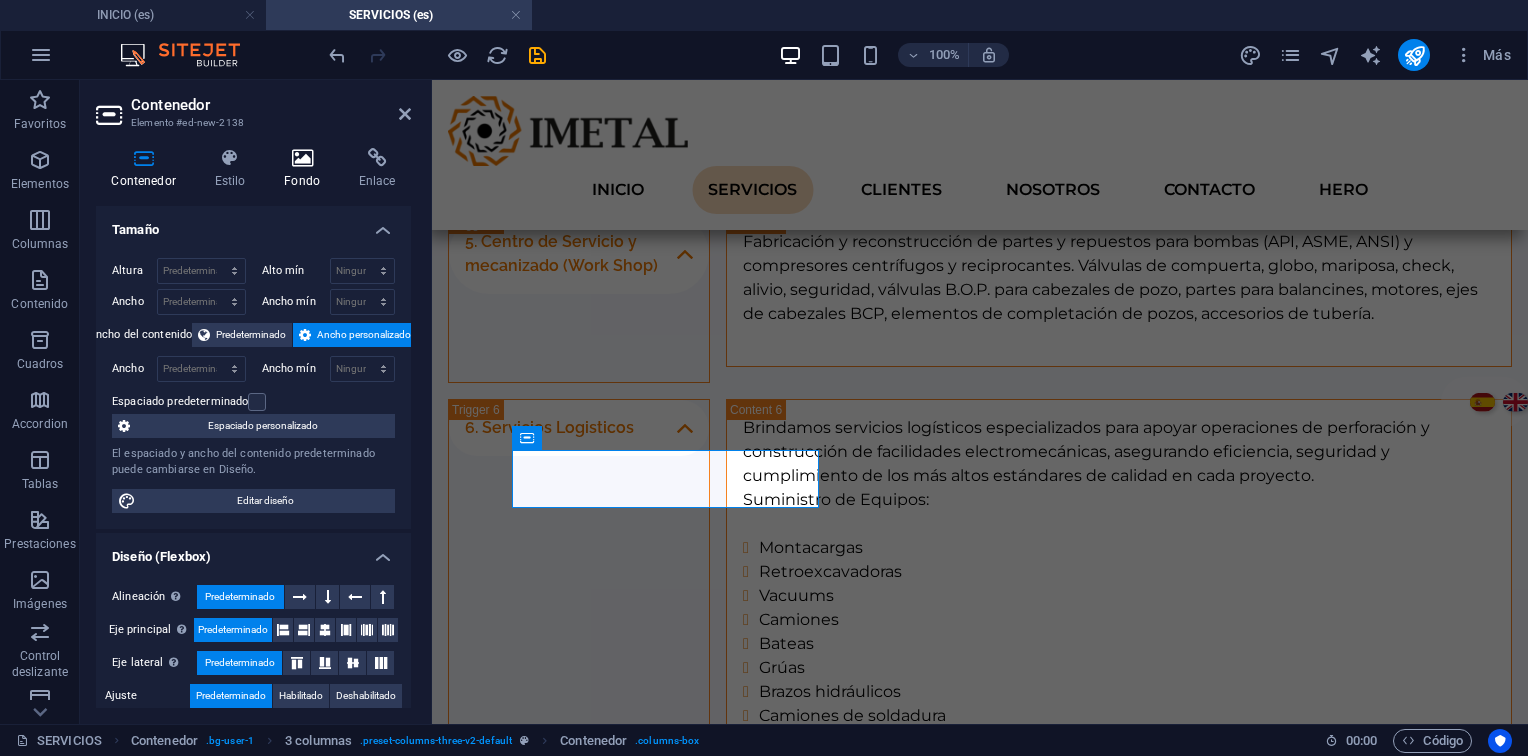 click on "Fondo" at bounding box center (306, 169) 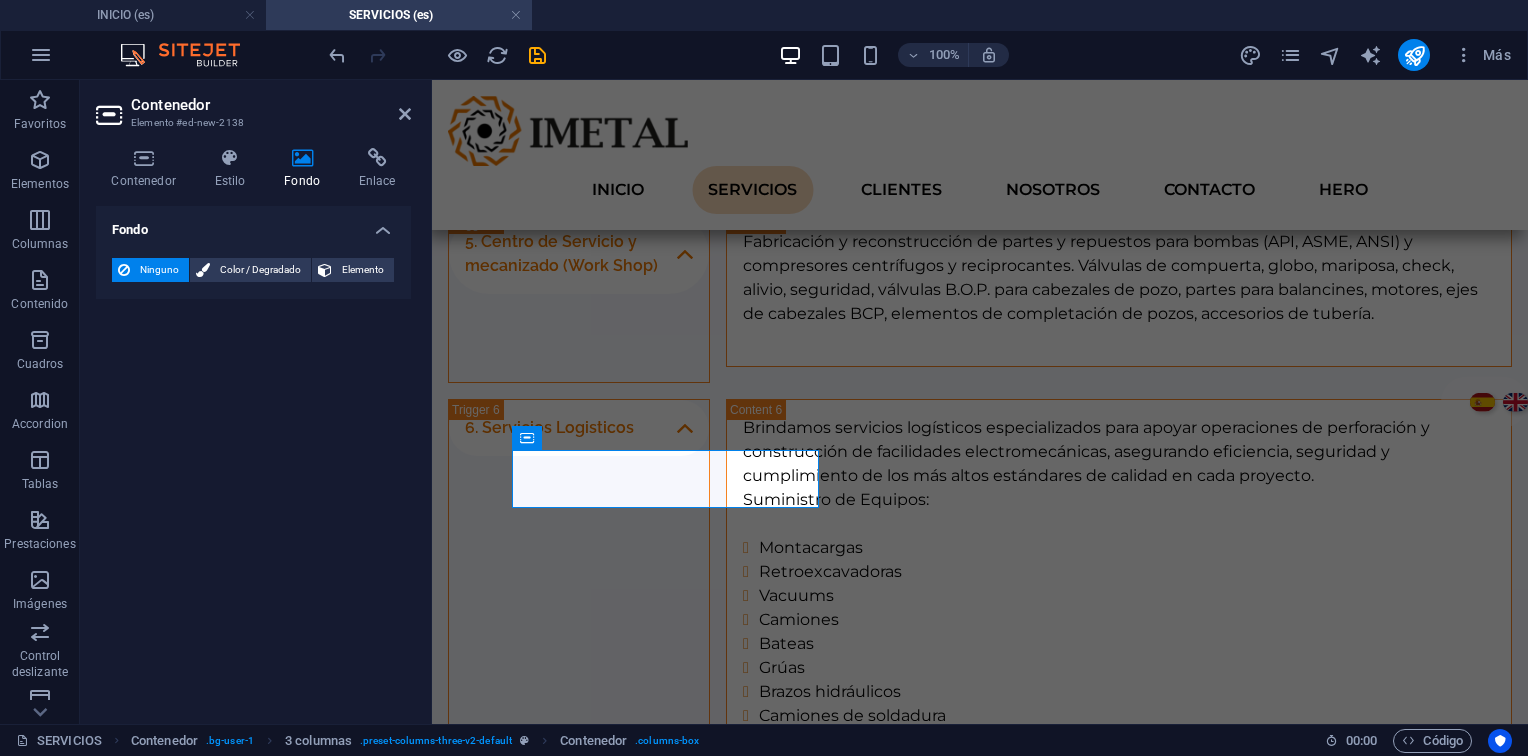 click on "Ninguno" at bounding box center [159, 270] 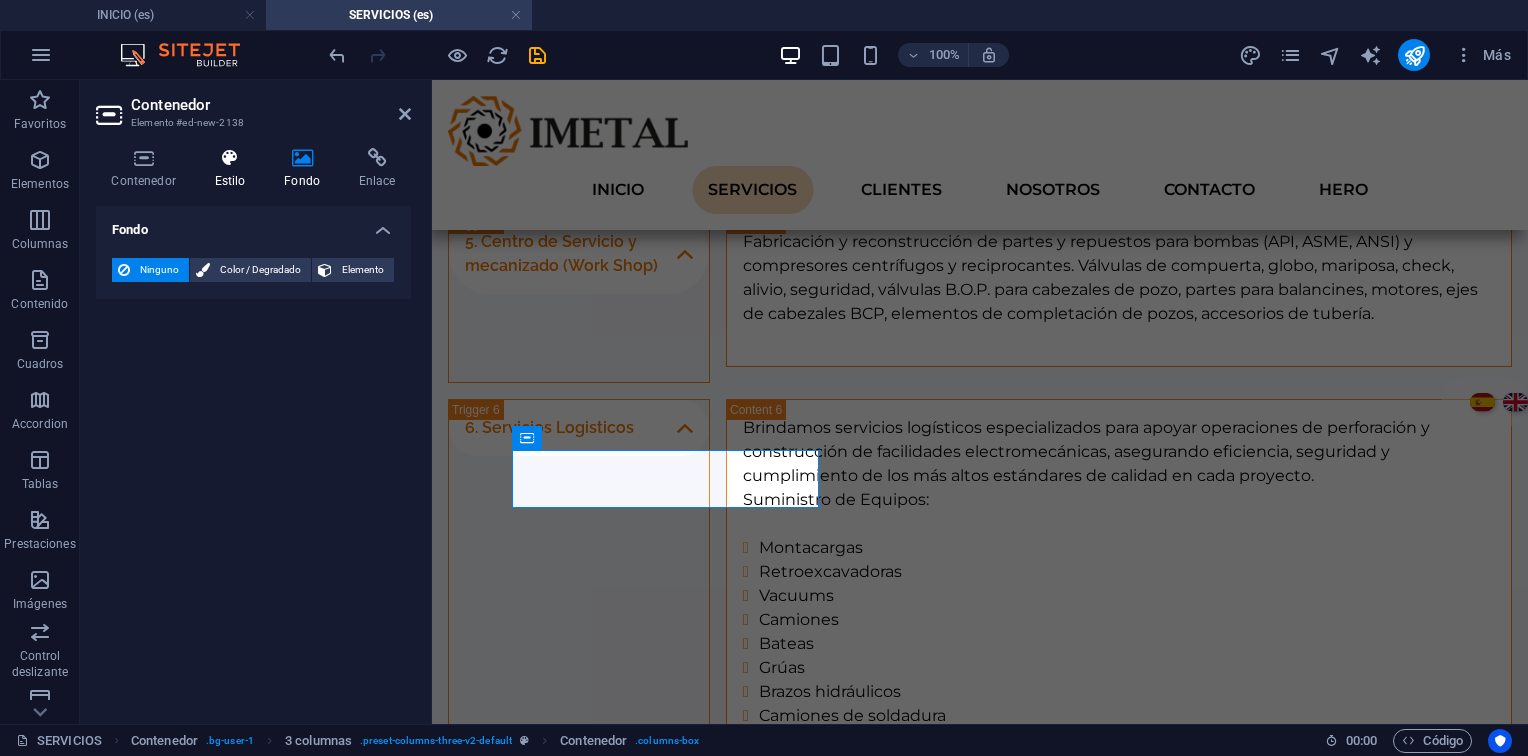 click at bounding box center [230, 158] 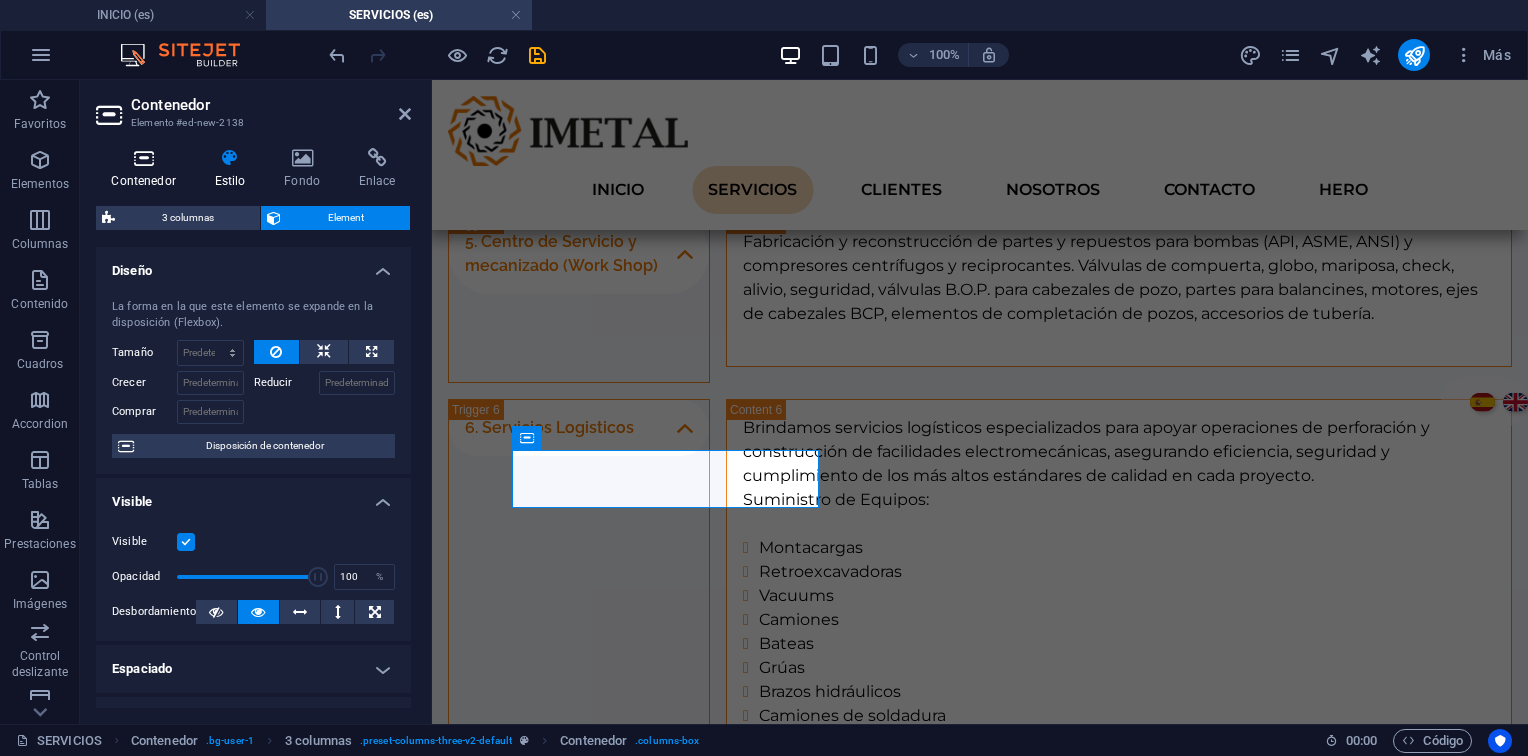 click at bounding box center (143, 158) 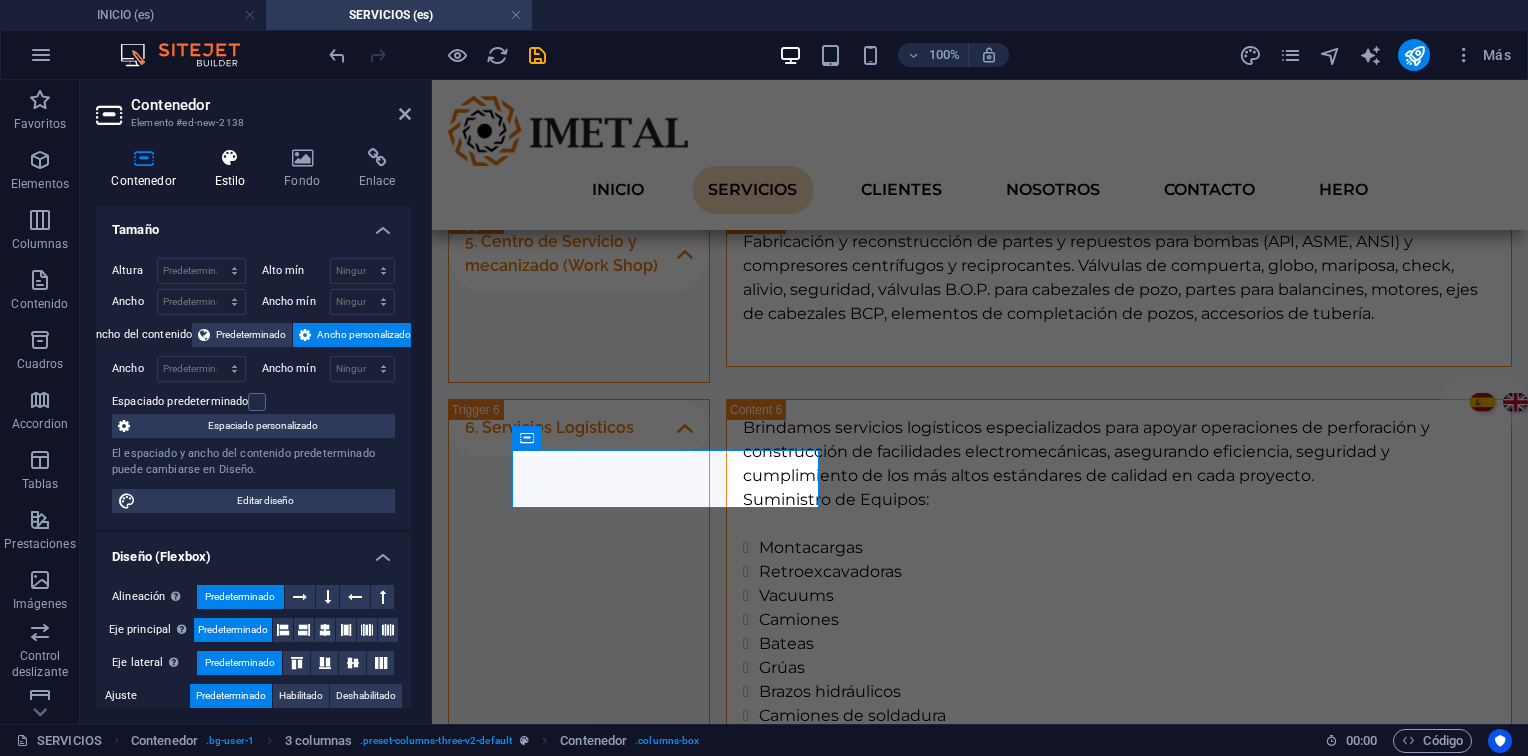 click on "Estilo" at bounding box center (234, 169) 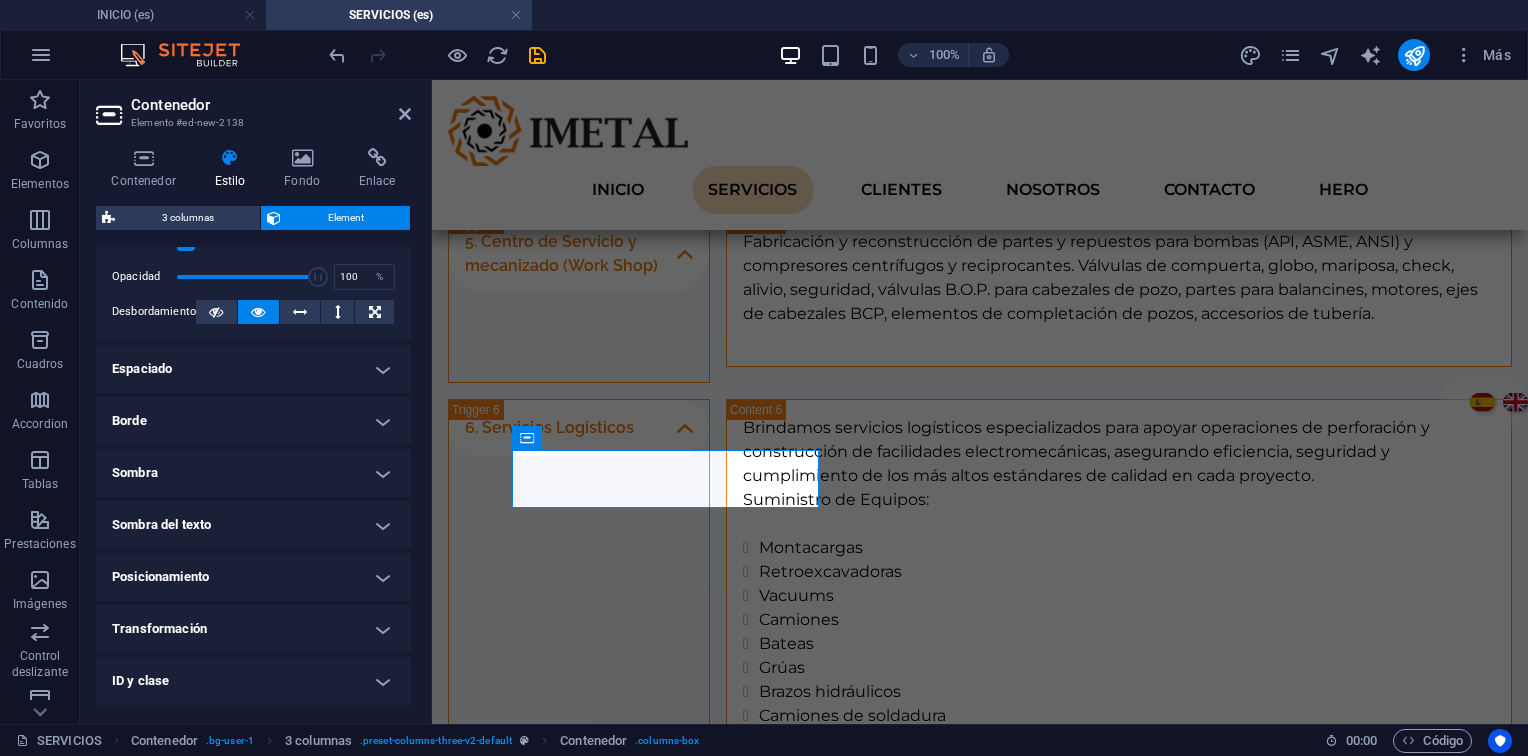 scroll, scrollTop: 0, scrollLeft: 0, axis: both 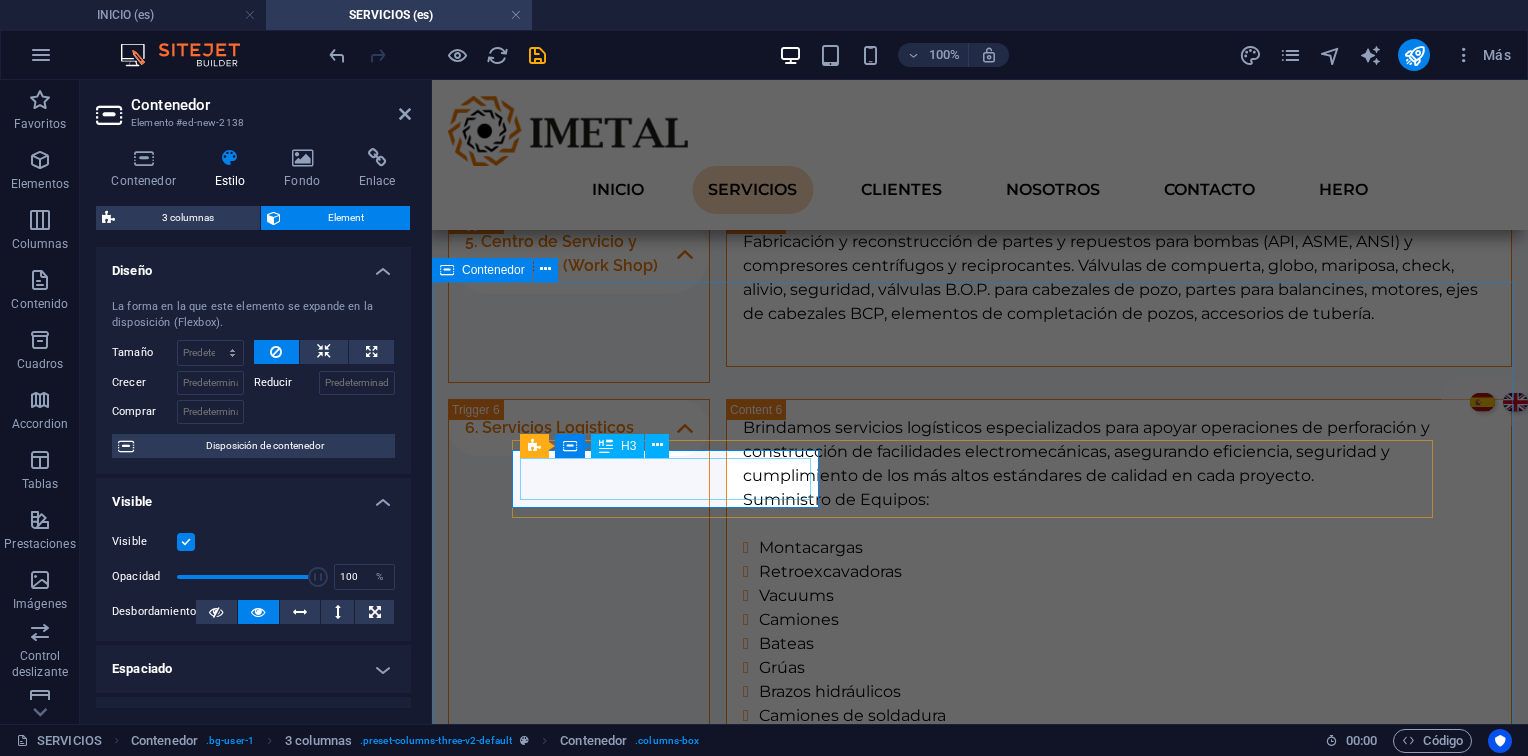 click at bounding box center (606, 446) 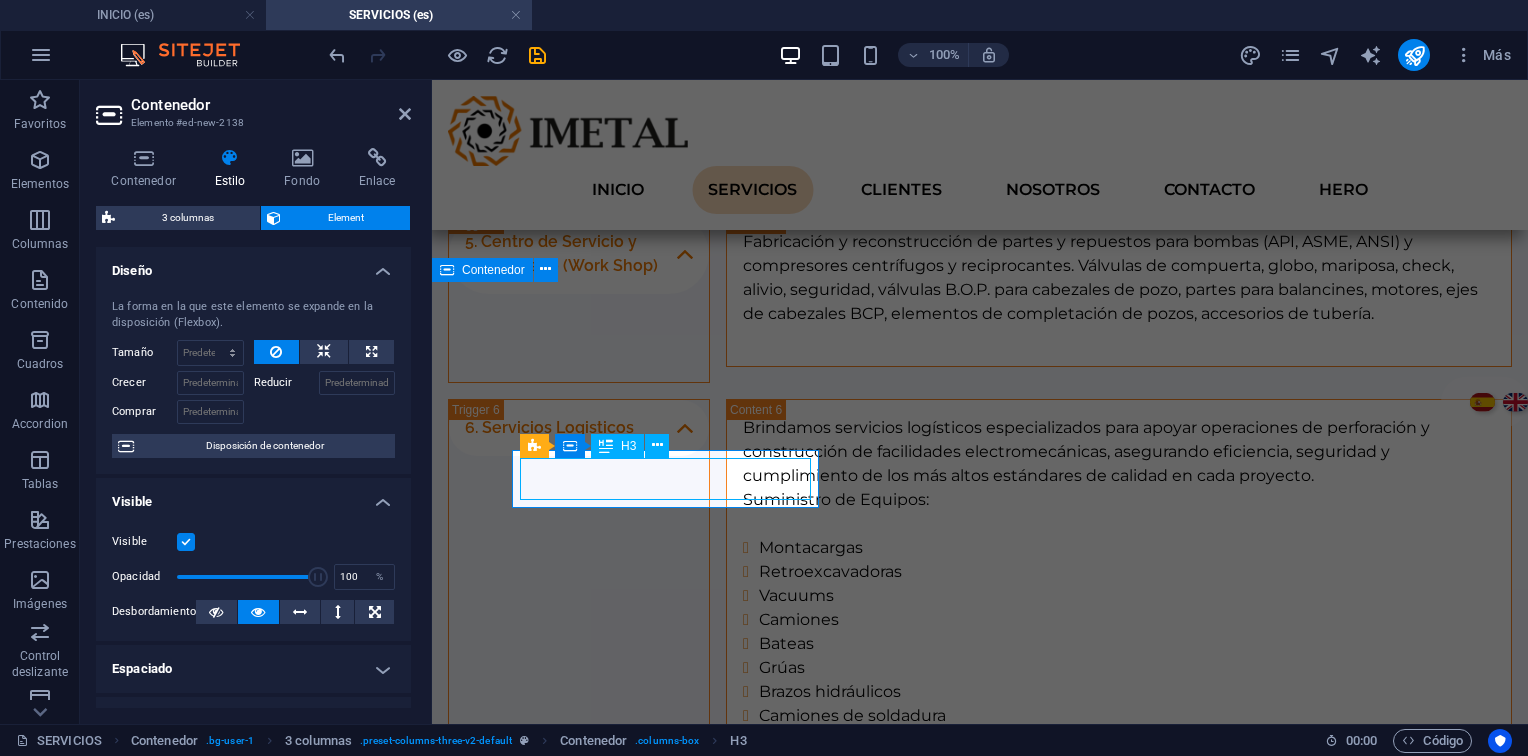 click at bounding box center [606, 446] 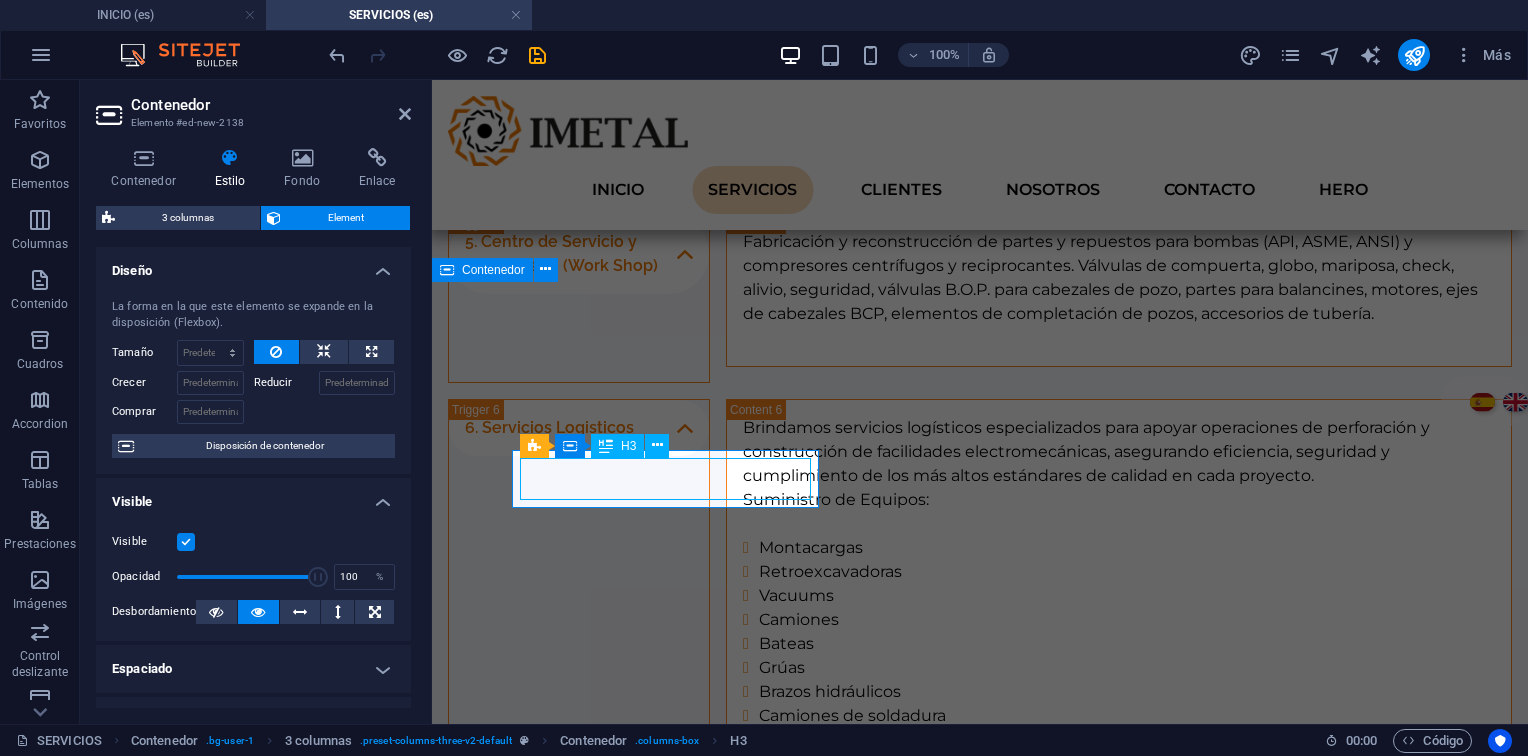 click at bounding box center (606, 446) 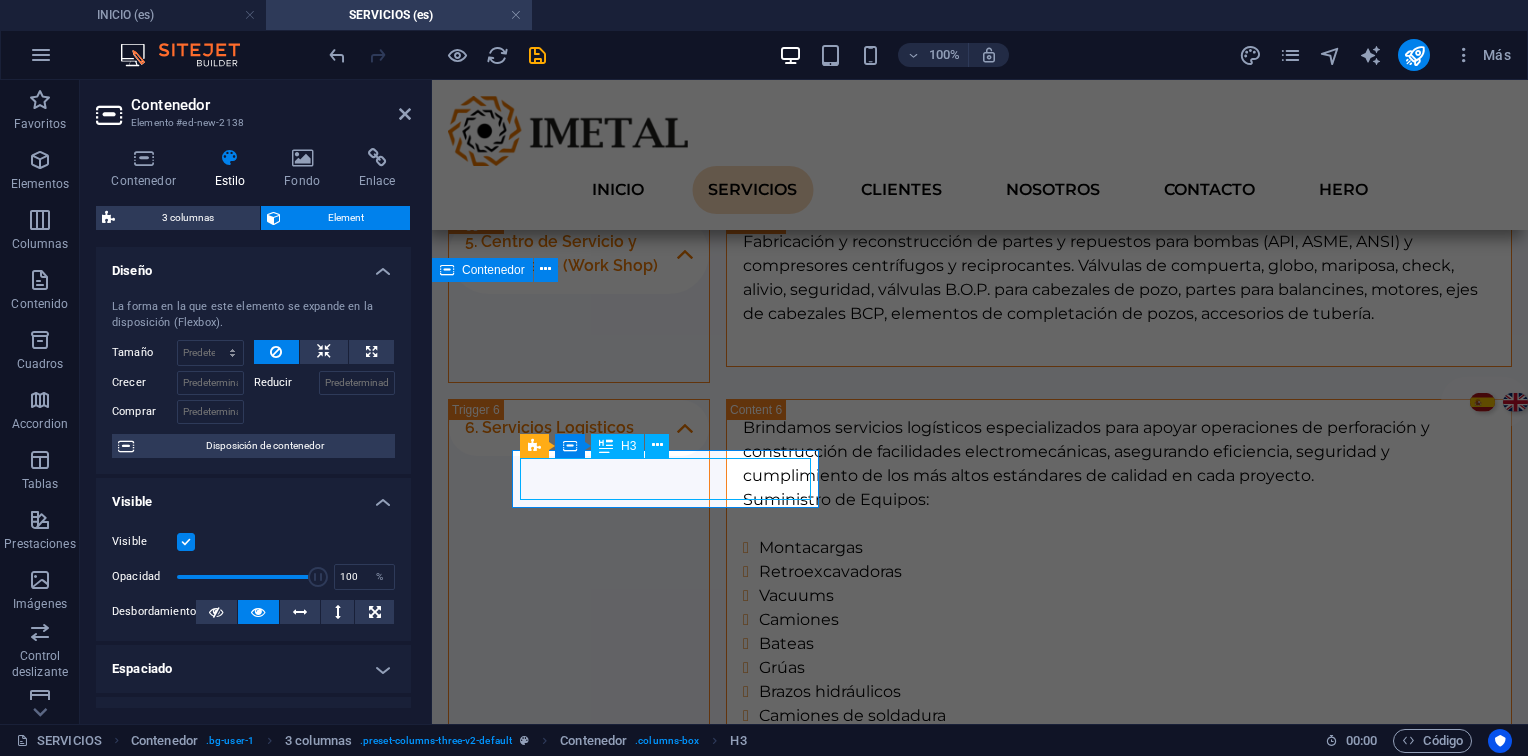 click at bounding box center (606, 446) 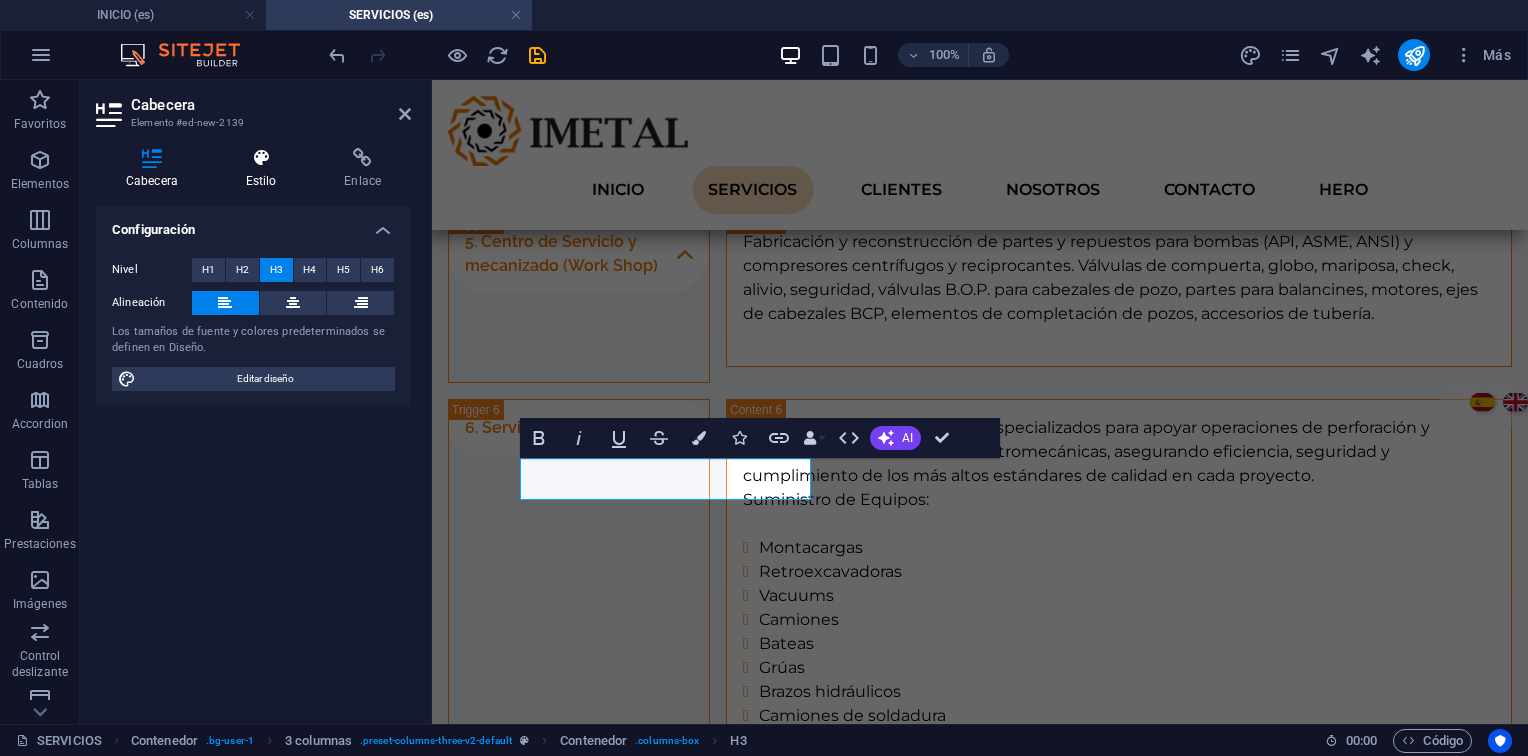 click at bounding box center (261, 158) 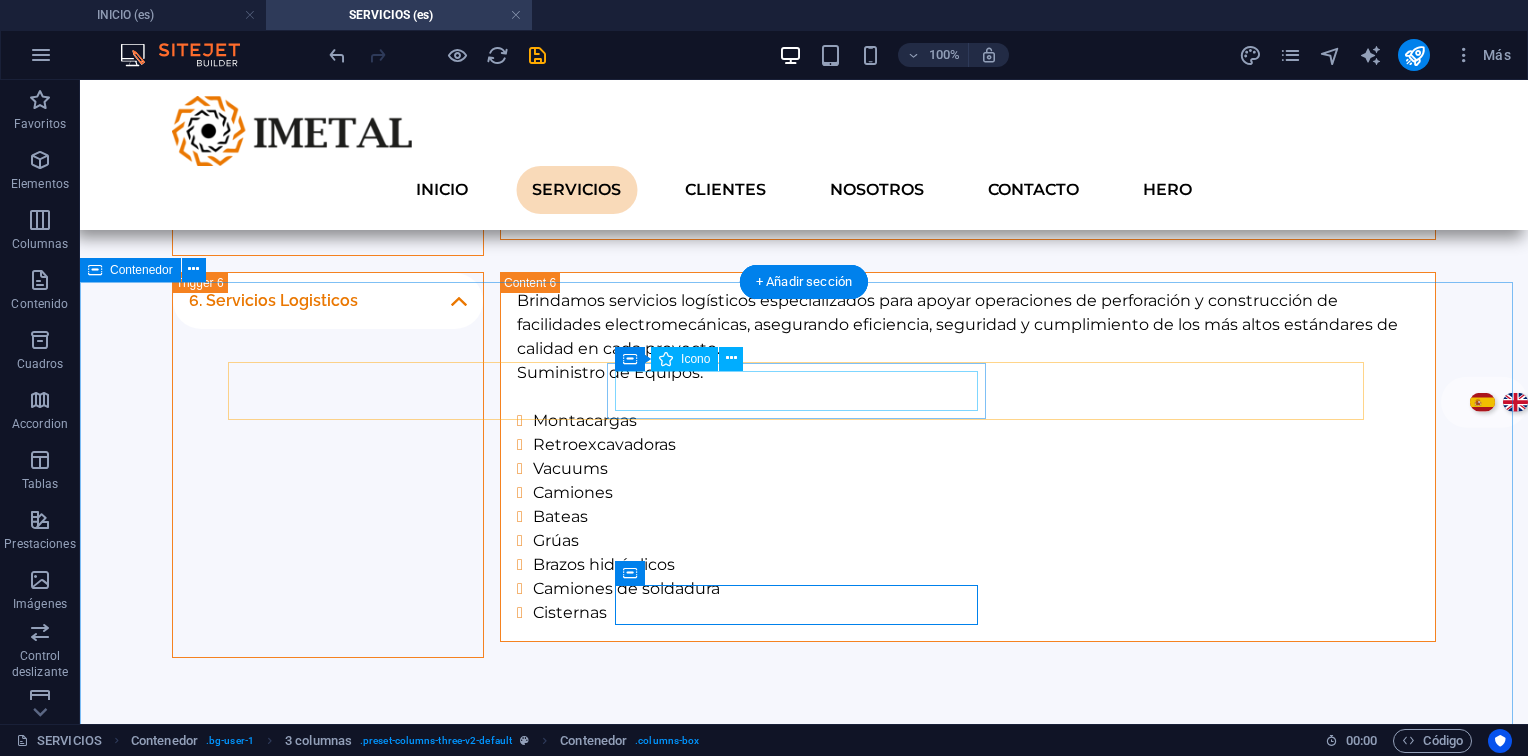 scroll, scrollTop: 2428, scrollLeft: 0, axis: vertical 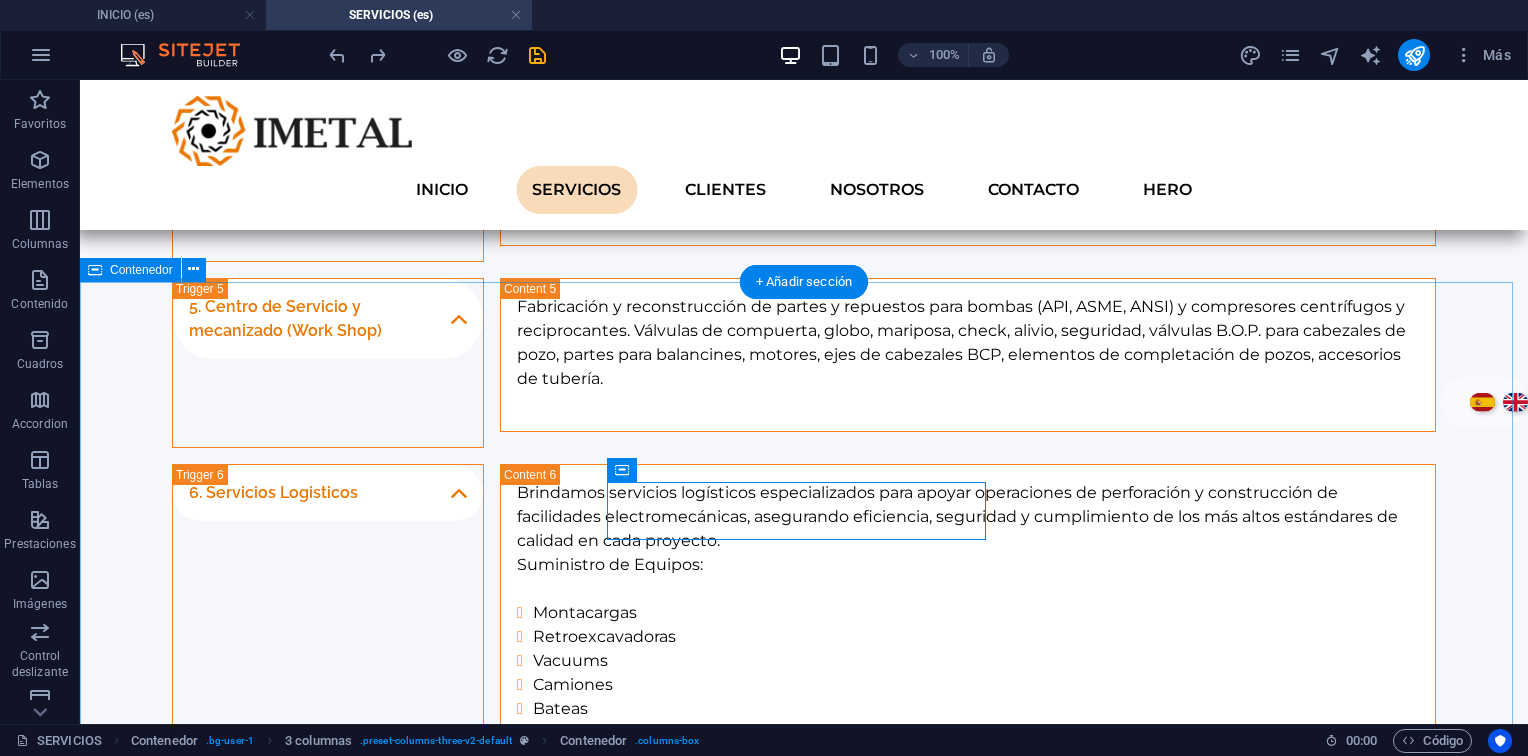 click on "1. Inspección: Evaluación técnica y planos. 2. Recepción Orden de trabajo y área asignada. 3. Desarme Torque, limpieza (sandblasting). 4. Reparación Mecanizado CNC y pruebas de calidad. 5. Despacho: Embalaje y envío al cliente. 6. Instalación Montaje, alineación de ejes/tuberías. 7. Garantía Monitoreo de variables operativas. 8. Válvulas Reparación y certificación PSV. 9. Inspección Termografía, ultrasonido, espesores. 10. Cierre Informe final y análisis de desempeño." at bounding box center (804, 1864) 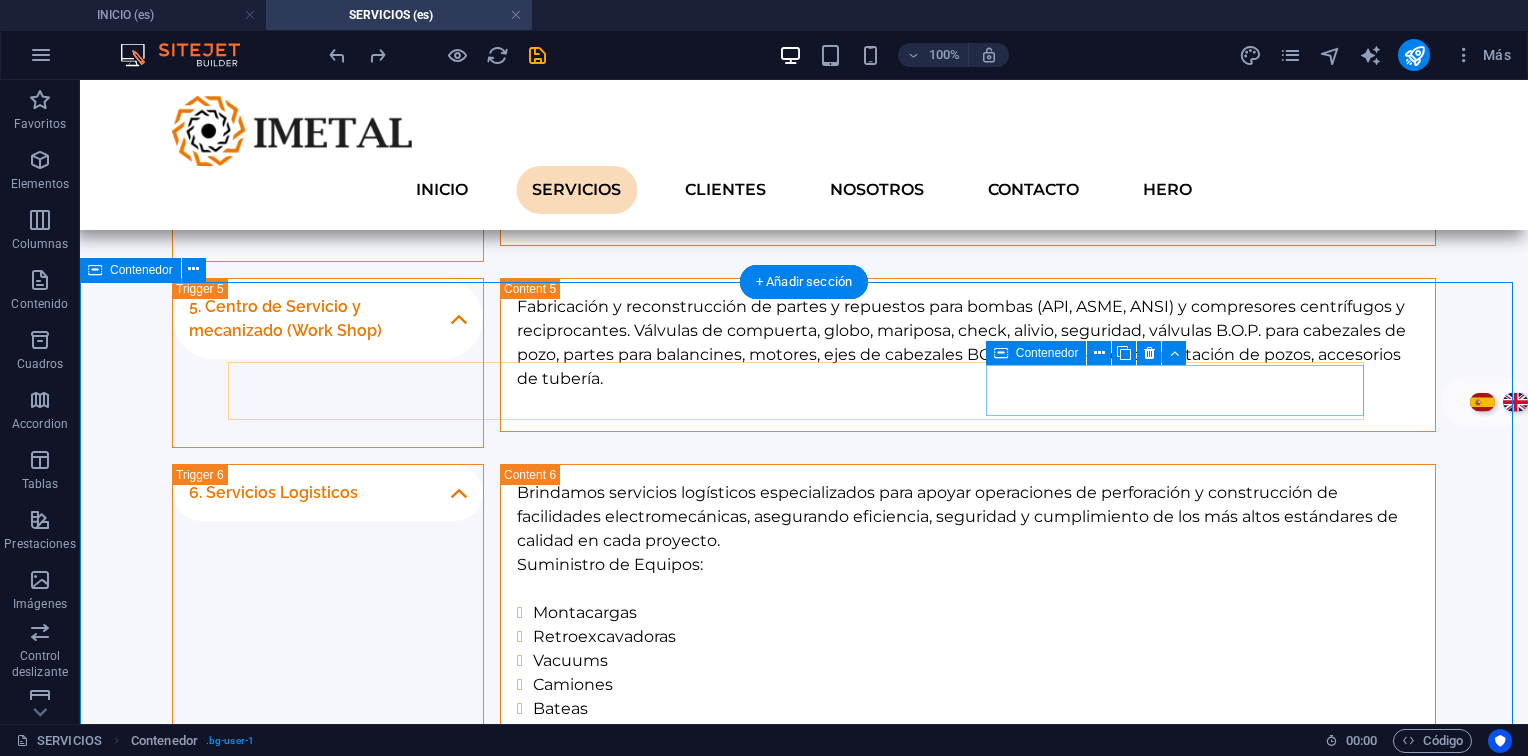 click on "Evaluación técnica y planos." at bounding box center [804, 1156] 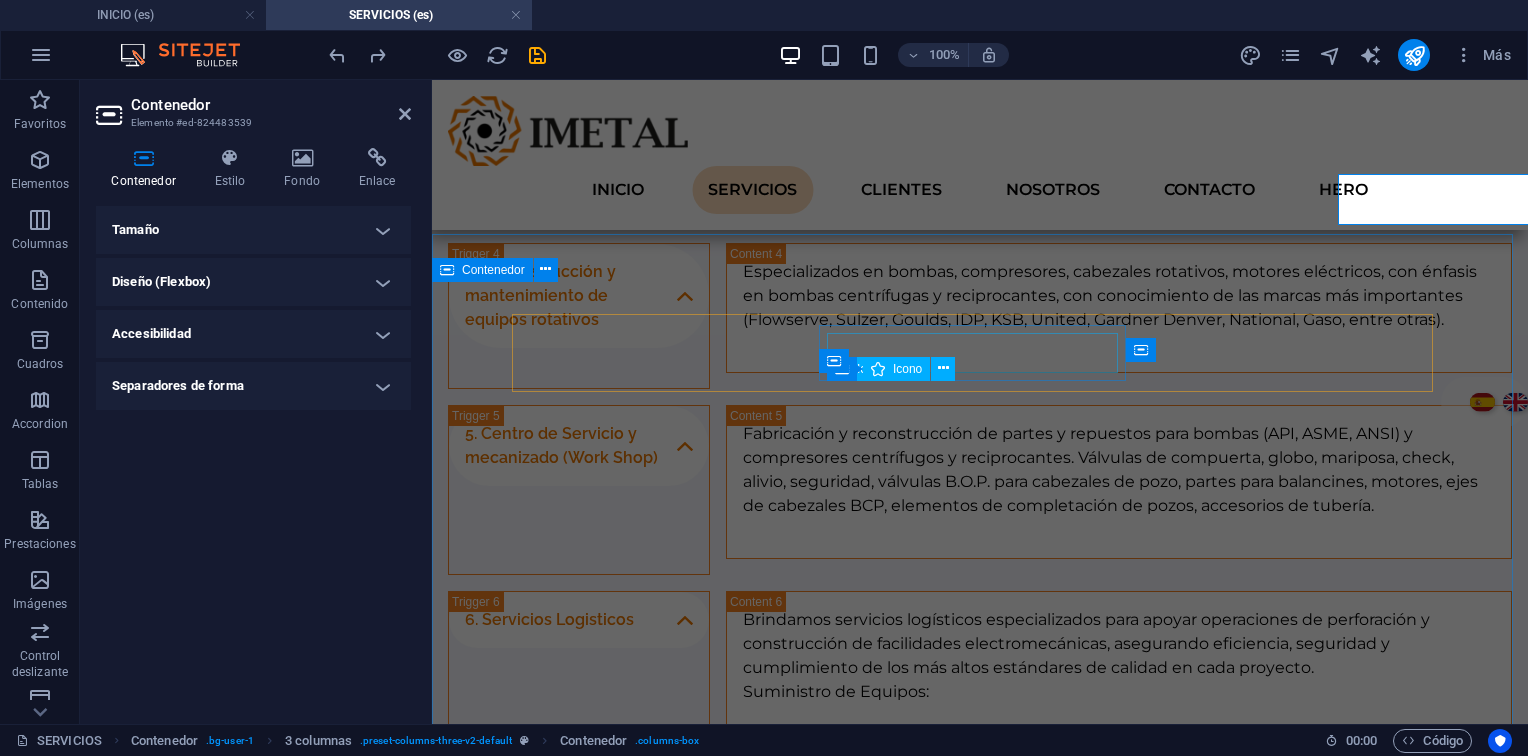 scroll, scrollTop: 2620, scrollLeft: 0, axis: vertical 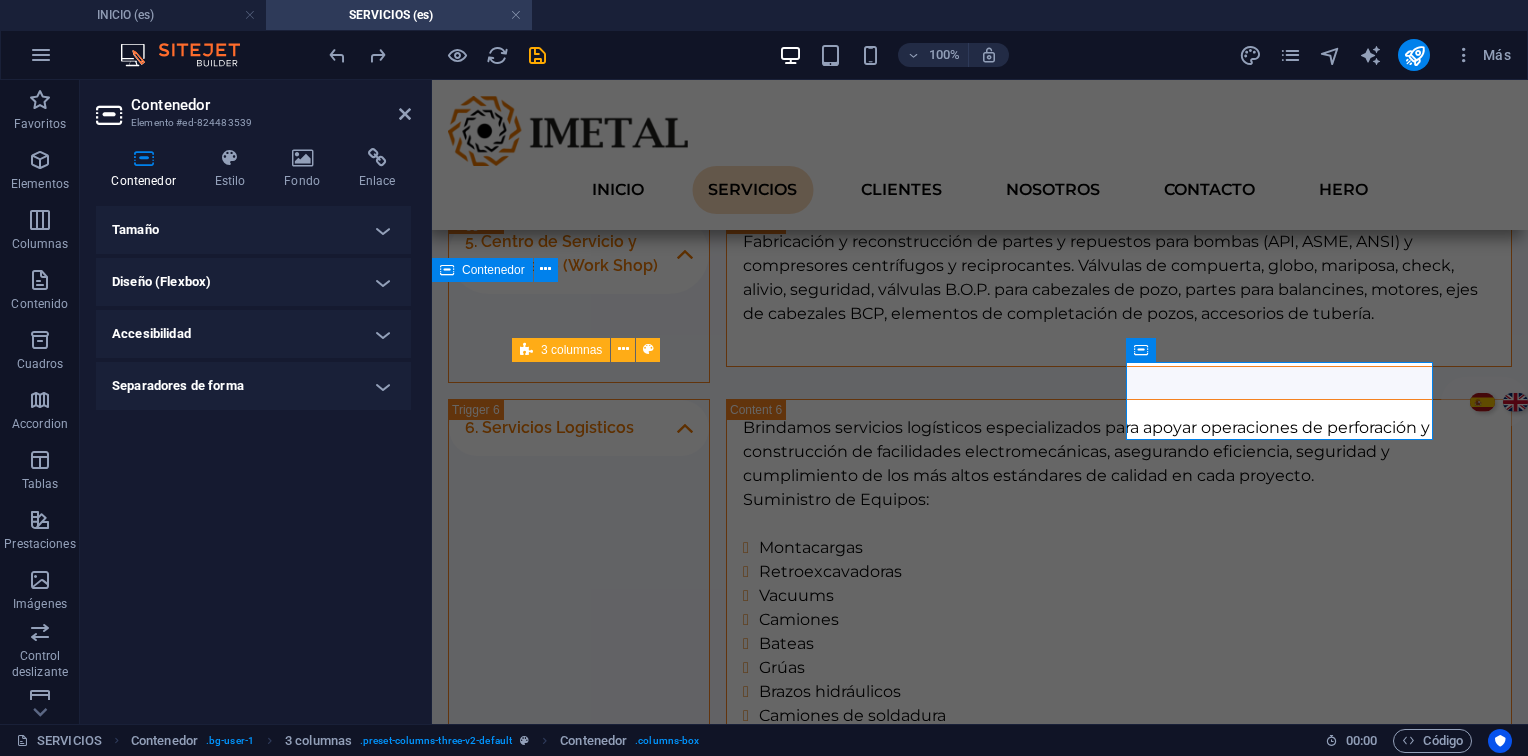 click on "Tamaño" at bounding box center [253, 230] 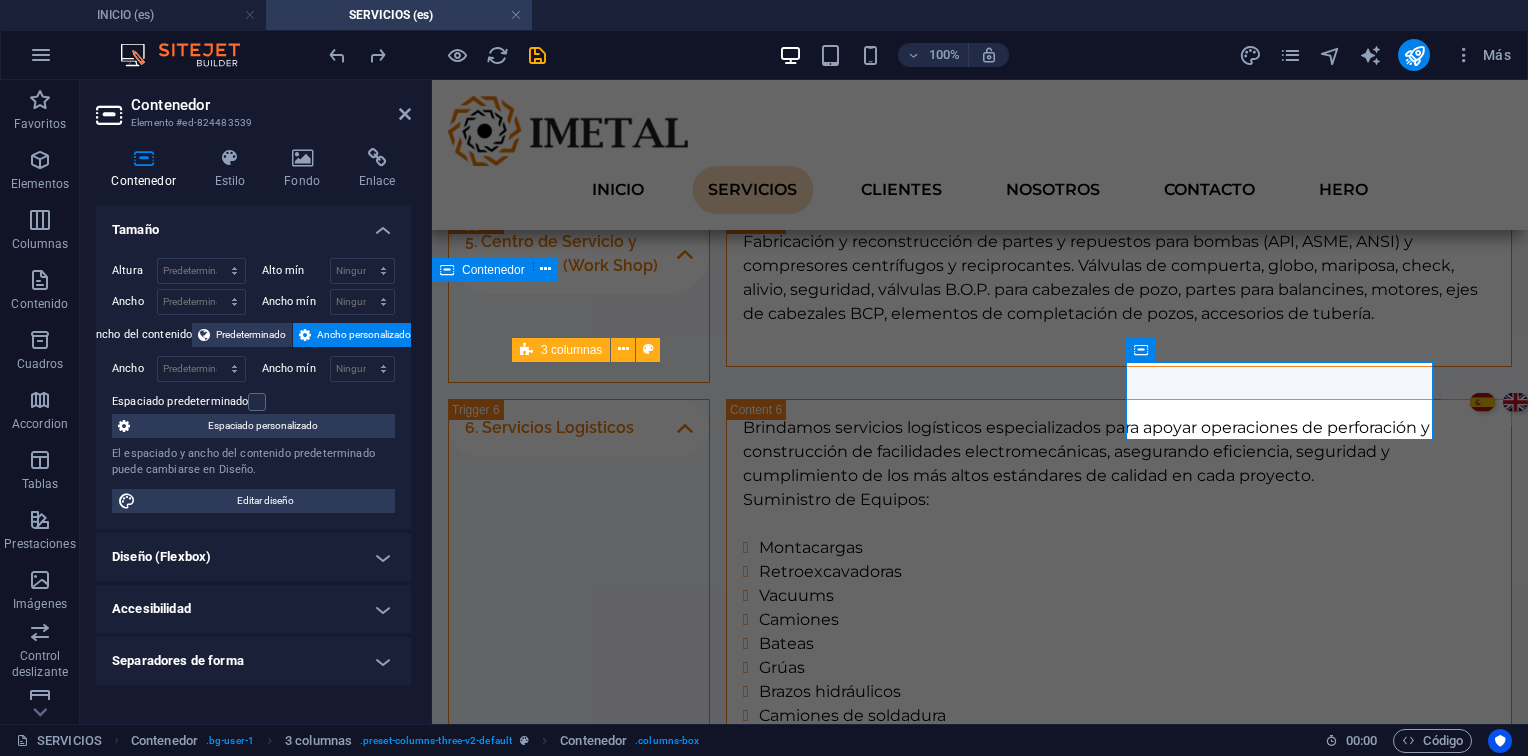 click on "Tamaño" at bounding box center (253, 224) 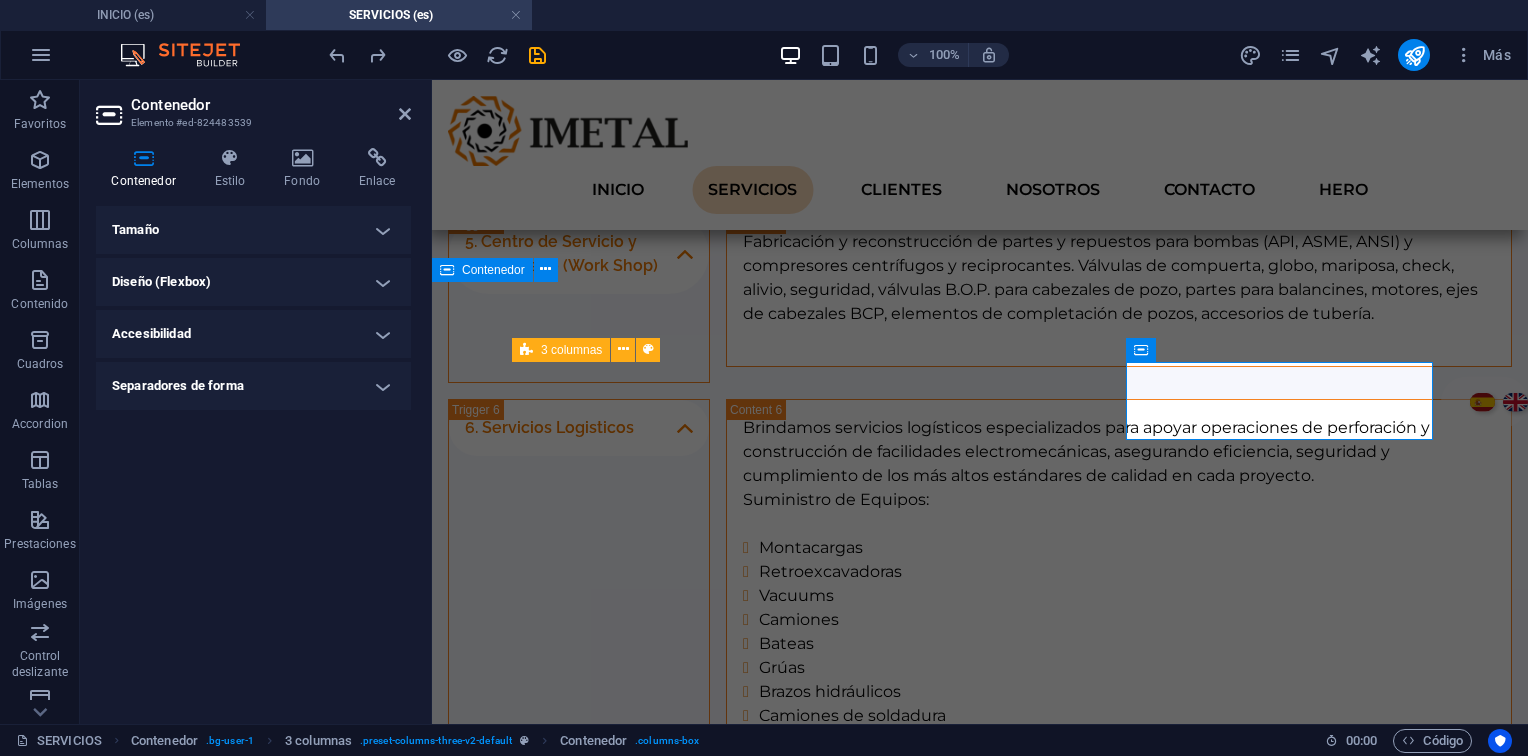 click on "Diseño (Flexbox)" at bounding box center [253, 282] 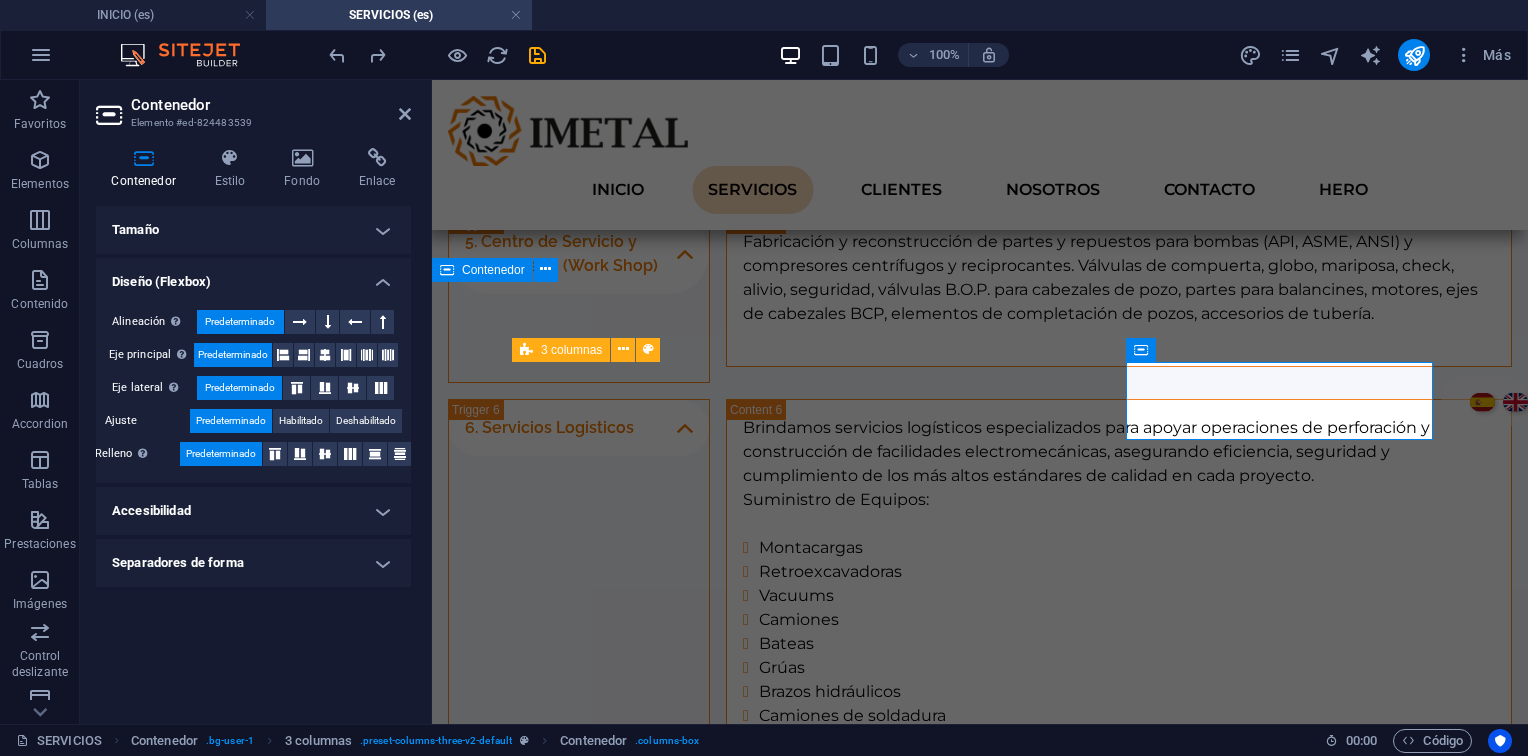 click on "Diseño (Flexbox)" at bounding box center (253, 276) 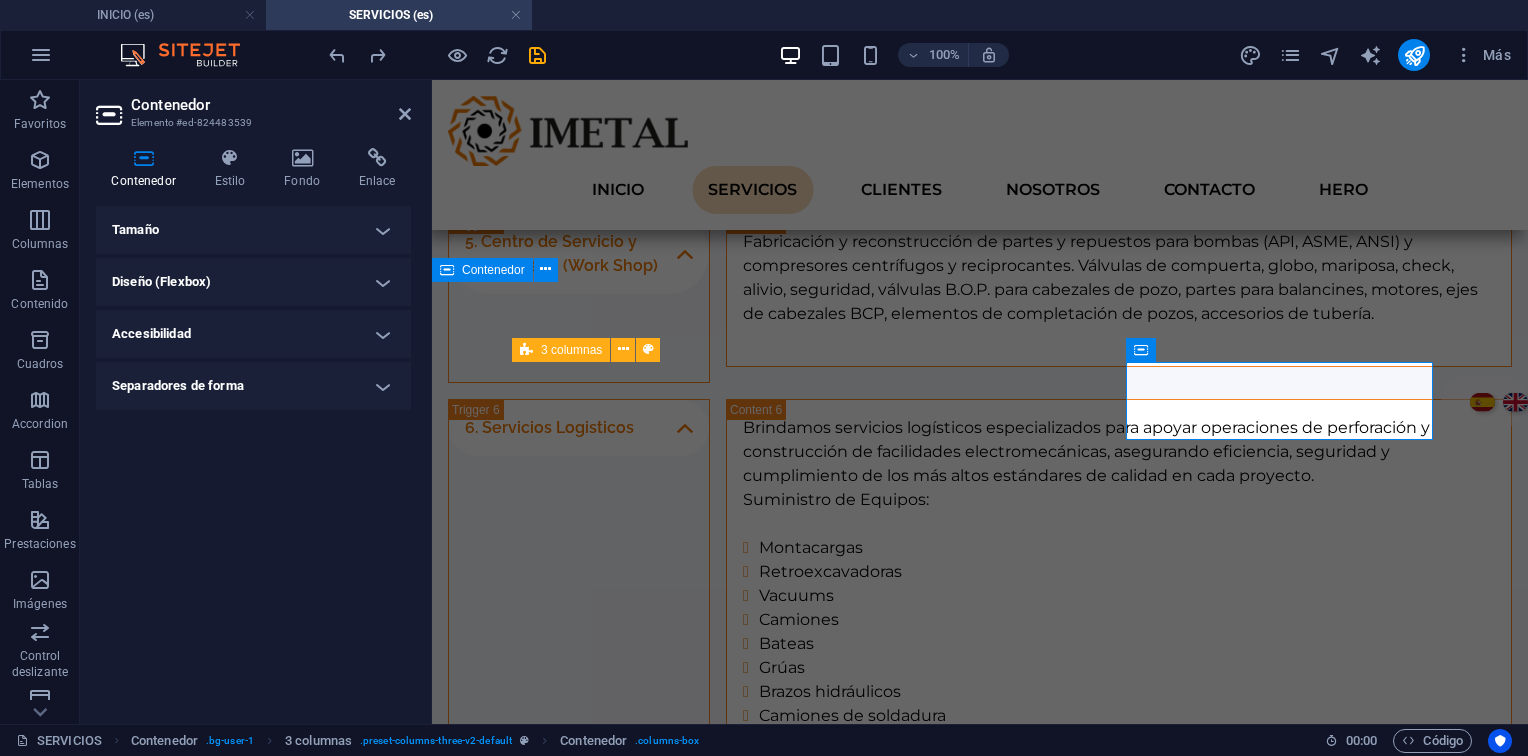 click on "Tamaño" at bounding box center (253, 230) 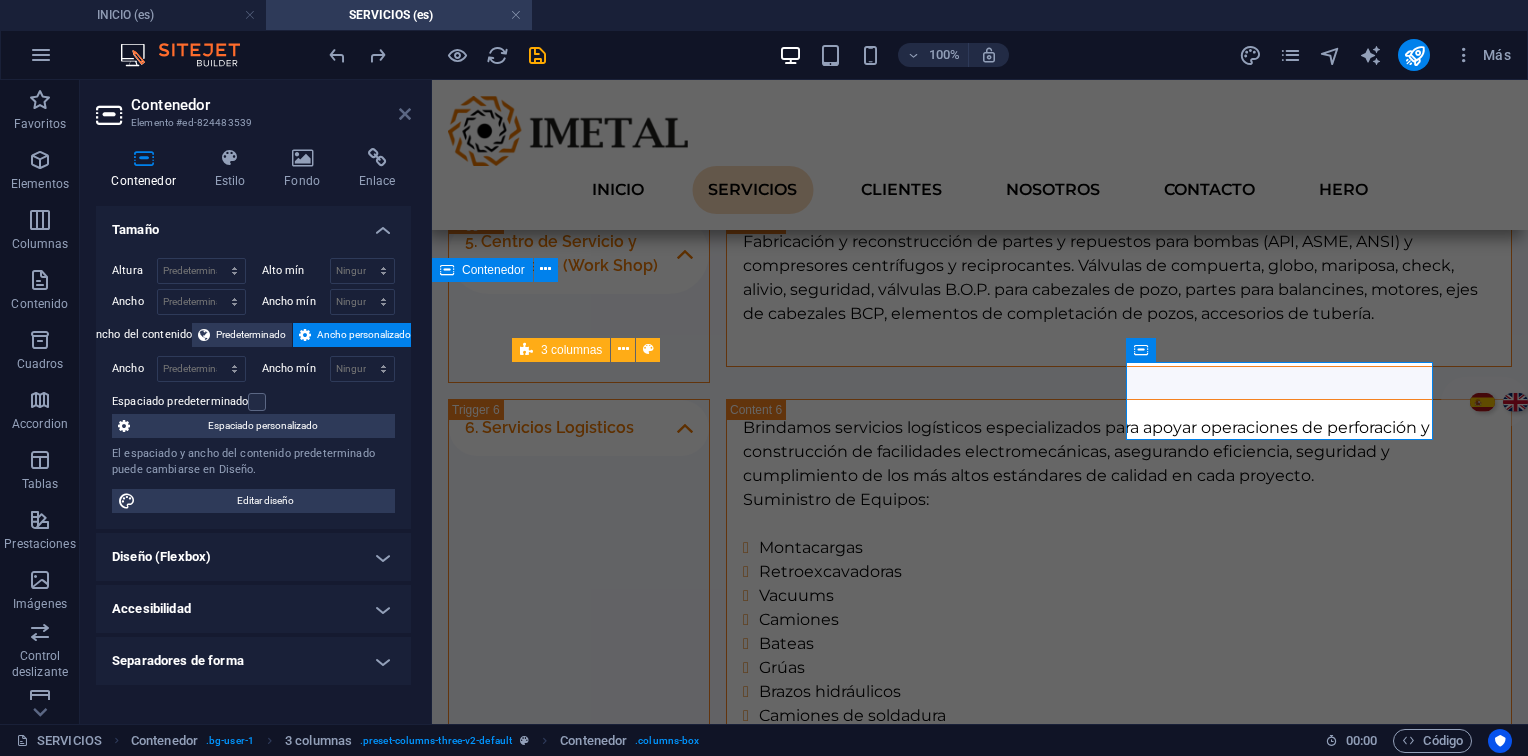 click at bounding box center (405, 114) 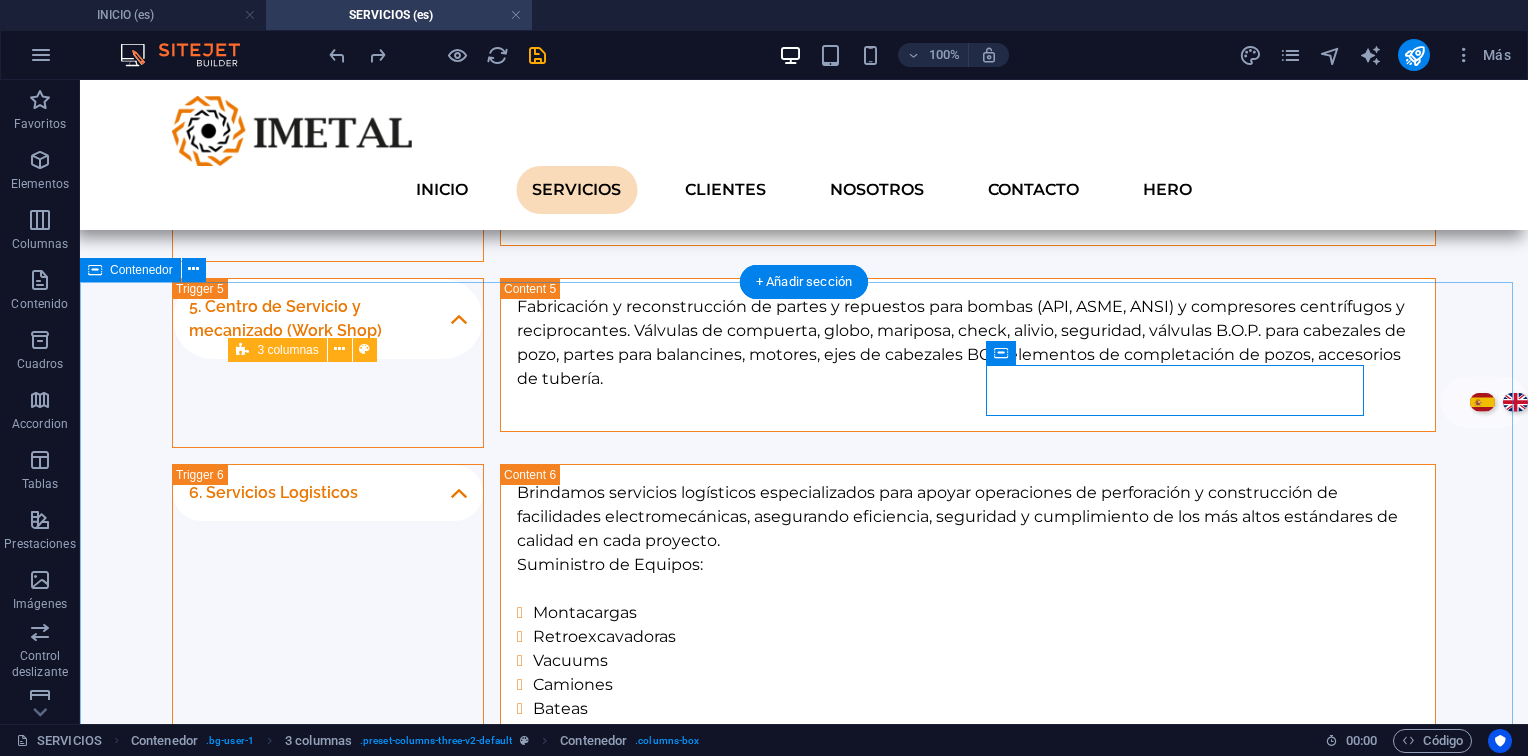 click on "1. Inspección: Evaluación técnica y planos. 2. Recepción Orden de trabajo y área asignada. 3. Desarme Torque, limpieza (sandblasting). 4. Reparación Mecanizado CNC y pruebas de calidad. 5. Despacho: Embalaje y envío al cliente. 6. Instalación Montaje, alineación de ejes/tuberías. 7. Garantía Monitoreo de variables operativas. 8. Válvulas Reparación y certificación PSV. 9. Inspección Termografía, ultrasonido, espesores. 10. Cierre Informe final y análisis de desempeño." at bounding box center (804, 1864) 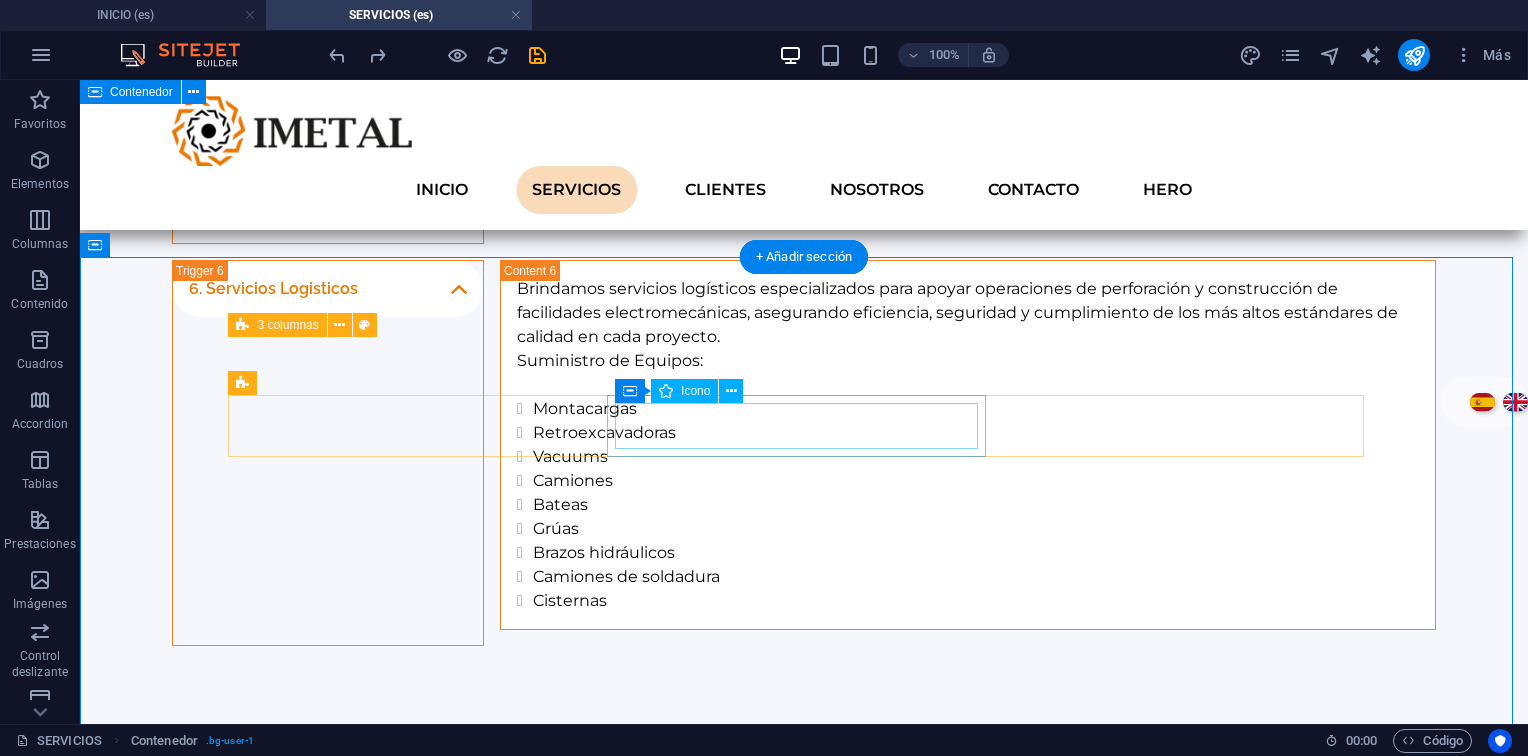 scroll, scrollTop: 2432, scrollLeft: 0, axis: vertical 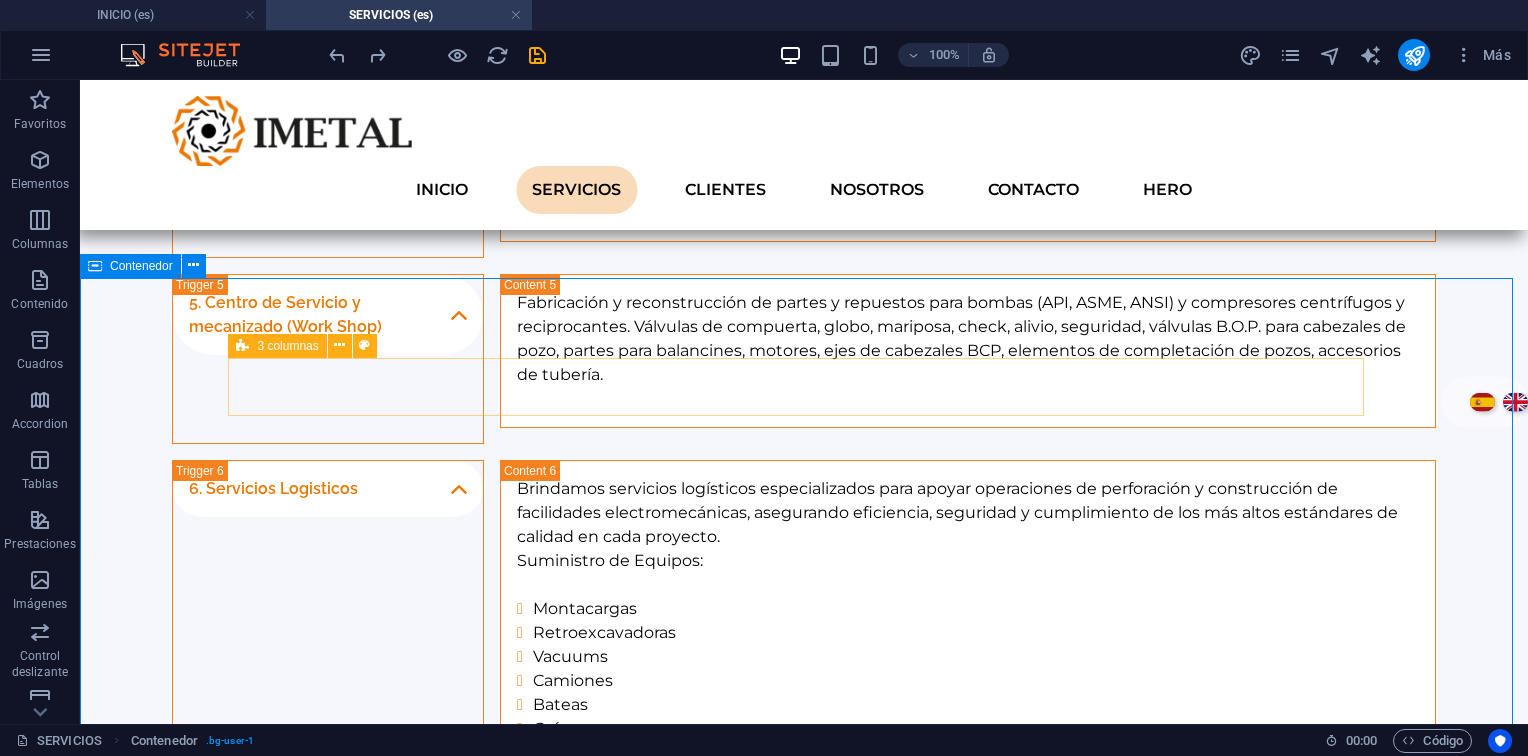 click at bounding box center [242, 346] 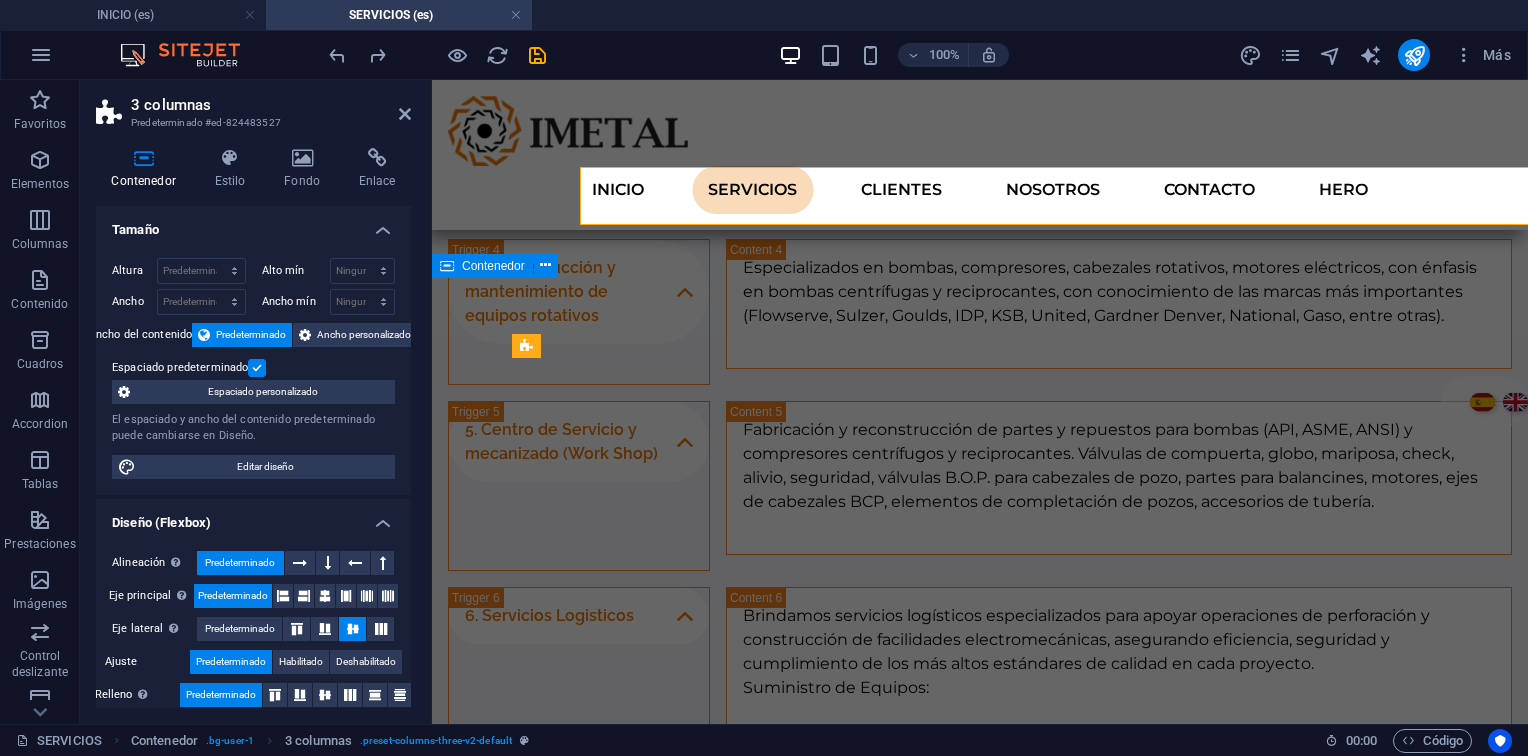 scroll, scrollTop: 2624, scrollLeft: 0, axis: vertical 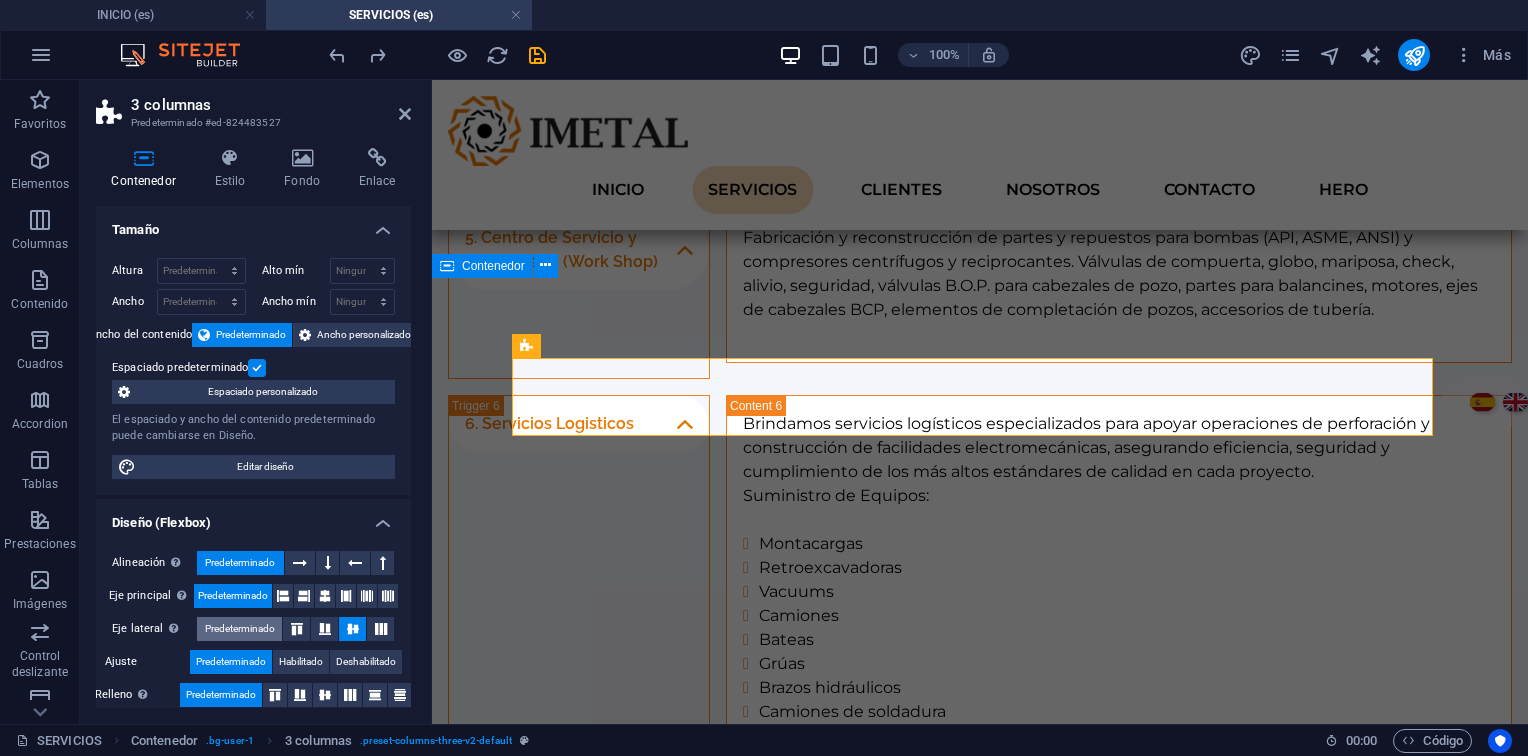 click on "Predeterminado" at bounding box center (240, 629) 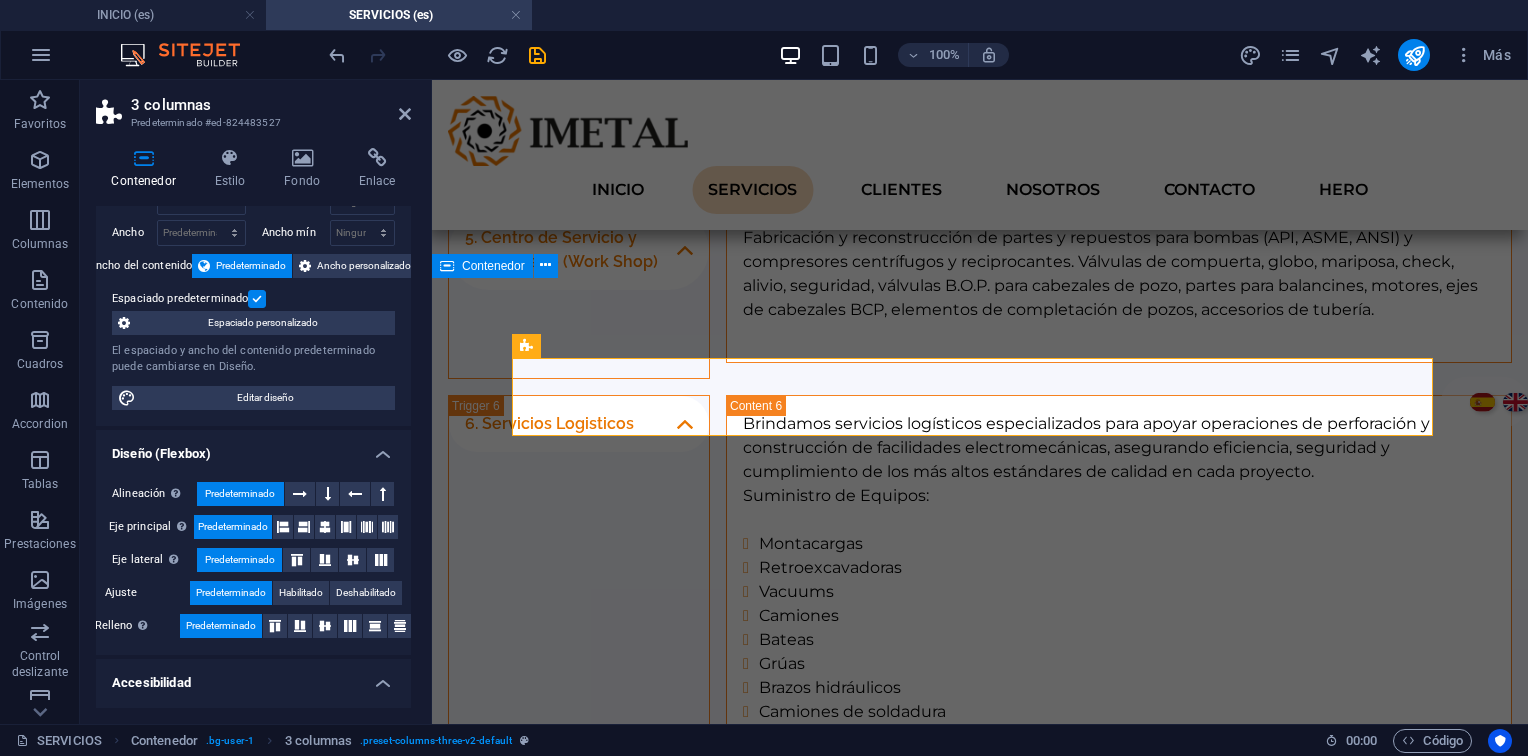 scroll, scrollTop: 100, scrollLeft: 0, axis: vertical 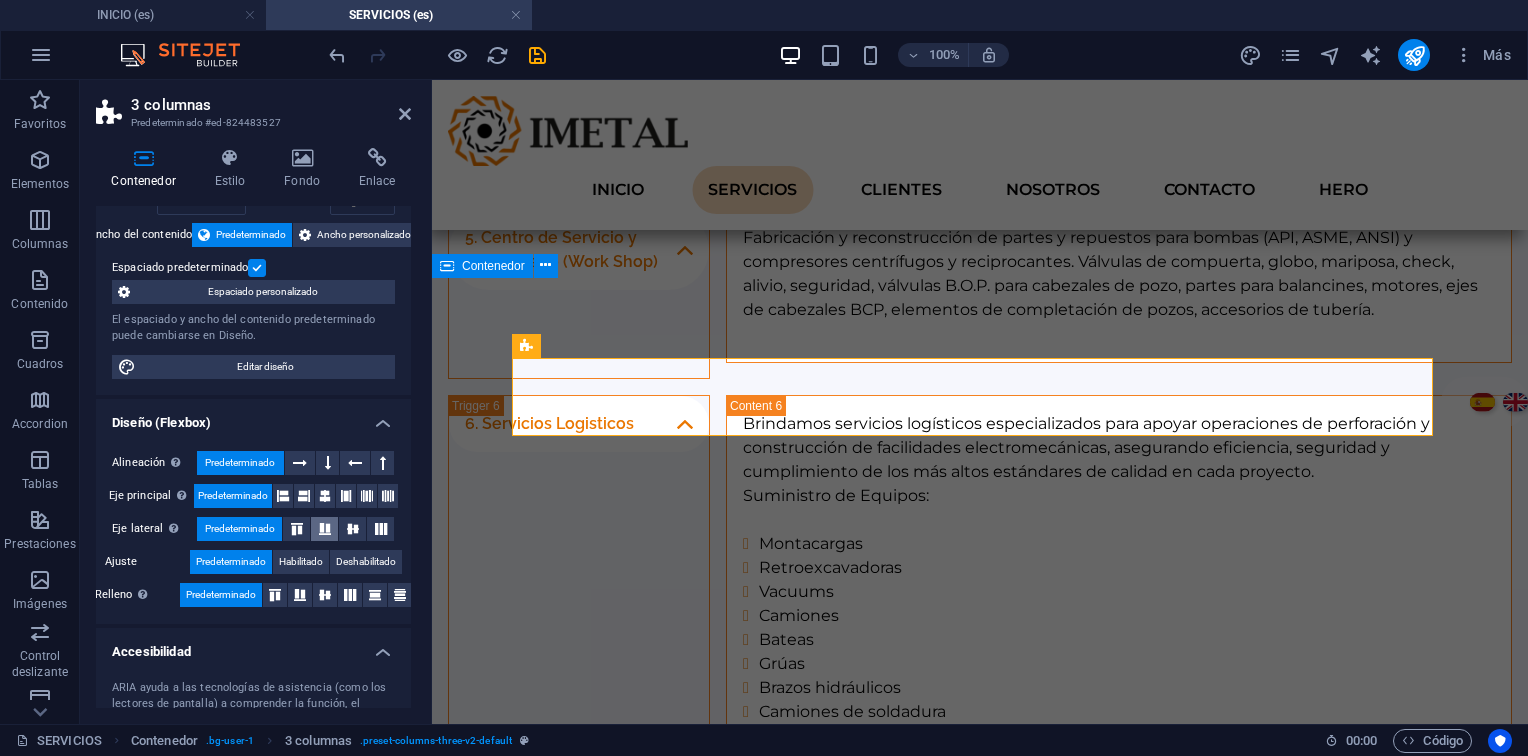 click at bounding box center [325, 529] 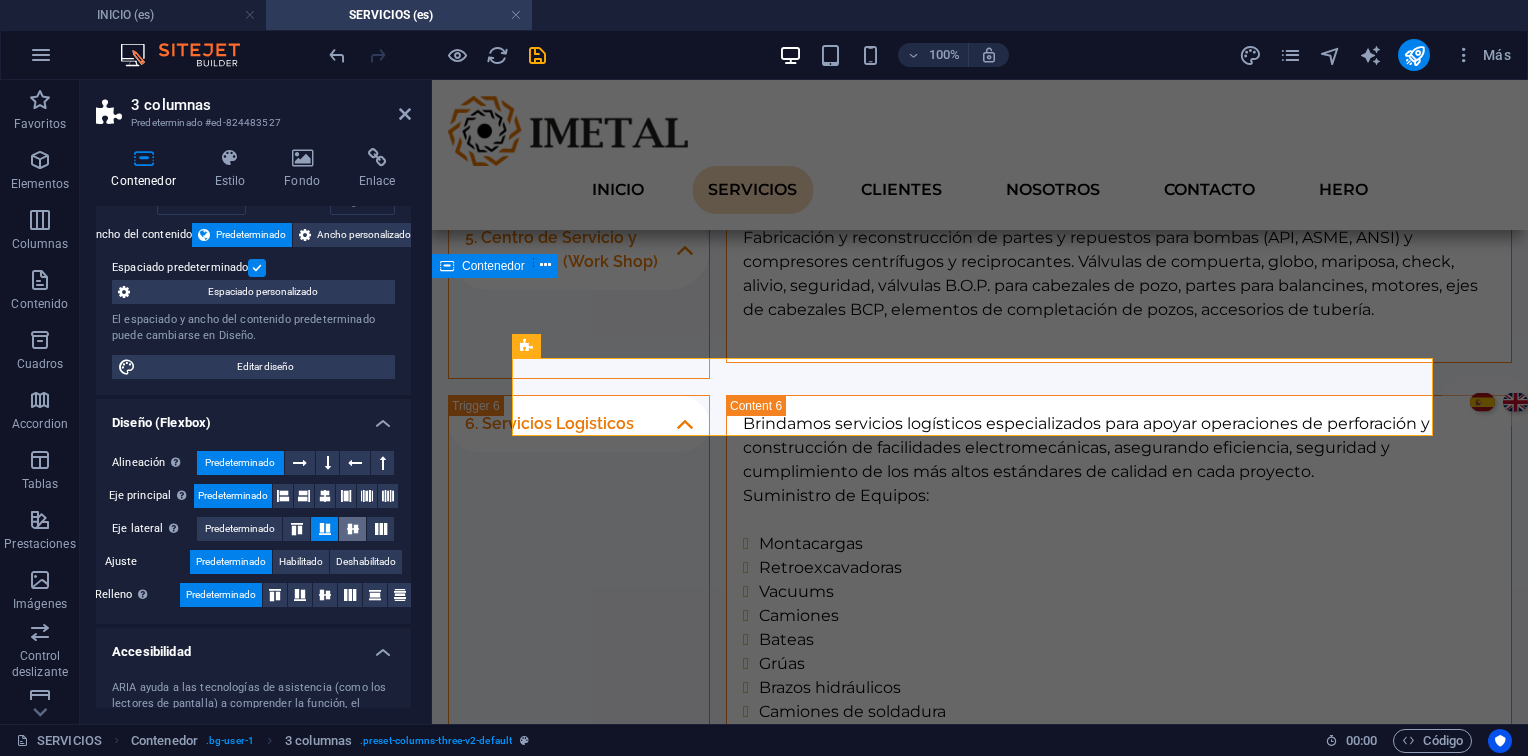 click at bounding box center (353, 529) 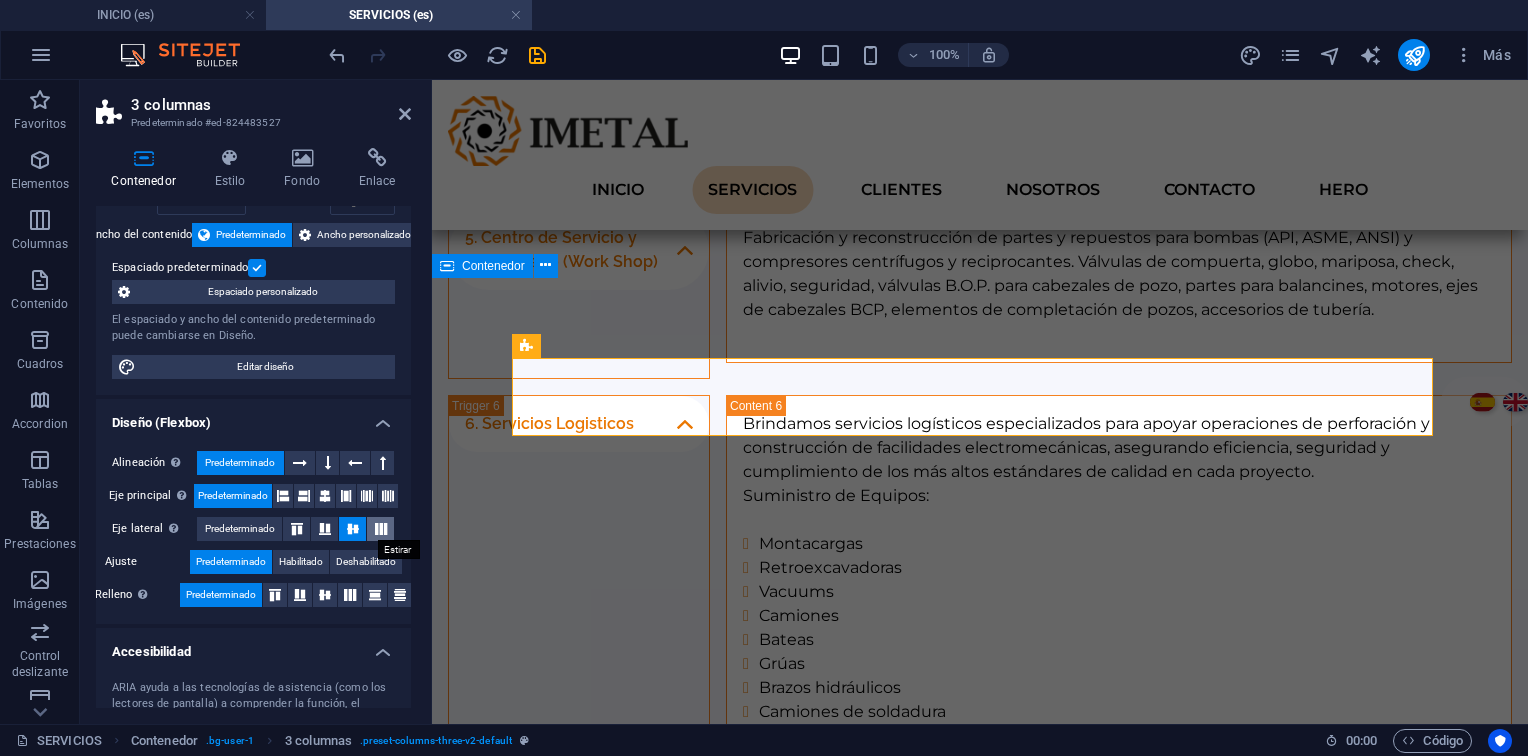 click at bounding box center [381, 529] 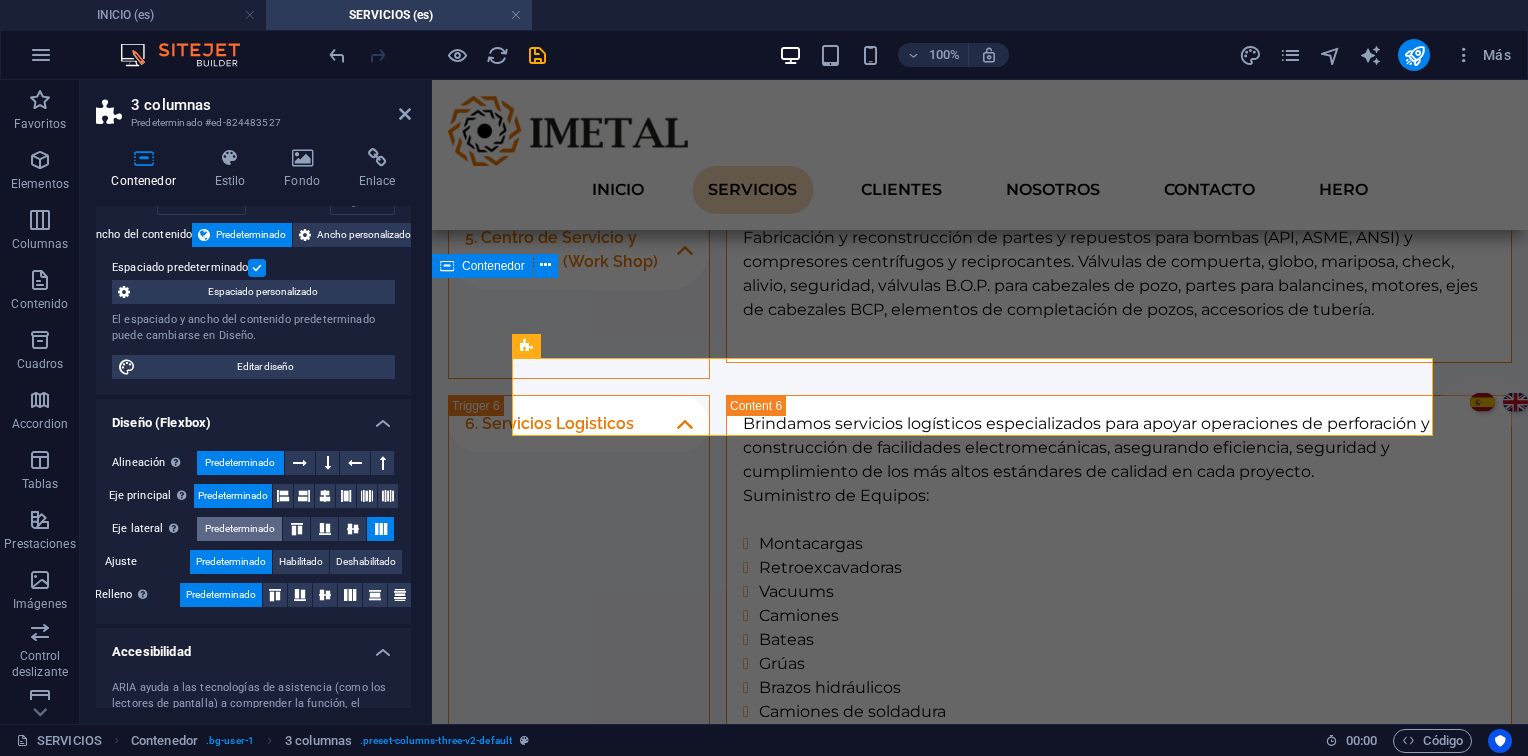 click on "Predeterminado" at bounding box center [240, 529] 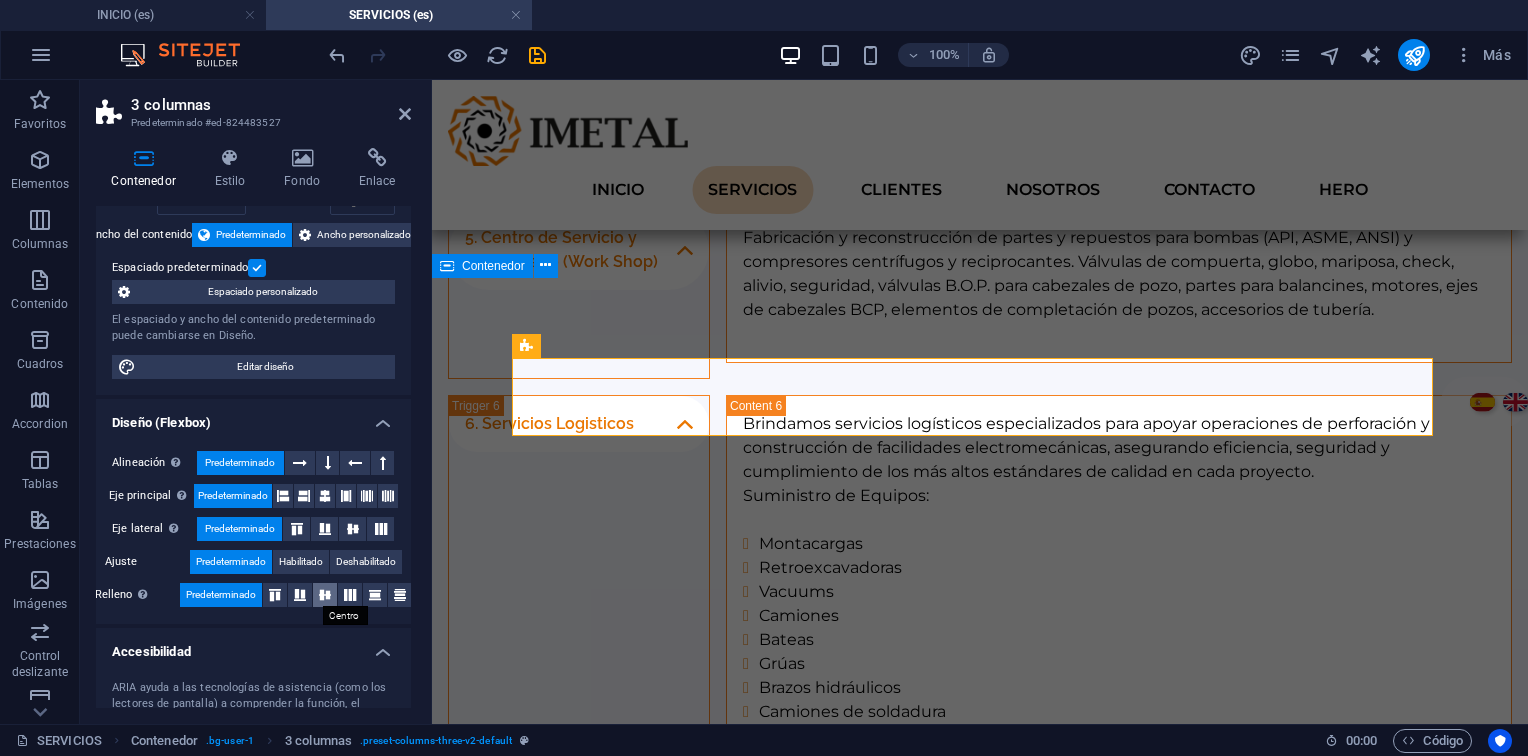 click at bounding box center [325, 595] 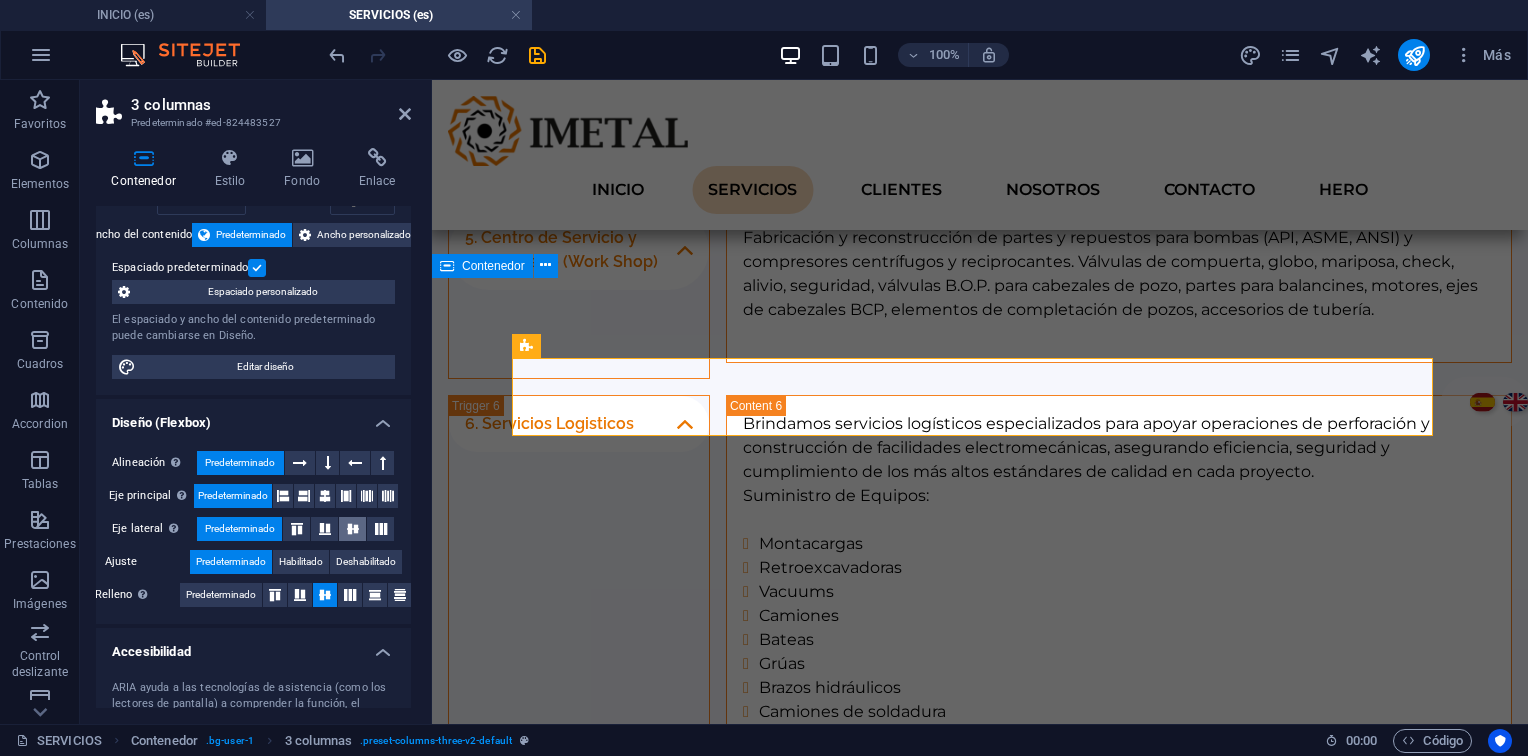 click at bounding box center (353, 529) 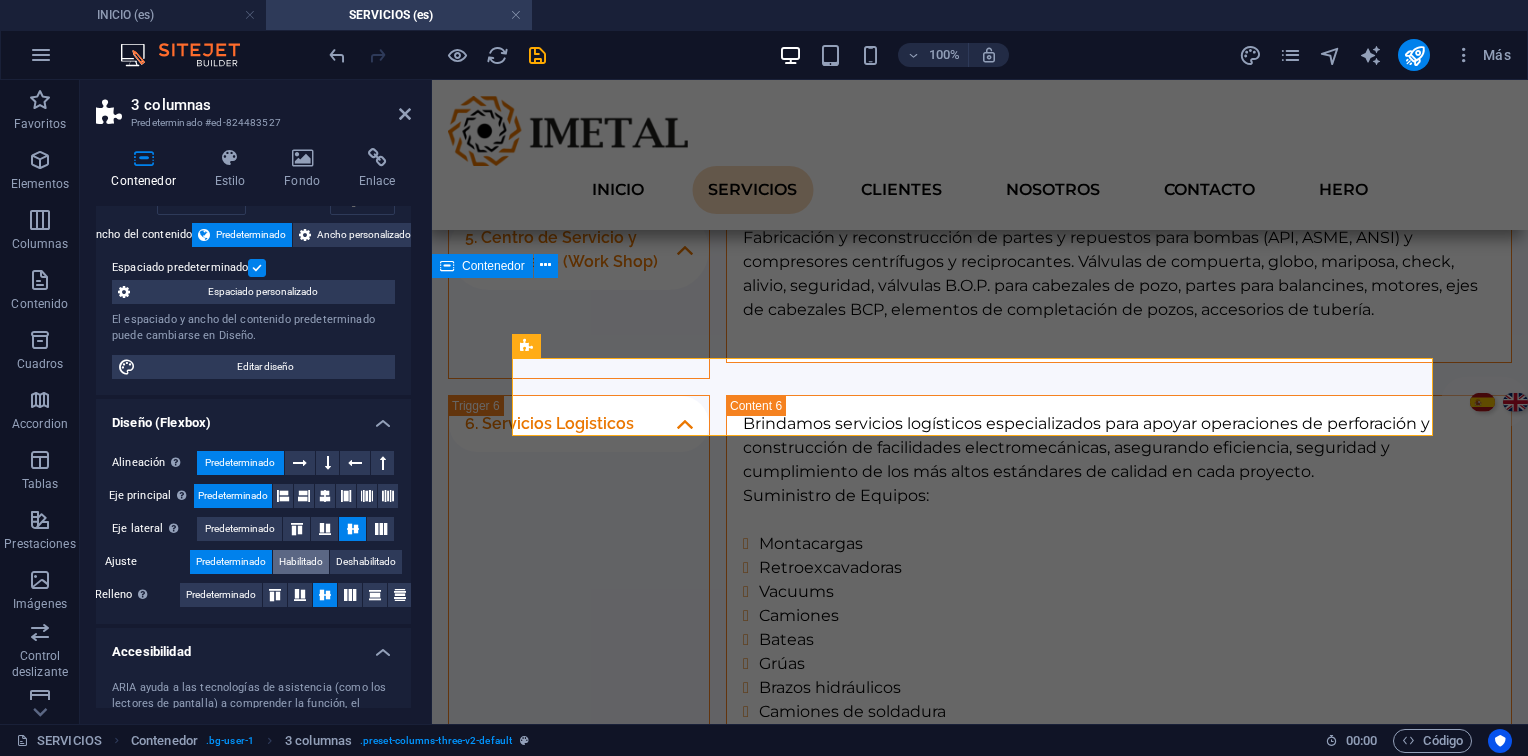 click on "Habilitado" at bounding box center [301, 562] 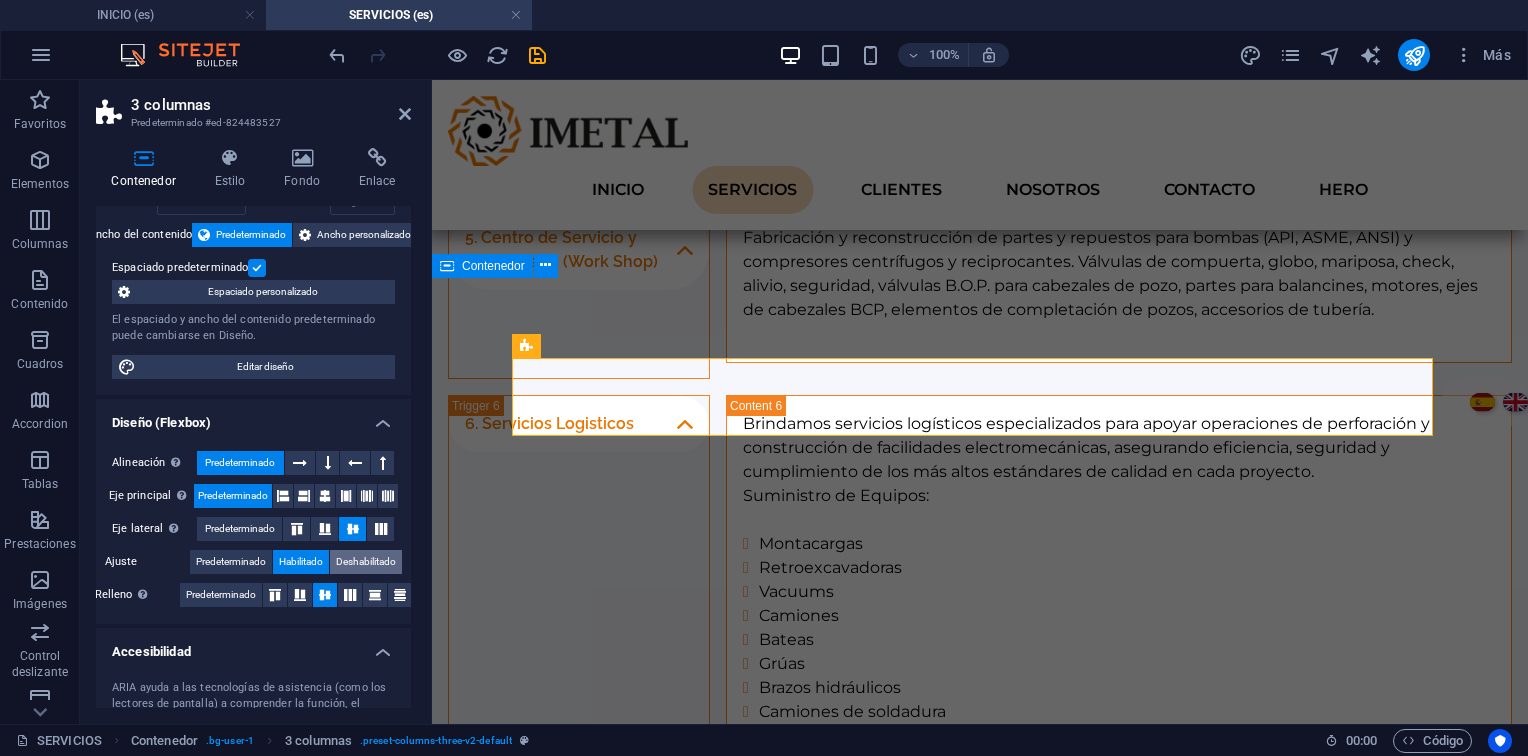 click on "Deshabilitado" at bounding box center [366, 562] 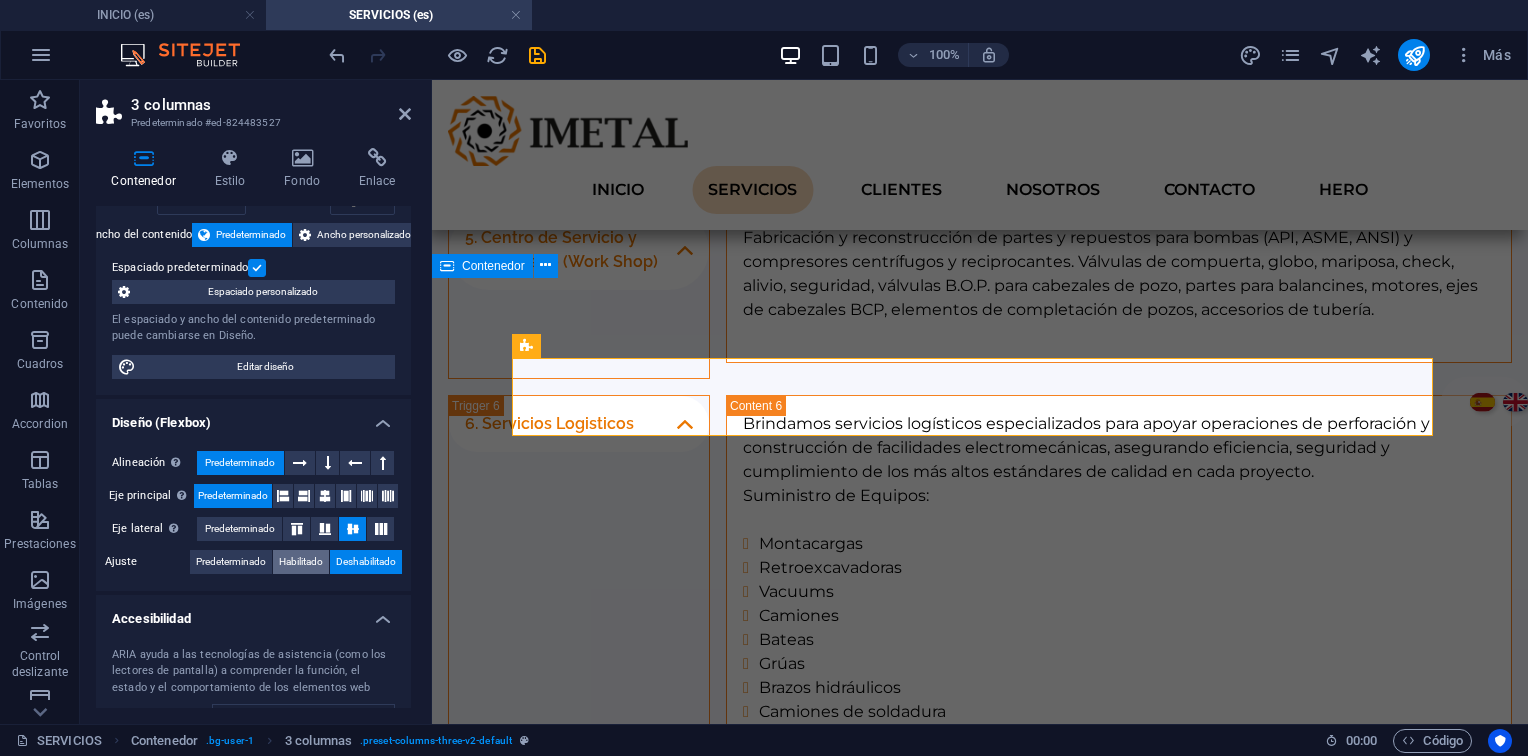 click on "Habilitado" at bounding box center [301, 562] 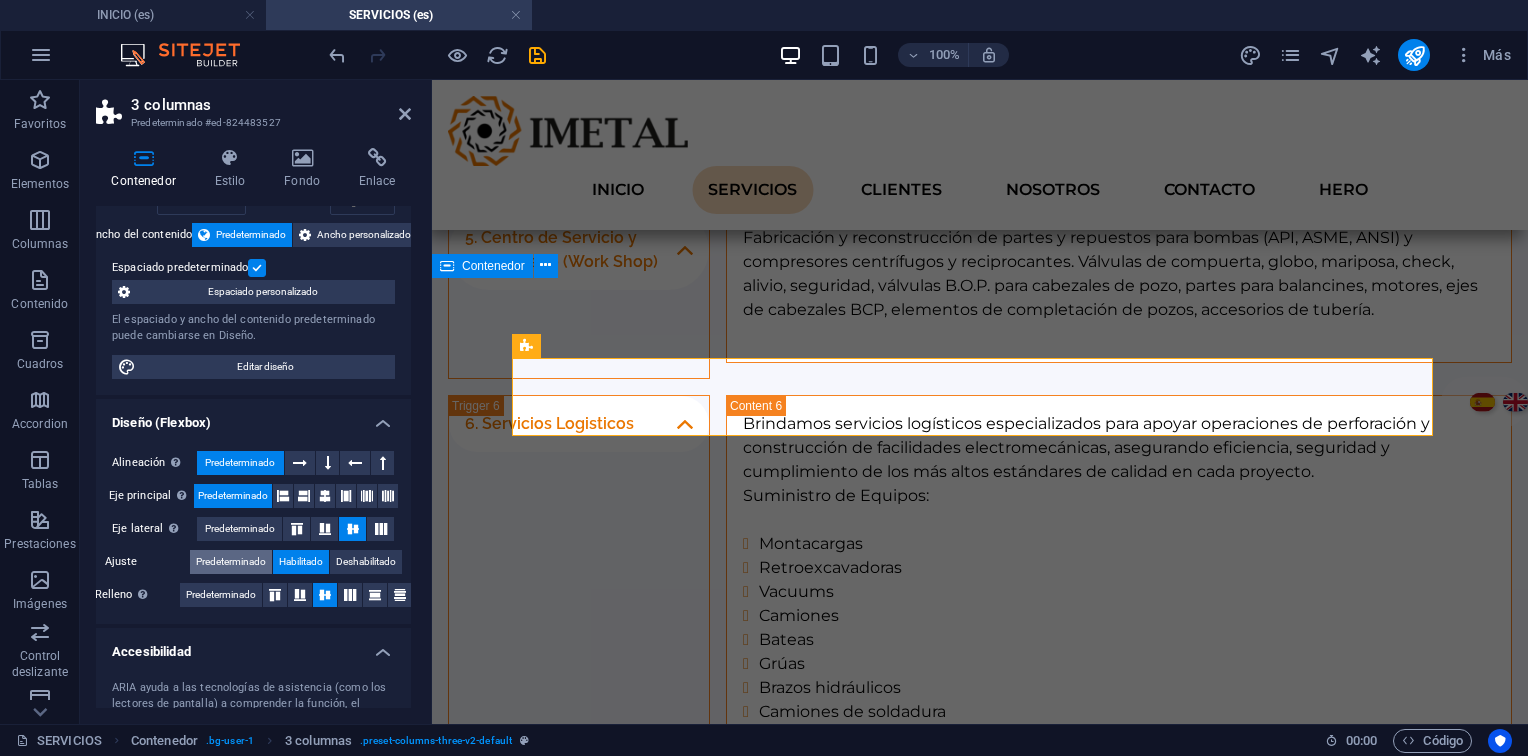 click on "Predeterminado" at bounding box center [231, 562] 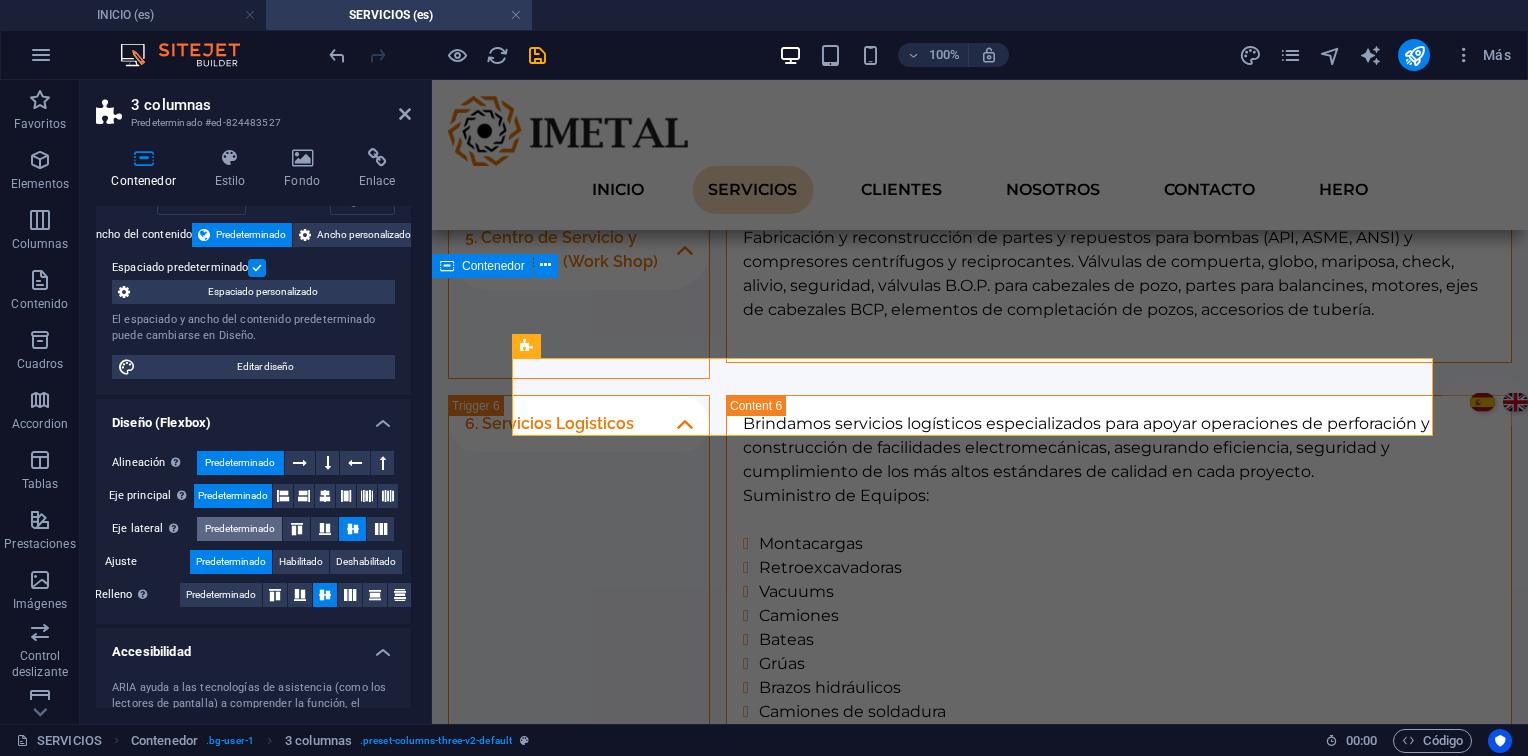 click on "Predeterminado" at bounding box center [240, 529] 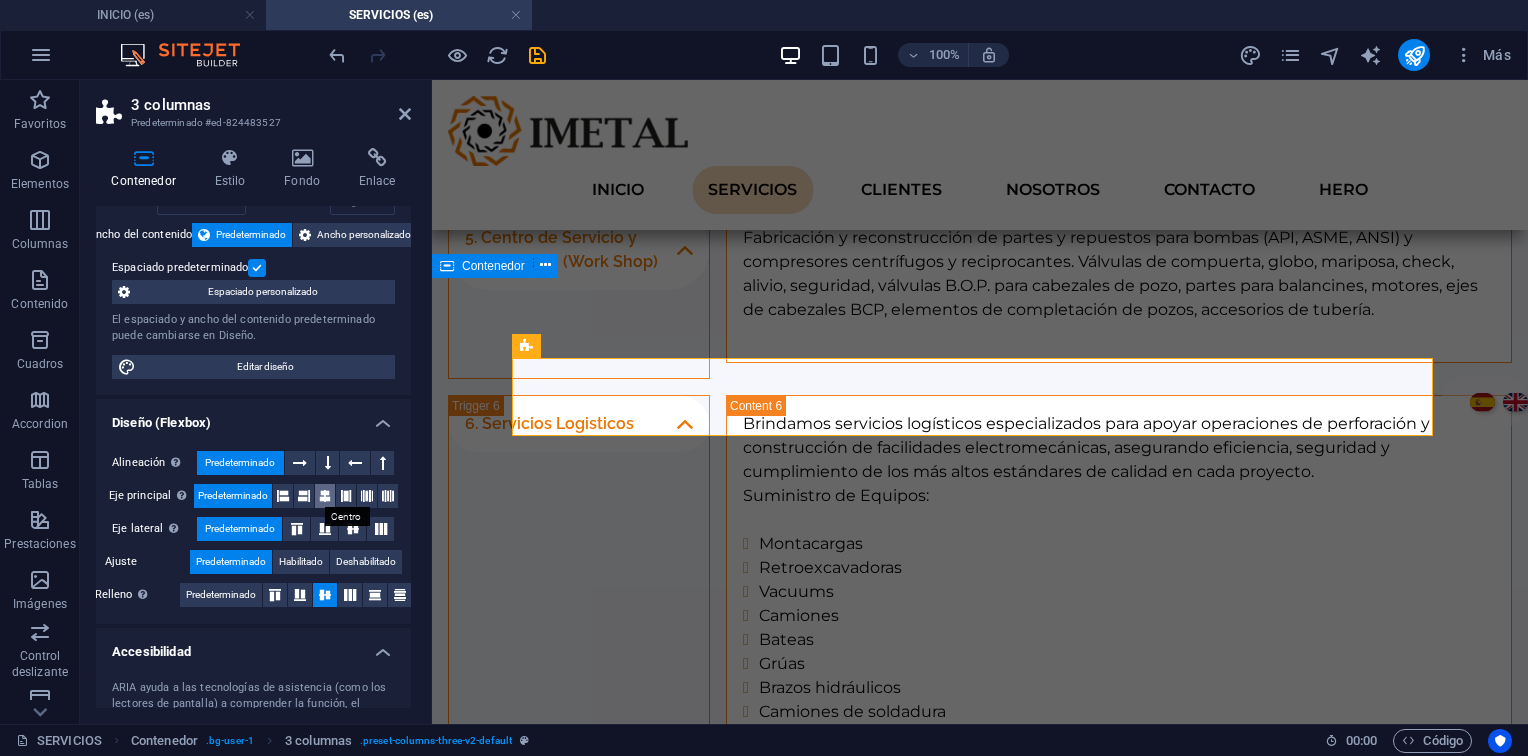 click at bounding box center (325, 496) 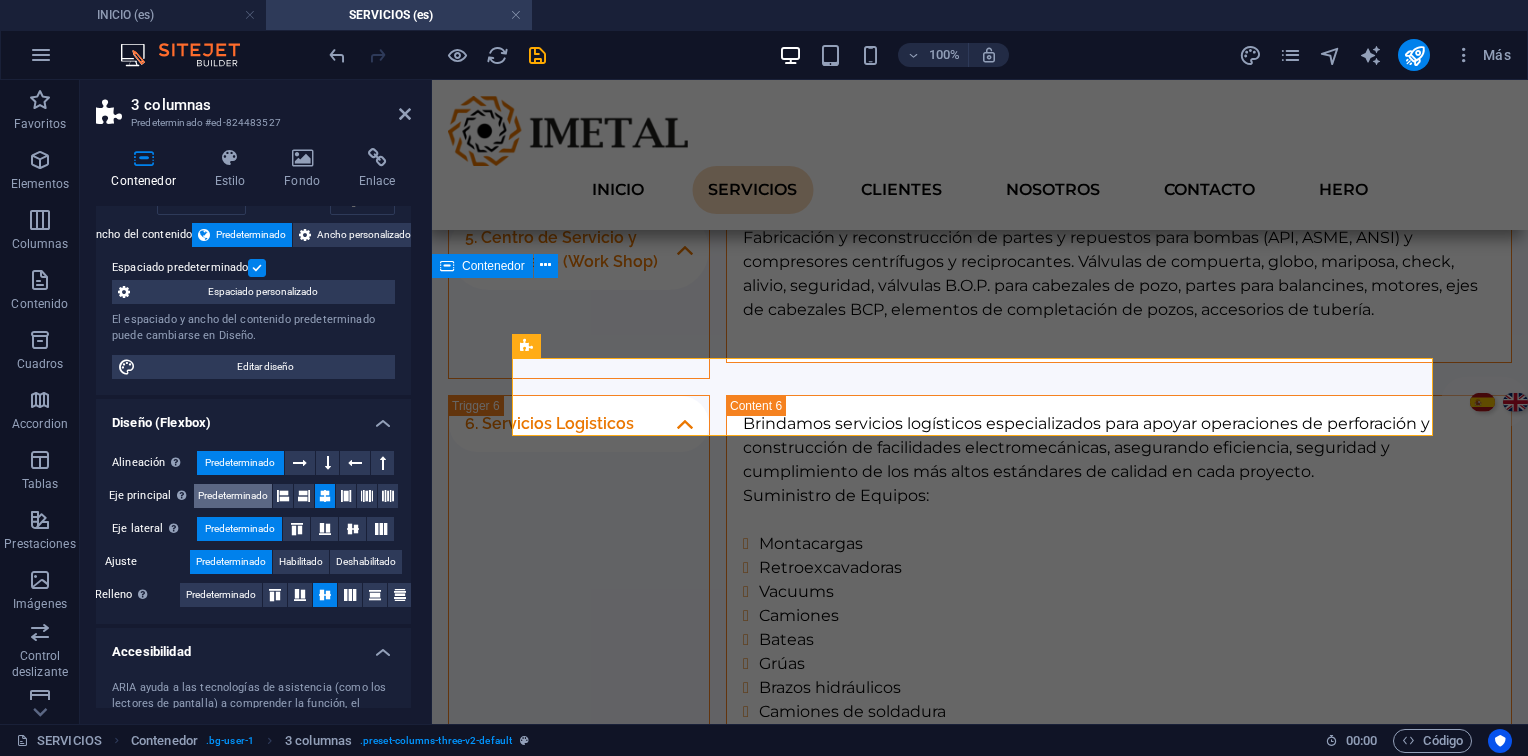 click on "Predeterminado" at bounding box center [233, 496] 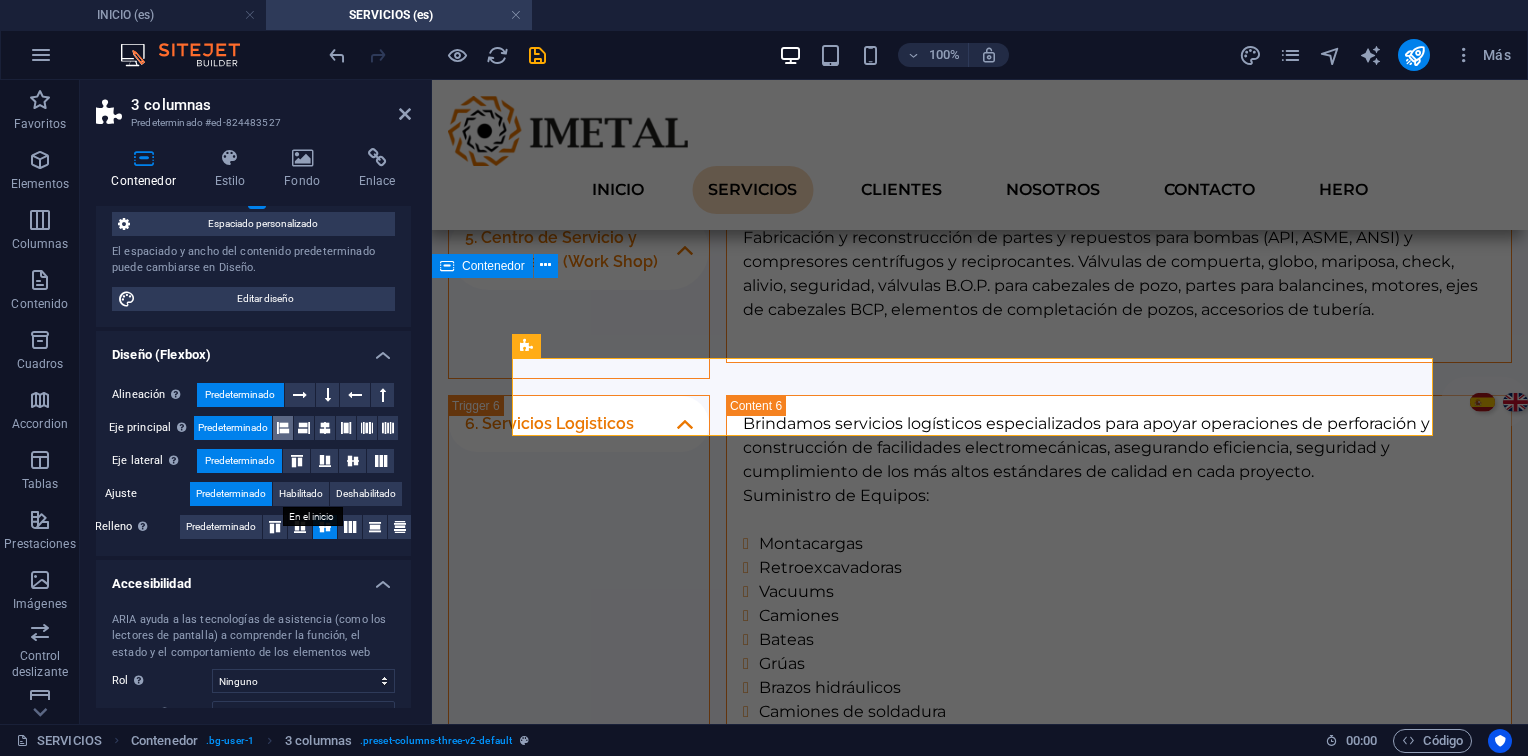 scroll, scrollTop: 200, scrollLeft: 0, axis: vertical 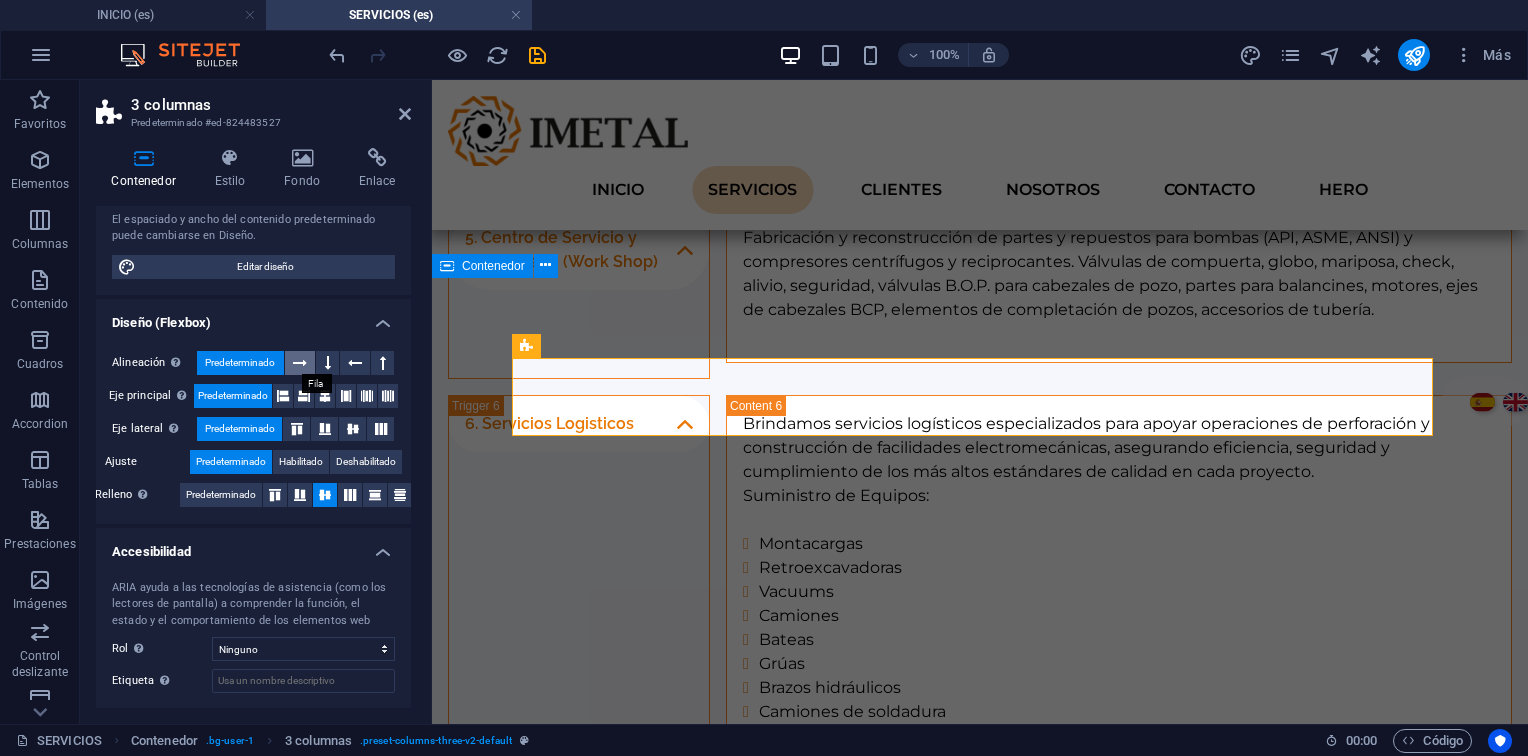 click at bounding box center (300, 363) 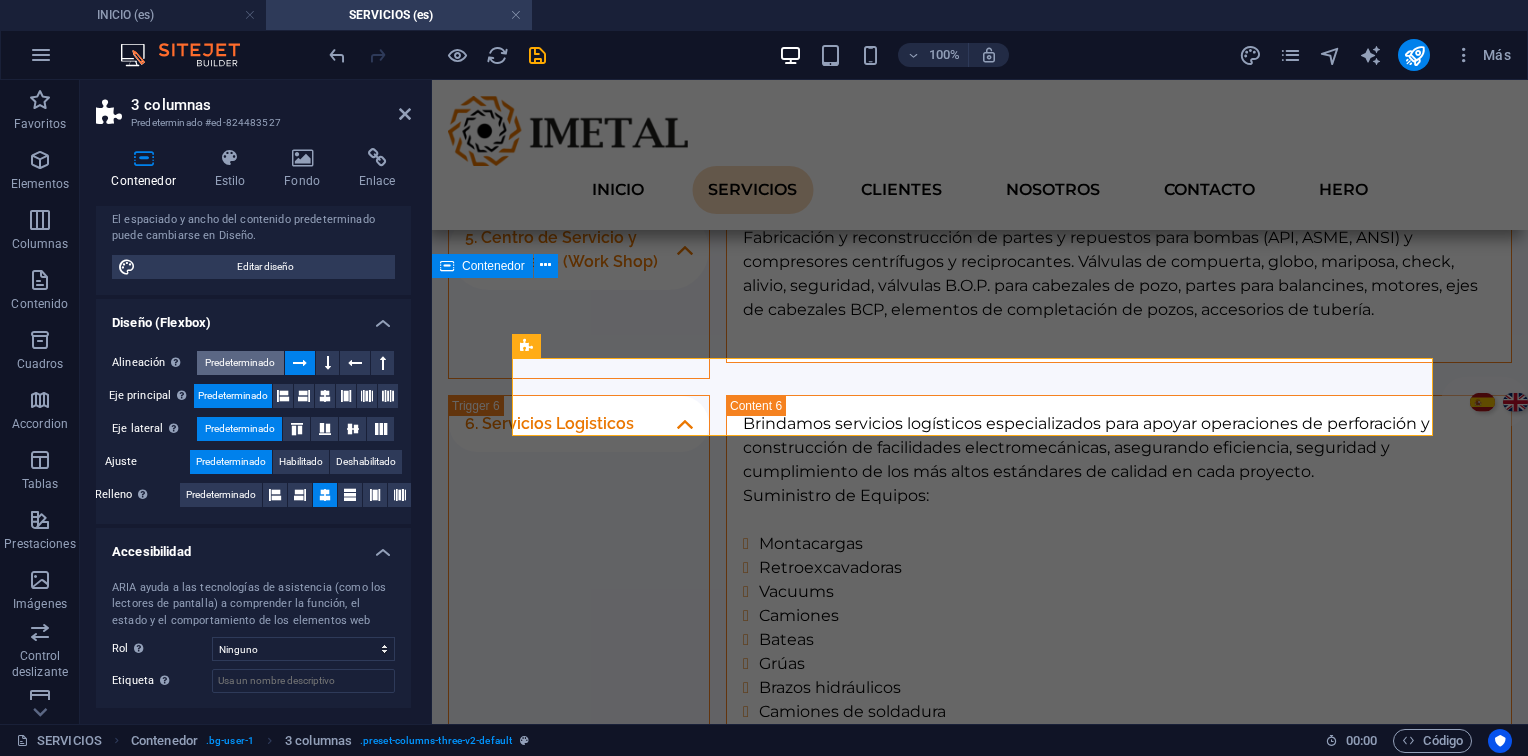 click on "Predeterminado" at bounding box center [240, 363] 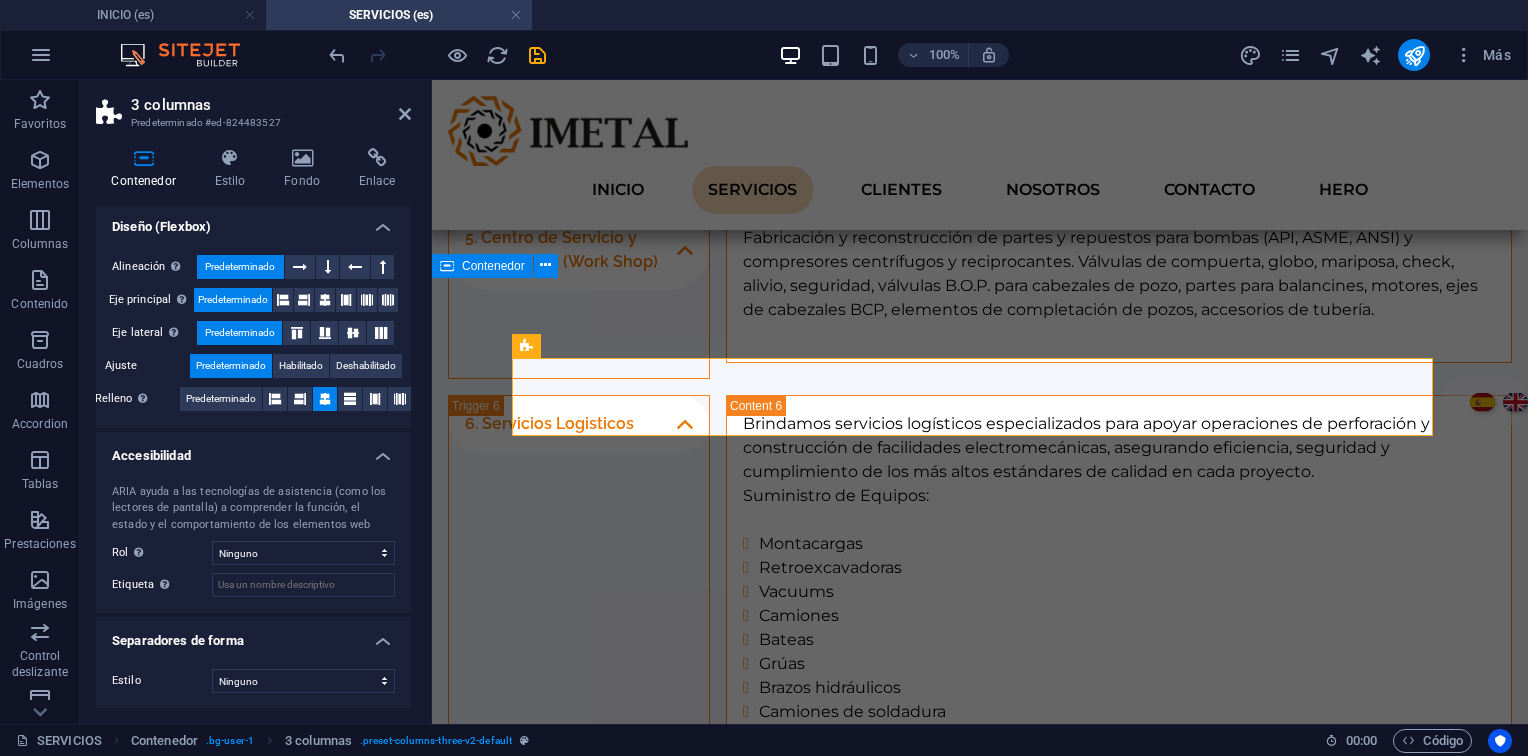 scroll, scrollTop: 0, scrollLeft: 0, axis: both 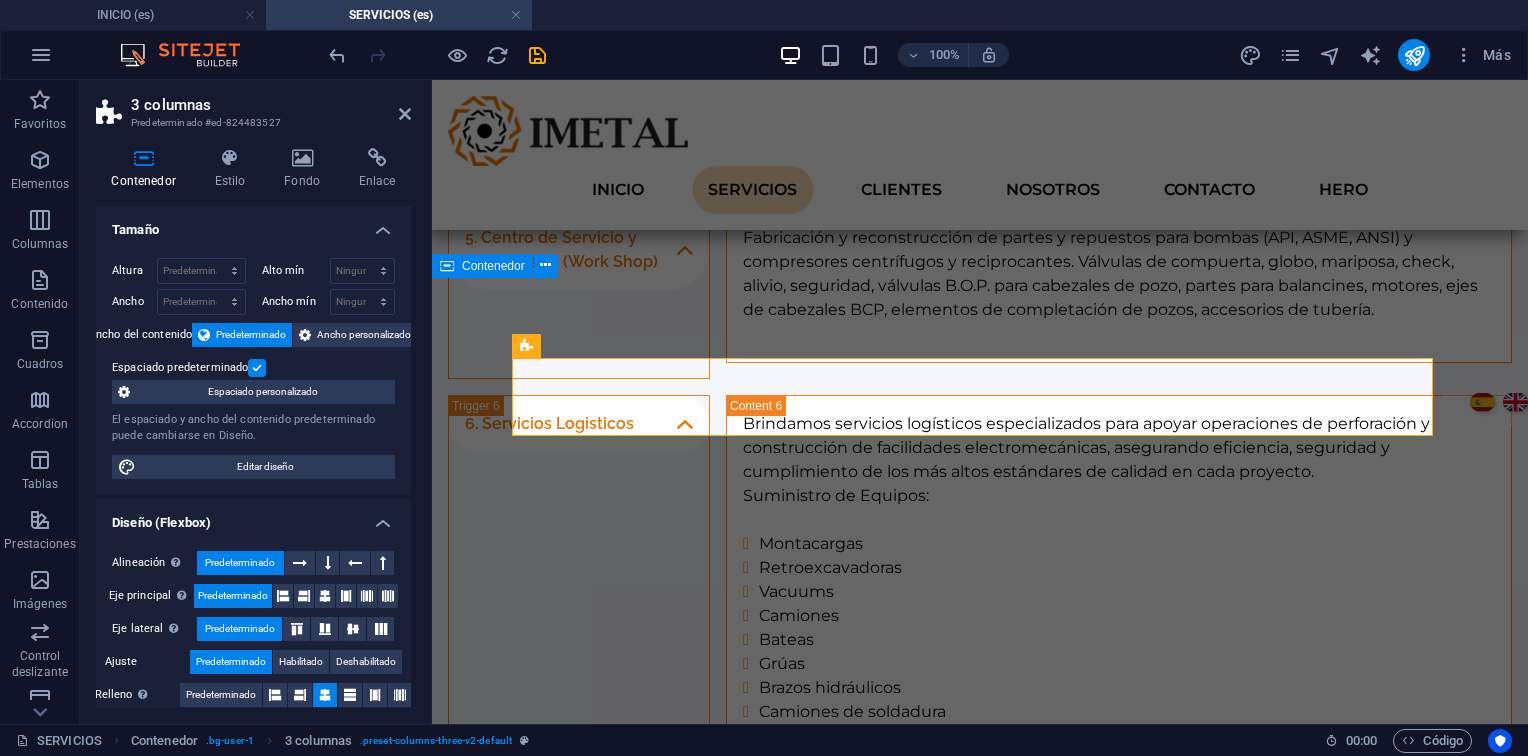 click on "Espaciado personalizado" at bounding box center (262, 392) 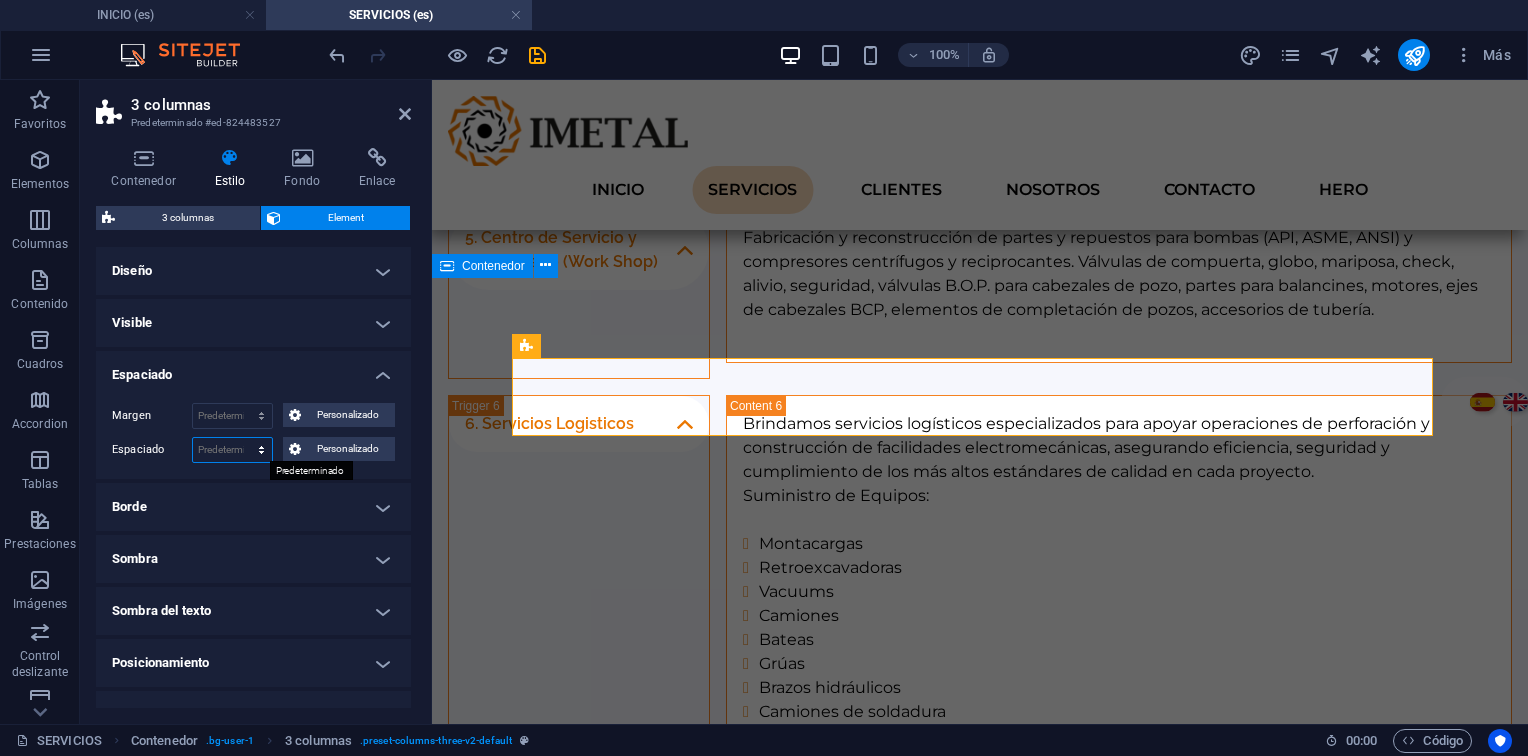 click on "Predeterminado px rem % vh vw Personalizado" at bounding box center (232, 450) 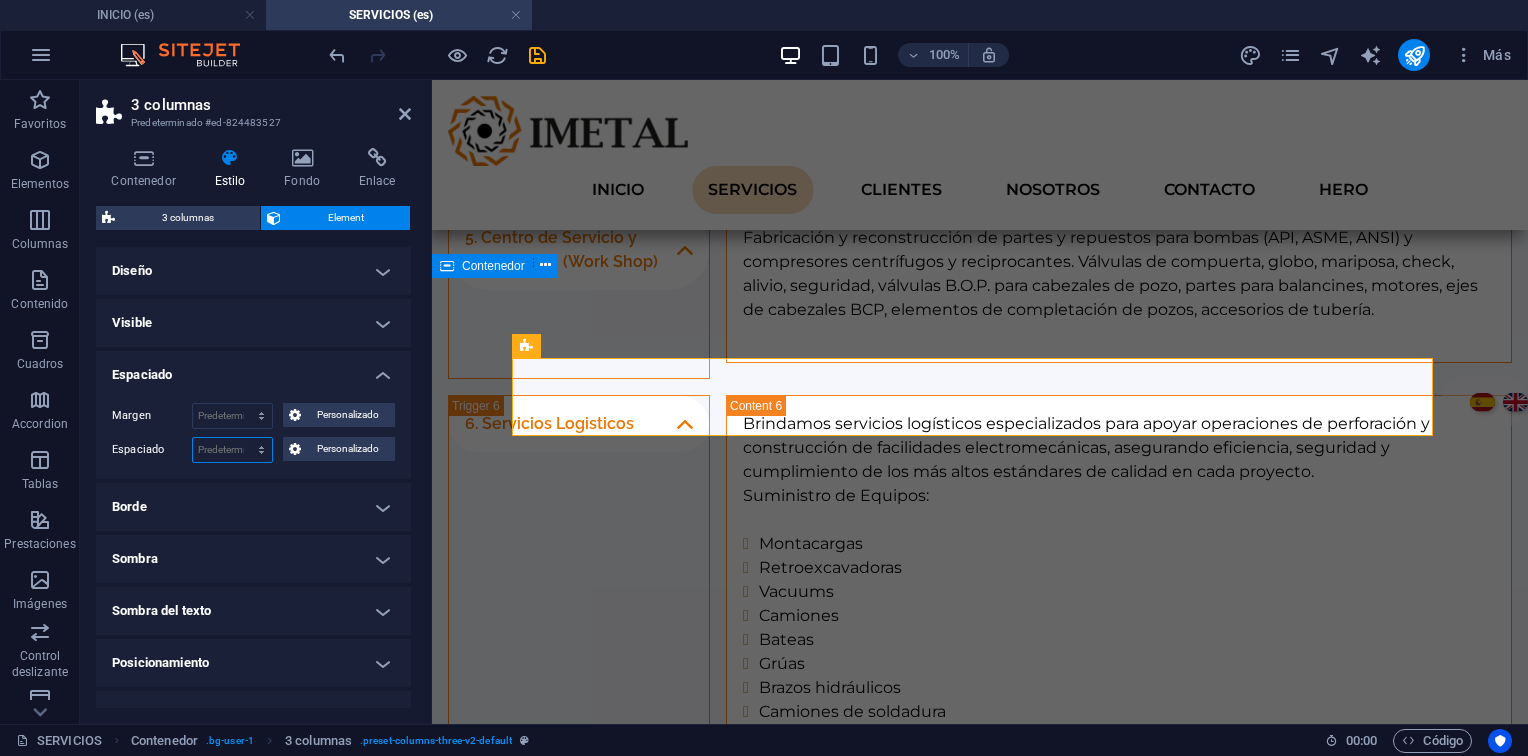select on "px" 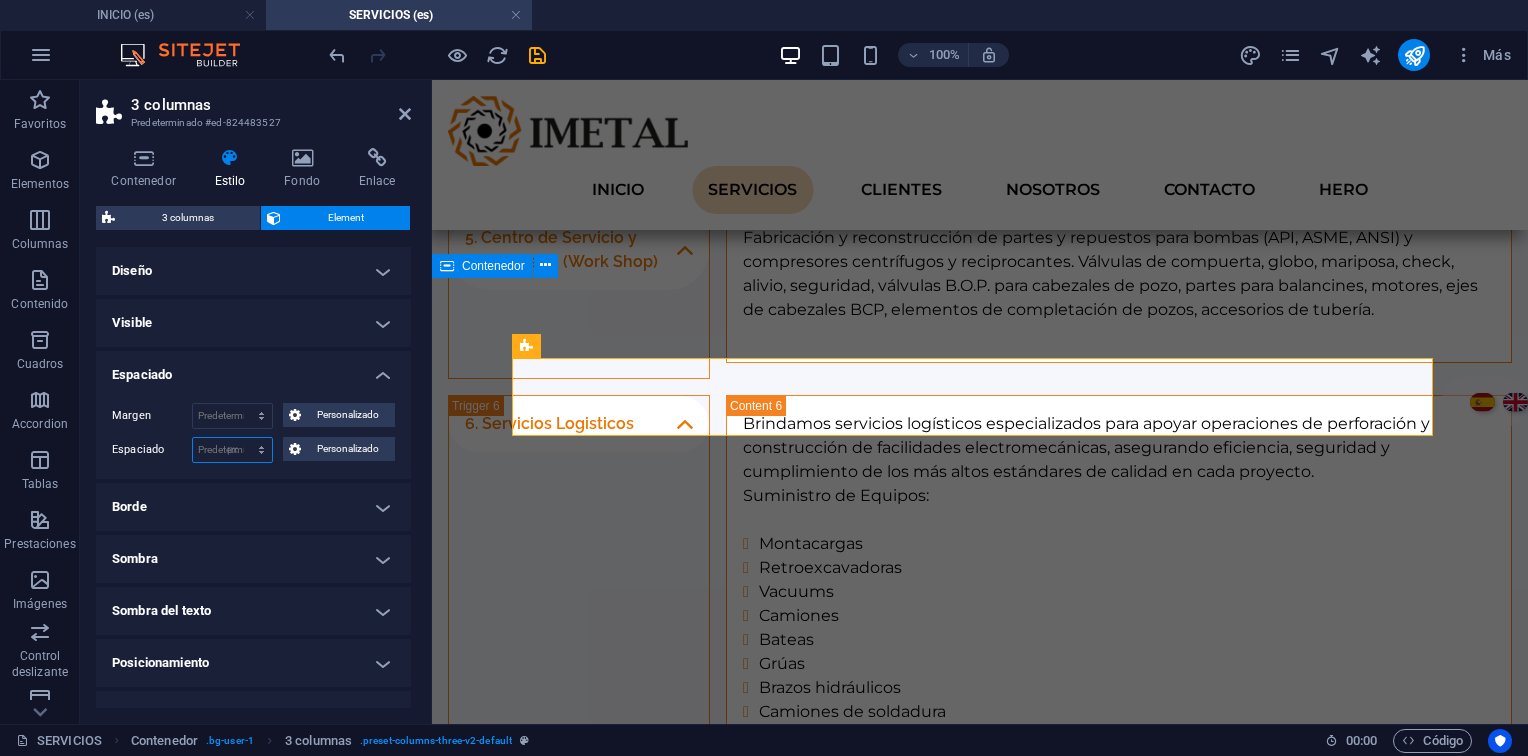 click on "Predeterminado px rem % vh vw Personalizado" at bounding box center [232, 450] 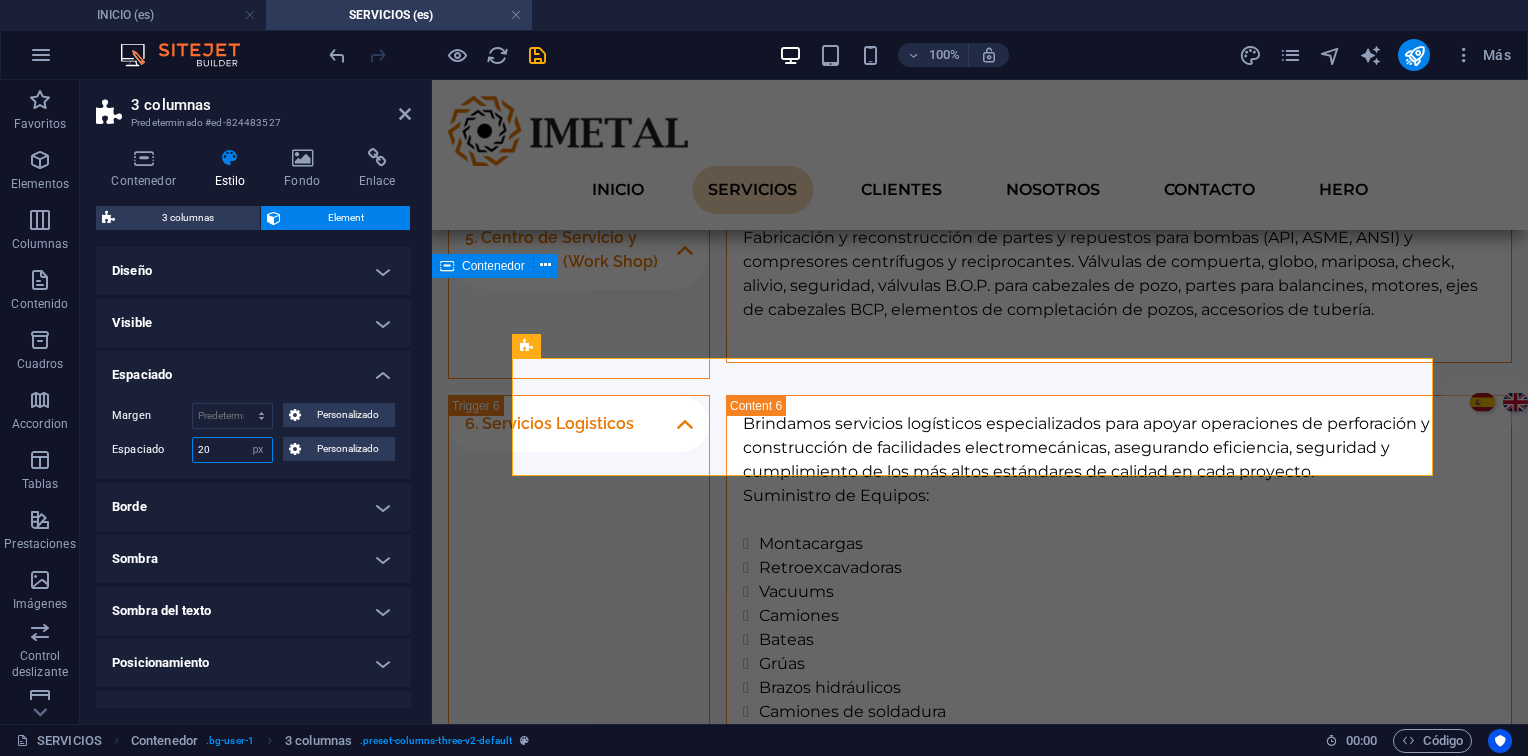 click on "20" at bounding box center (232, 450) 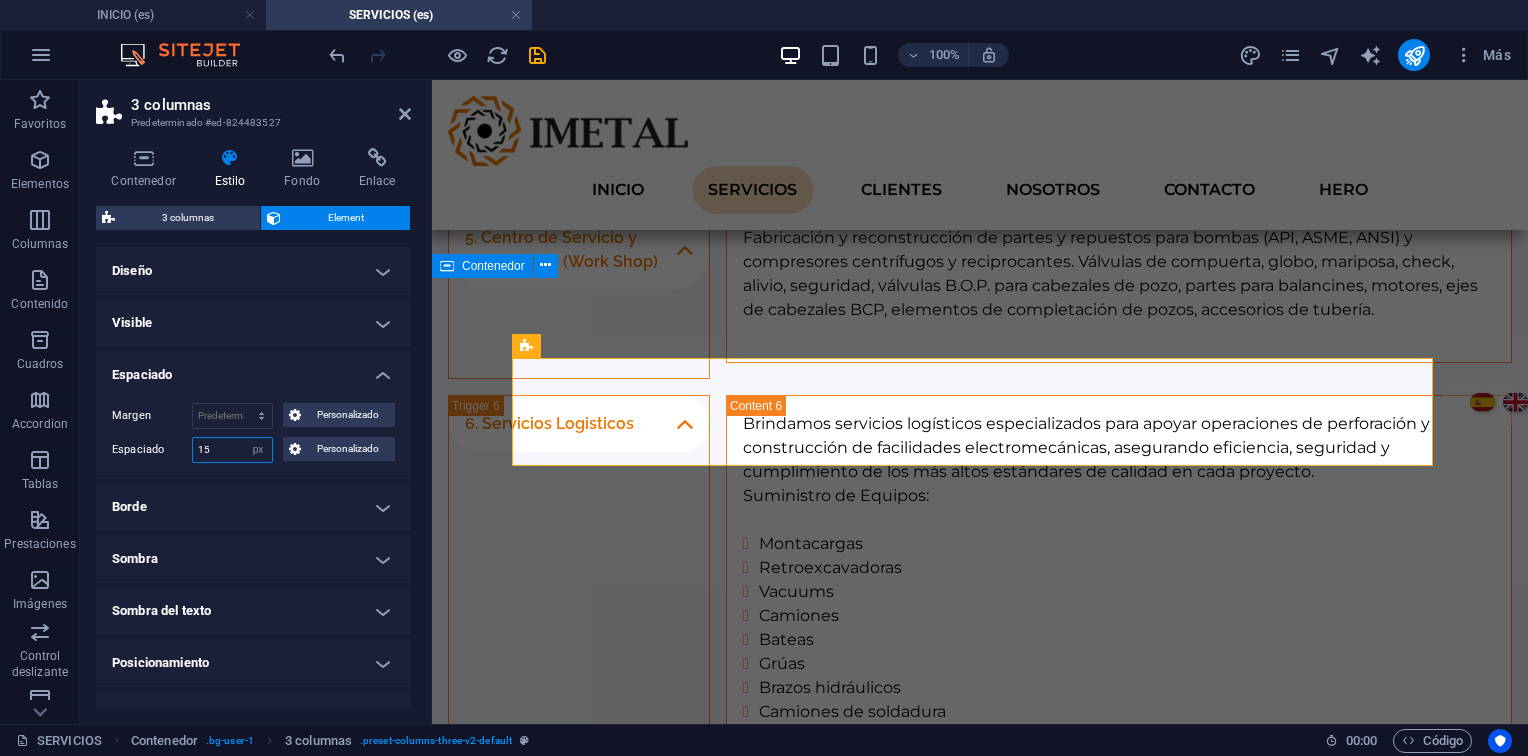 click on "15" at bounding box center (232, 450) 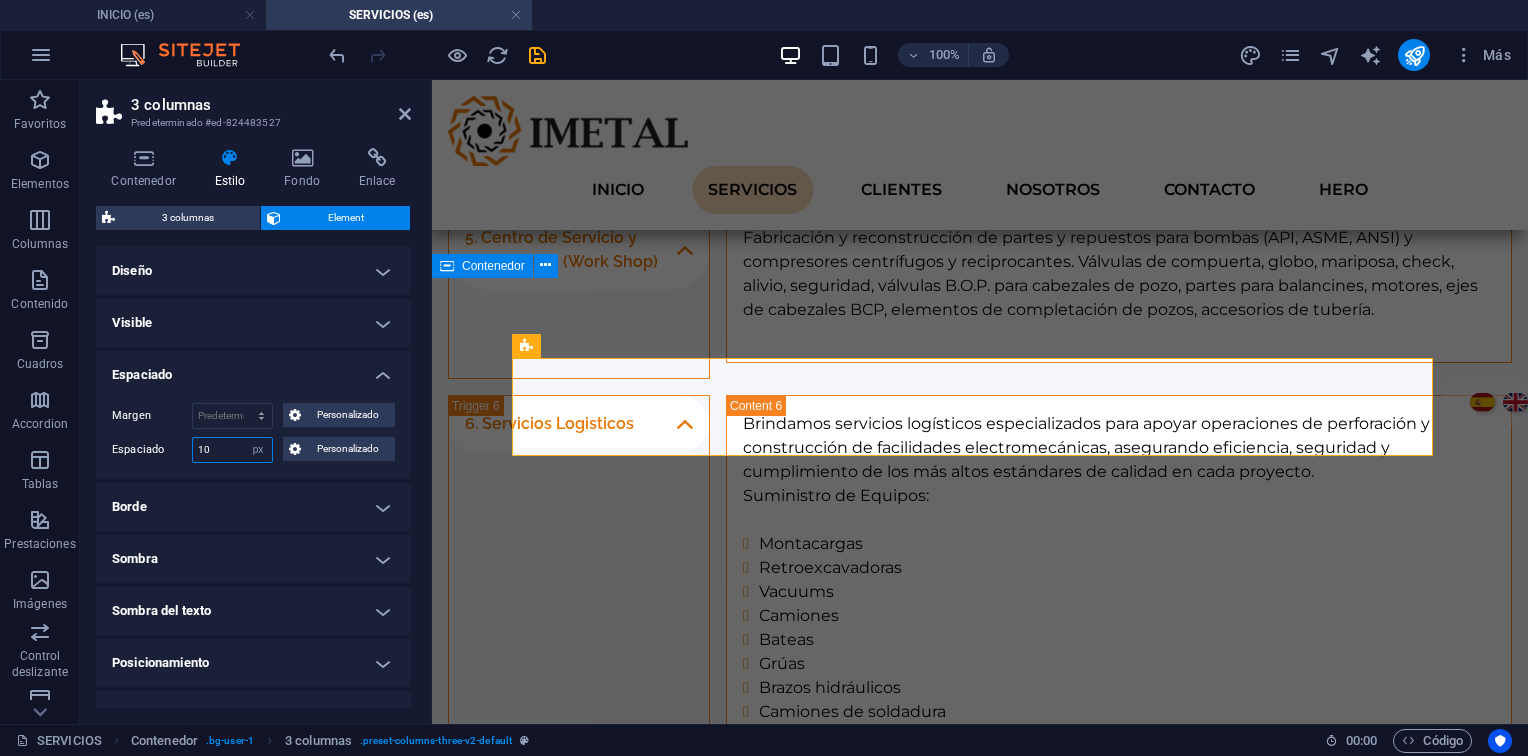 click on "10" at bounding box center (232, 450) 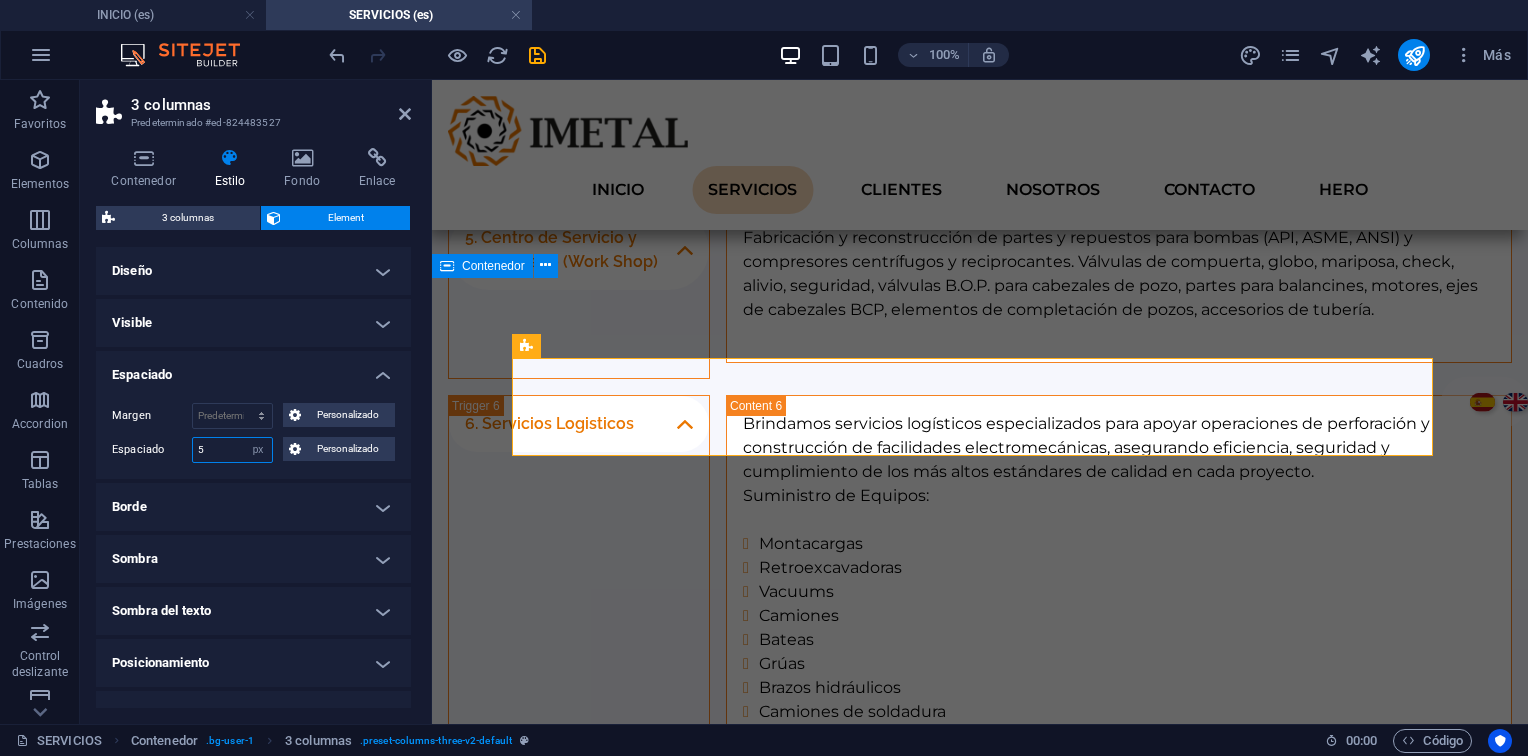 type on "5" 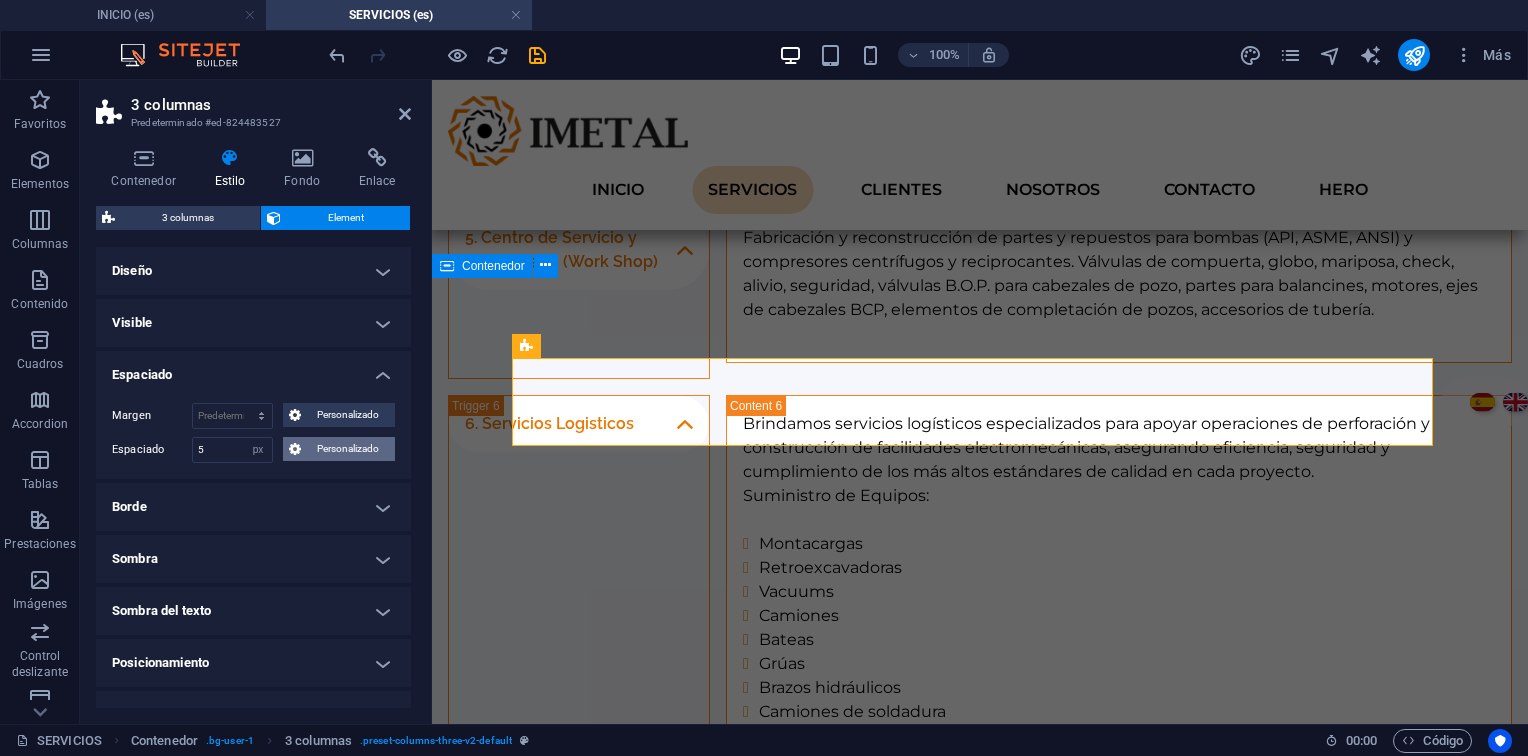click on "Personalizado" at bounding box center (339, 449) 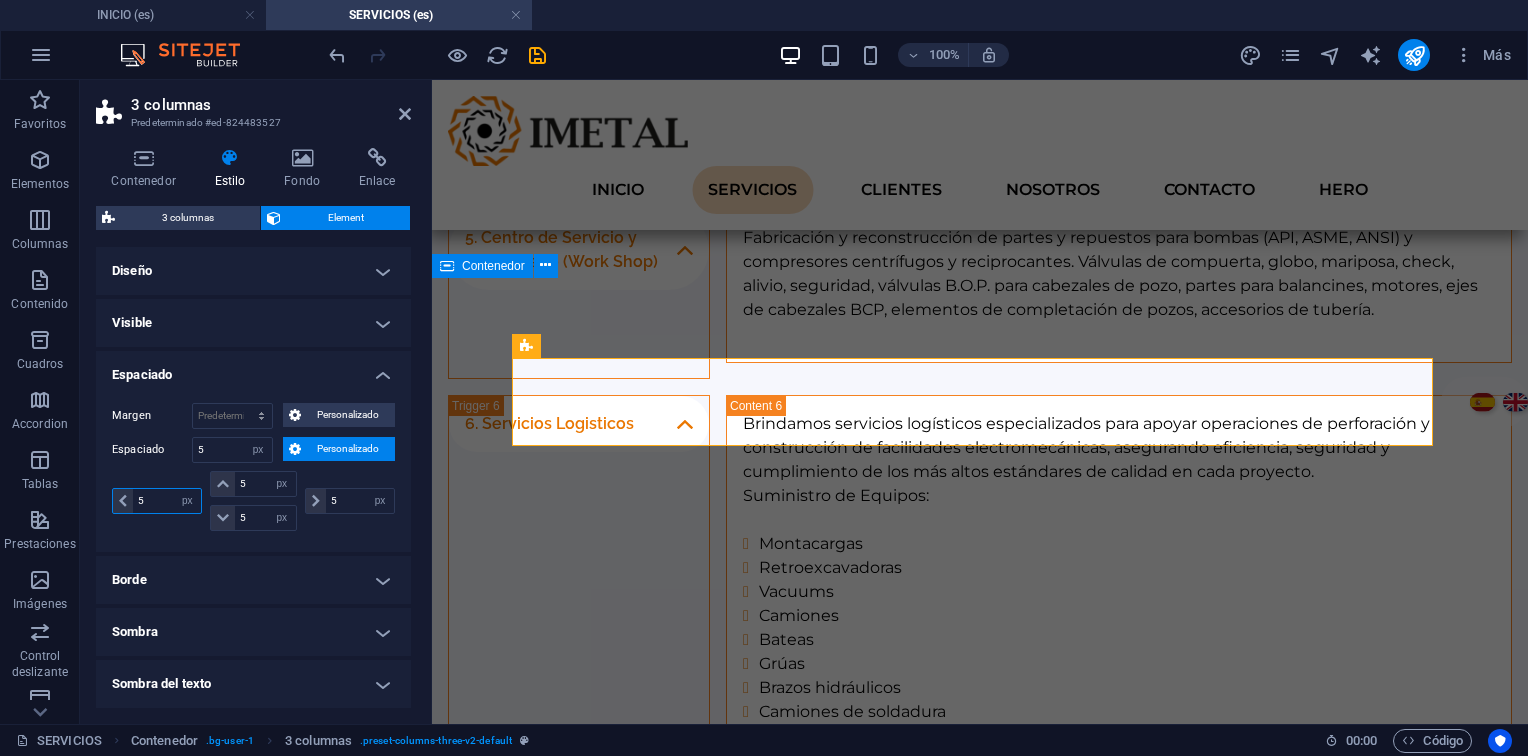 click at bounding box center (167, 501) 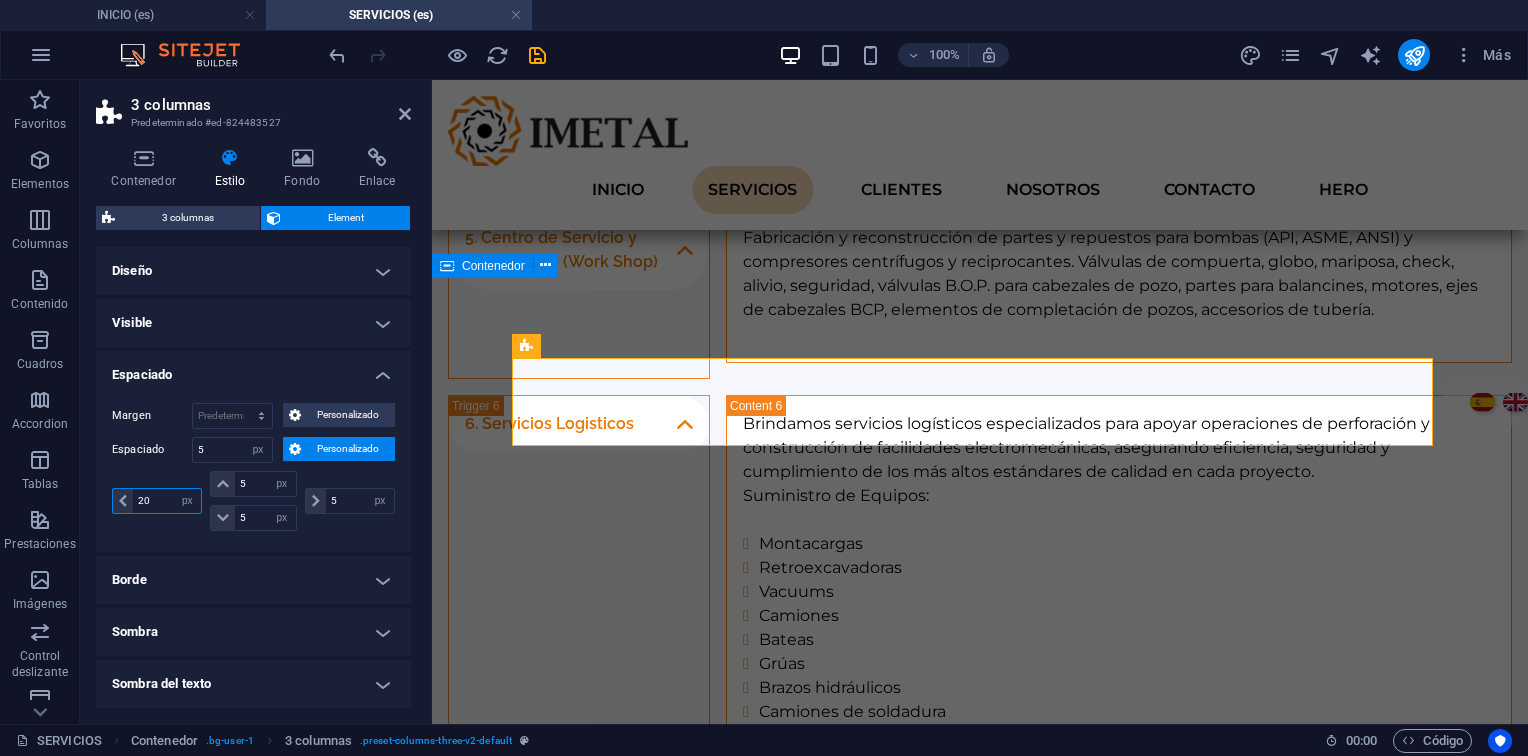 type on "20" 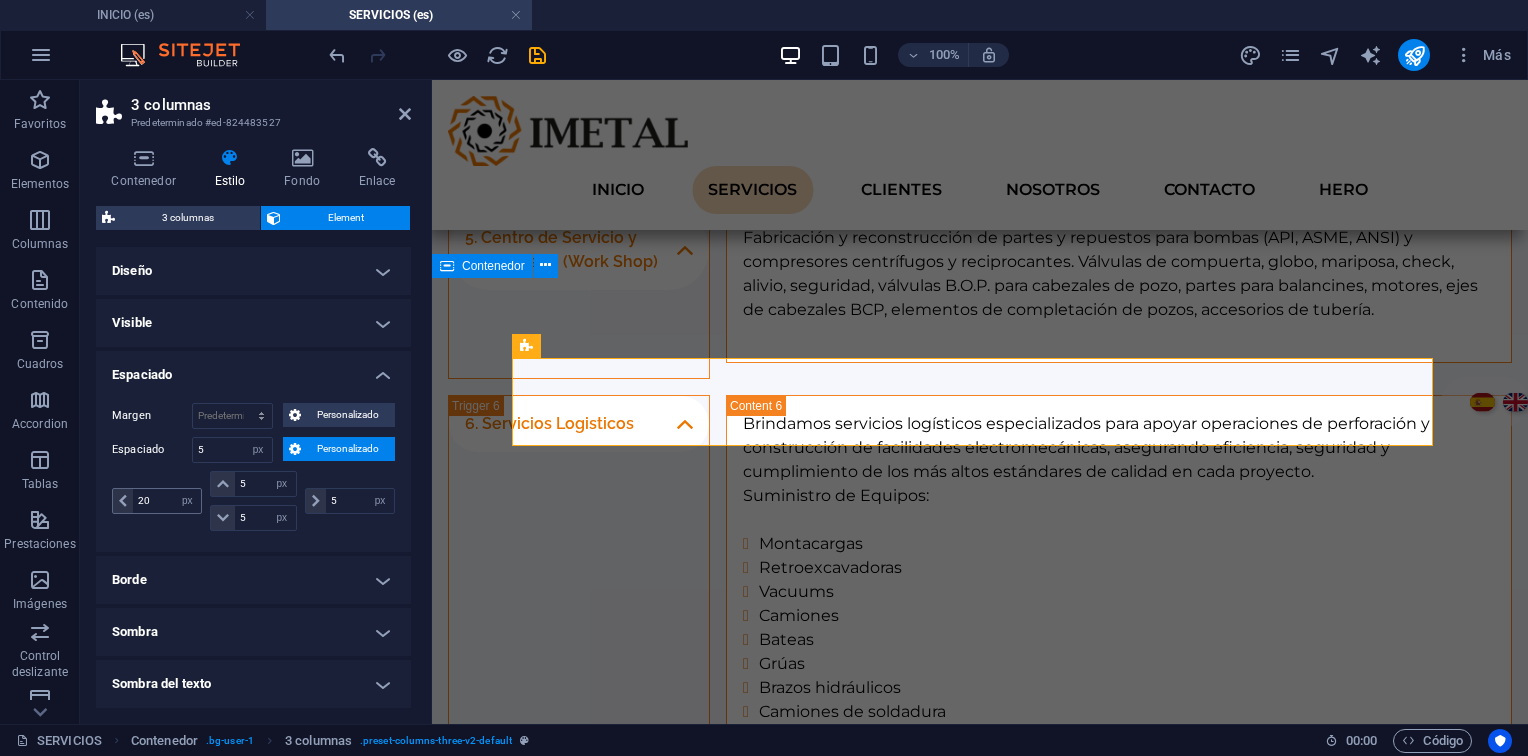 select on "DISABLED_OPTION_VALUE" 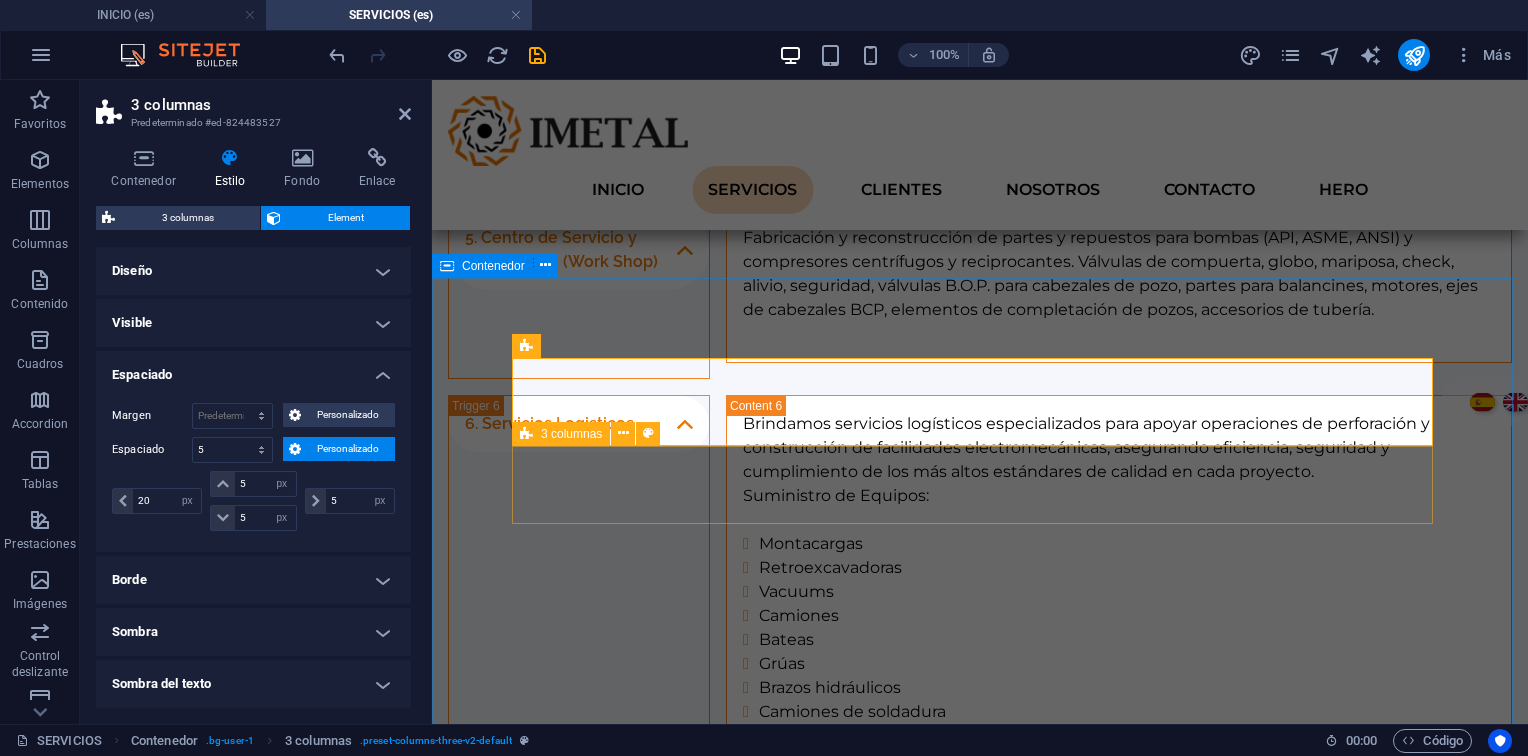 click at bounding box center [526, 434] 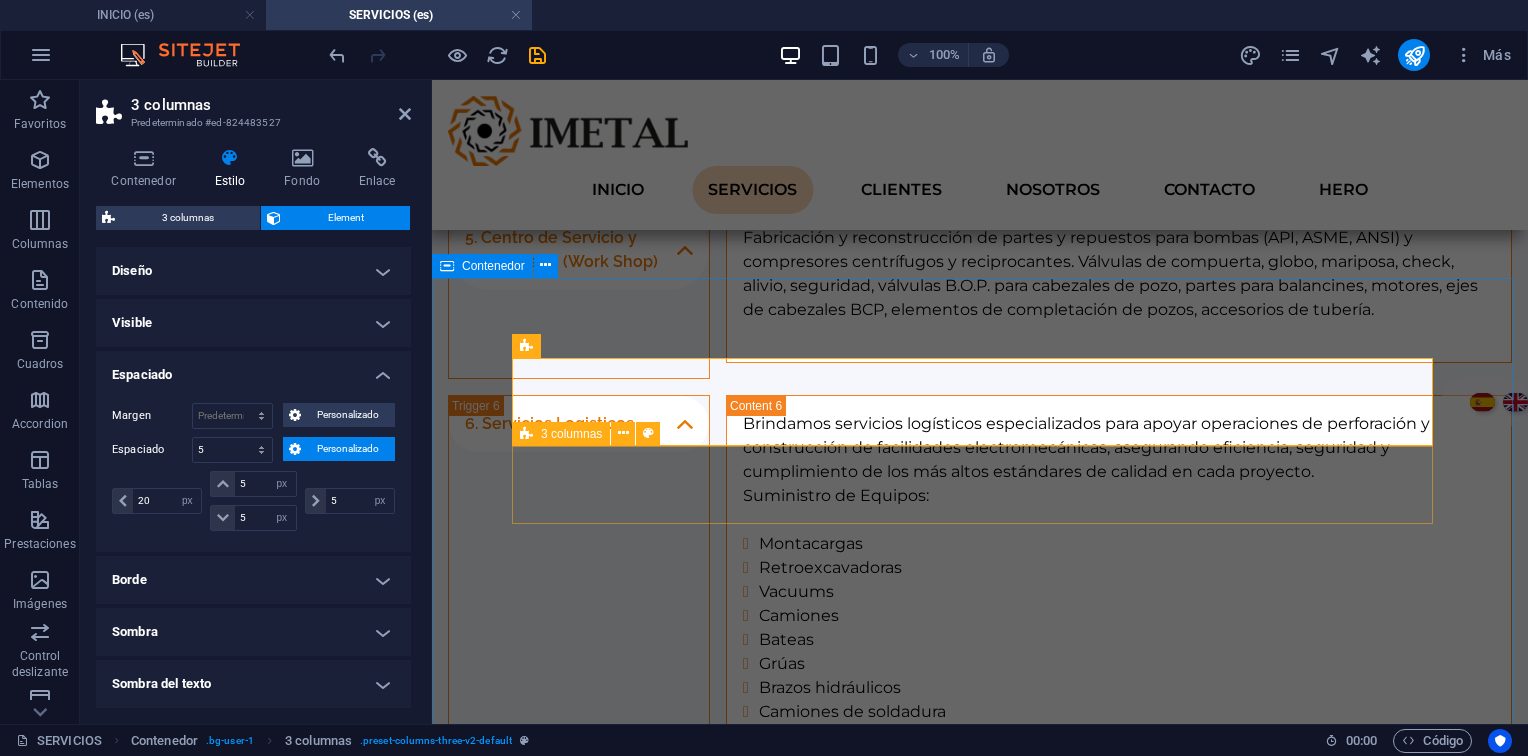 click at bounding box center (526, 434) 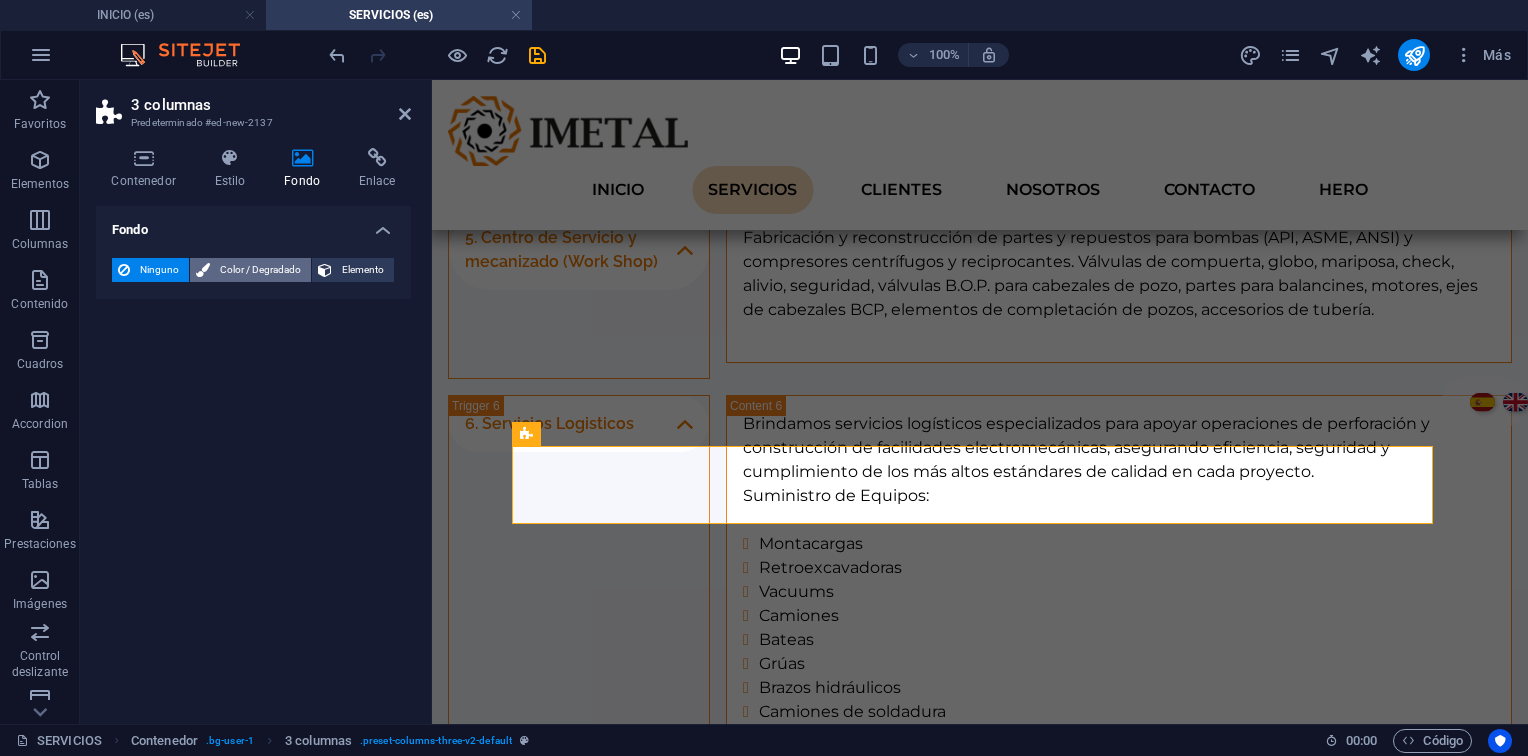 click on "Color / Degradado" at bounding box center (260, 270) 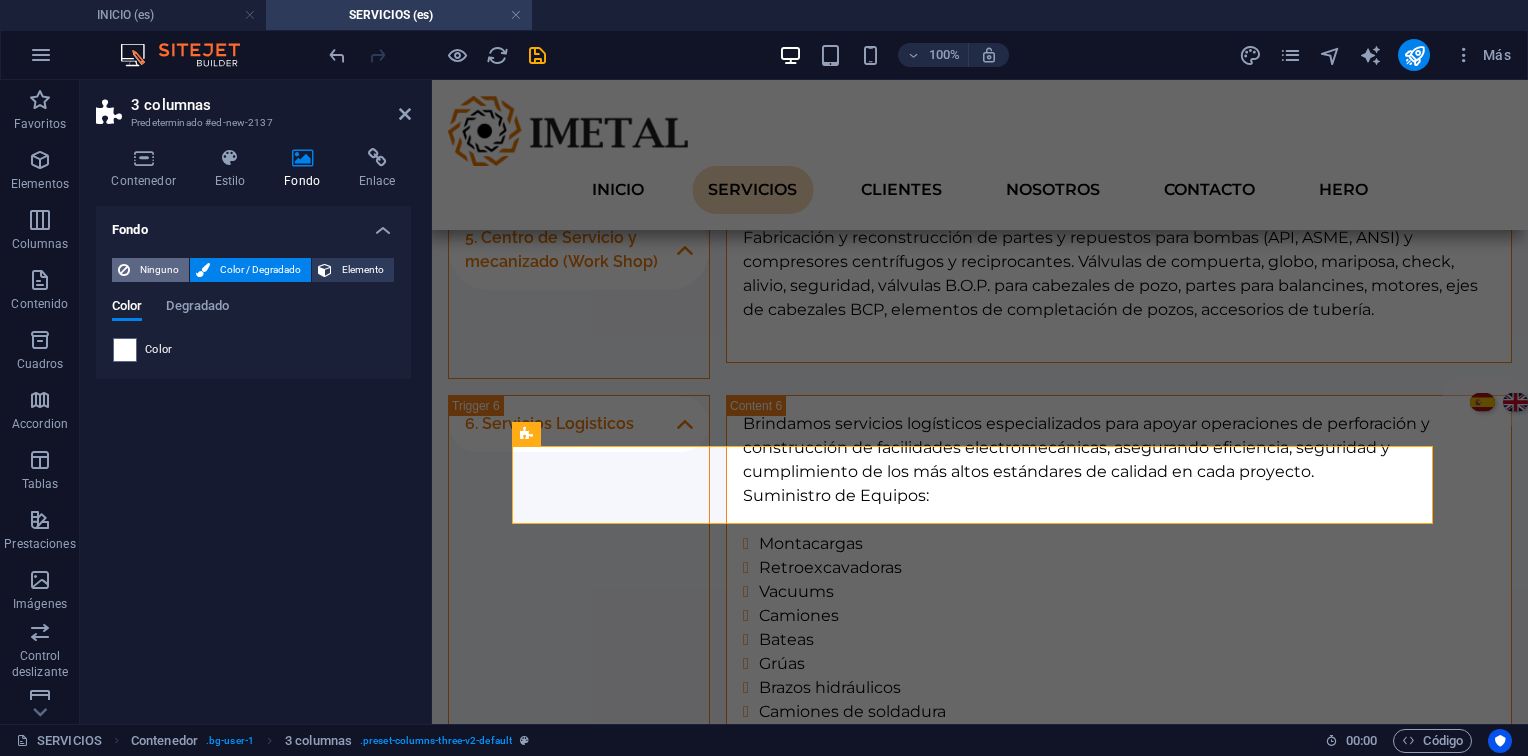 click at bounding box center (124, 270) 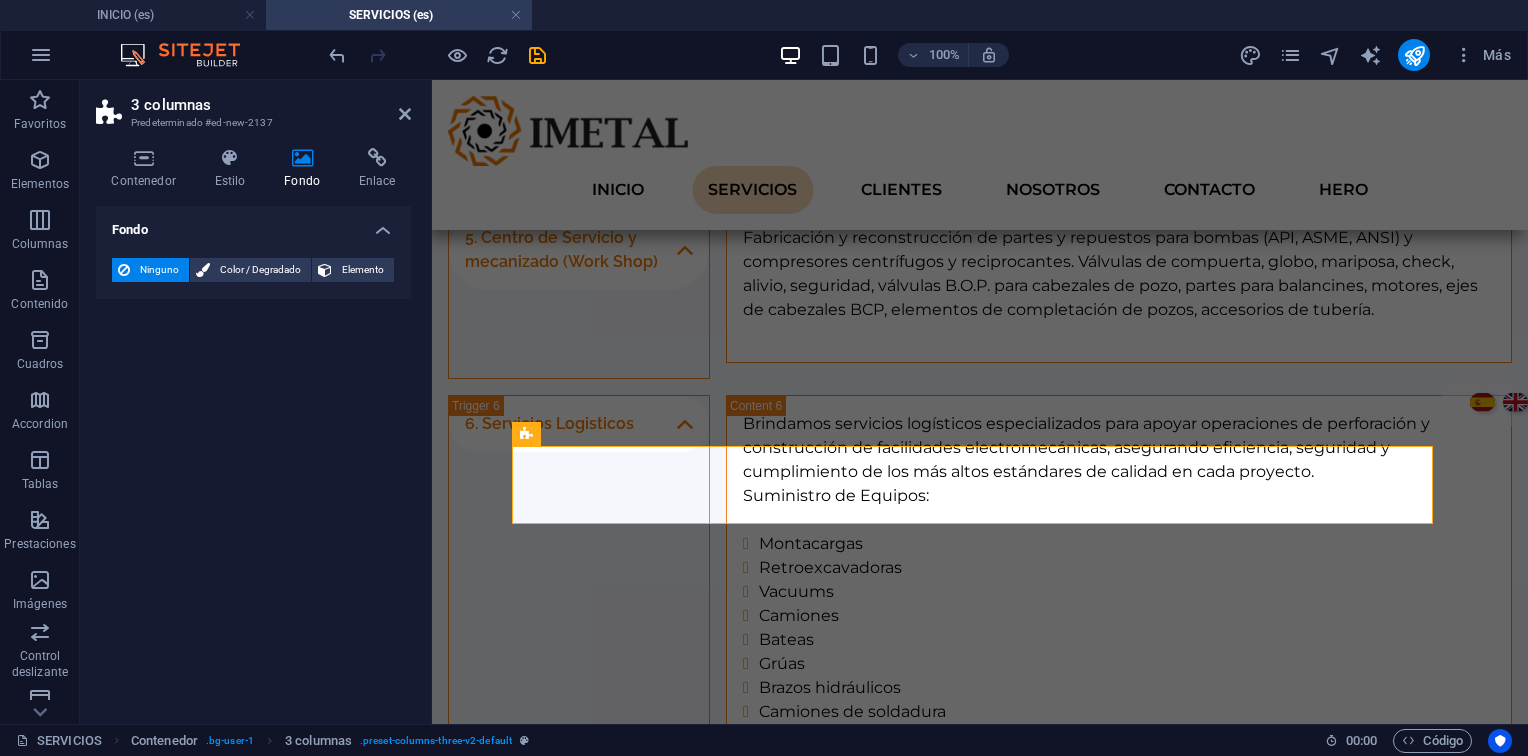 click on "Contenedor Estilo Fondo Enlace Tamaño Altura Predeterminado px rem % vh vw Alto mín Ninguno px rem % vh vw Ancho Predeterminado px rem % em vh vw Ancho mín Ninguno px rem % vh vw Ancho del contenido Predeterminado Ancho personalizado Ancho Predeterminado px rem % em vh vw Ancho mín Ninguno px rem % vh vw Espaciado predeterminado Espaciado personalizado El espaciado y ancho del contenido predeterminado puede cambiarse en Diseño. Editar diseño Diseño (Flexbox) Alineación Determina flex-direction. Predeterminado Eje principal Determina la forma en la que los elementos deberían comportarse por el eje principal en este contenedor (contenido justificado). Predeterminado Eje lateral Controla la dirección vertical del elemento en el contenedor (alinear elementos). Predeterminado Ajuste Predeterminado Habilitado Deshabilitado Relleno Controla las distancias y la dirección de los elementos en el eje Y en varias líneas (alinear contenido). Predeterminado Accesibilidad Rol Ninguno Alert Timer" at bounding box center [253, 428] 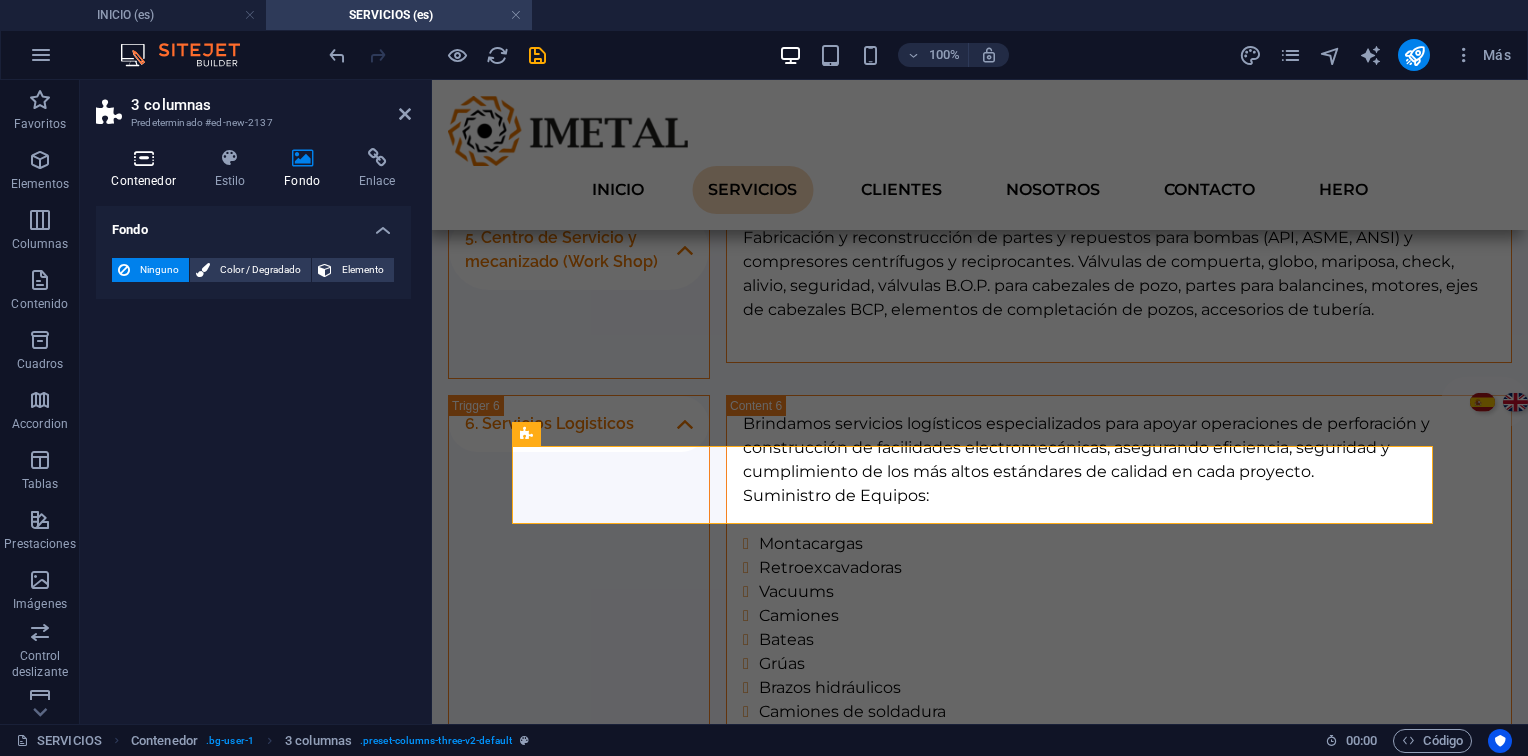 click at bounding box center (143, 158) 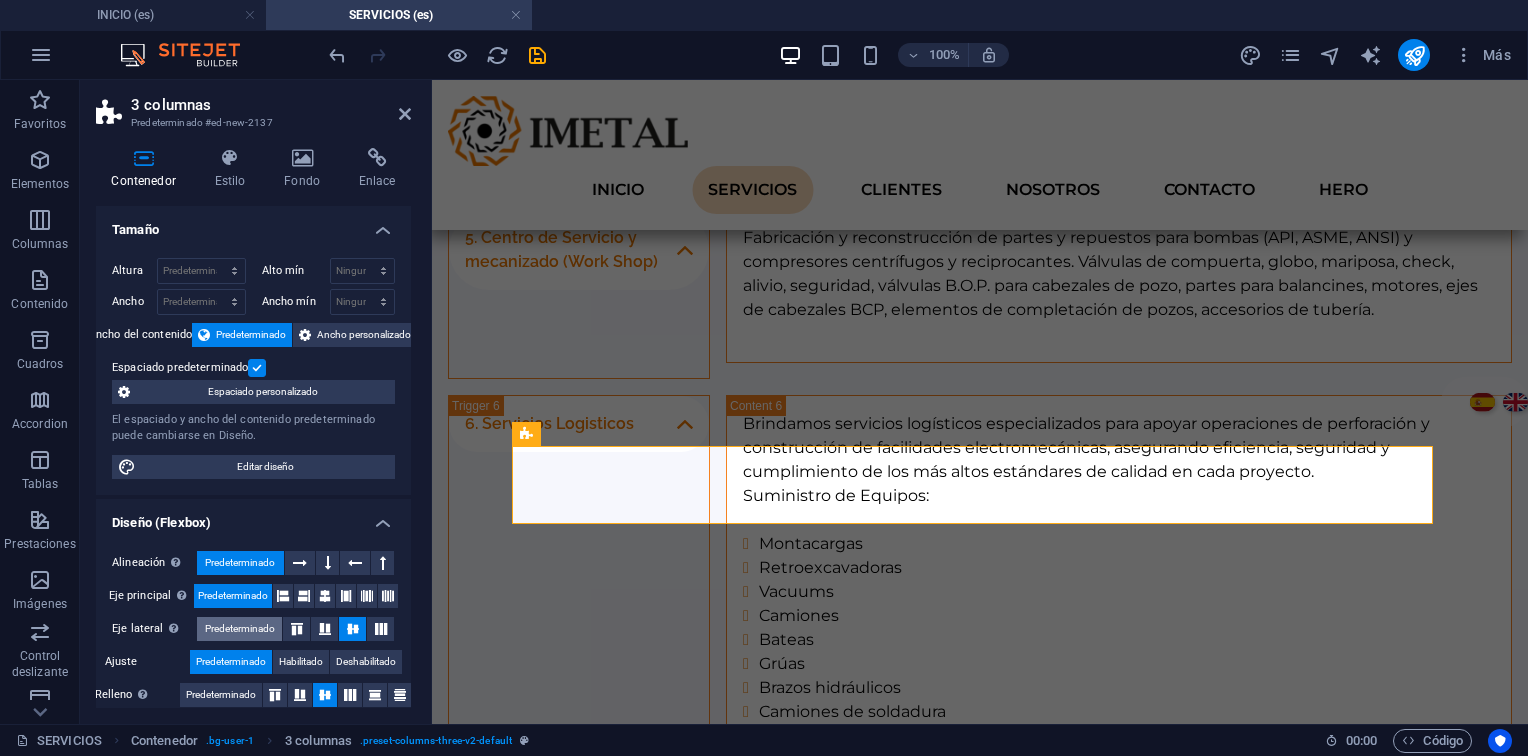 click on "Predeterminado" at bounding box center (240, 629) 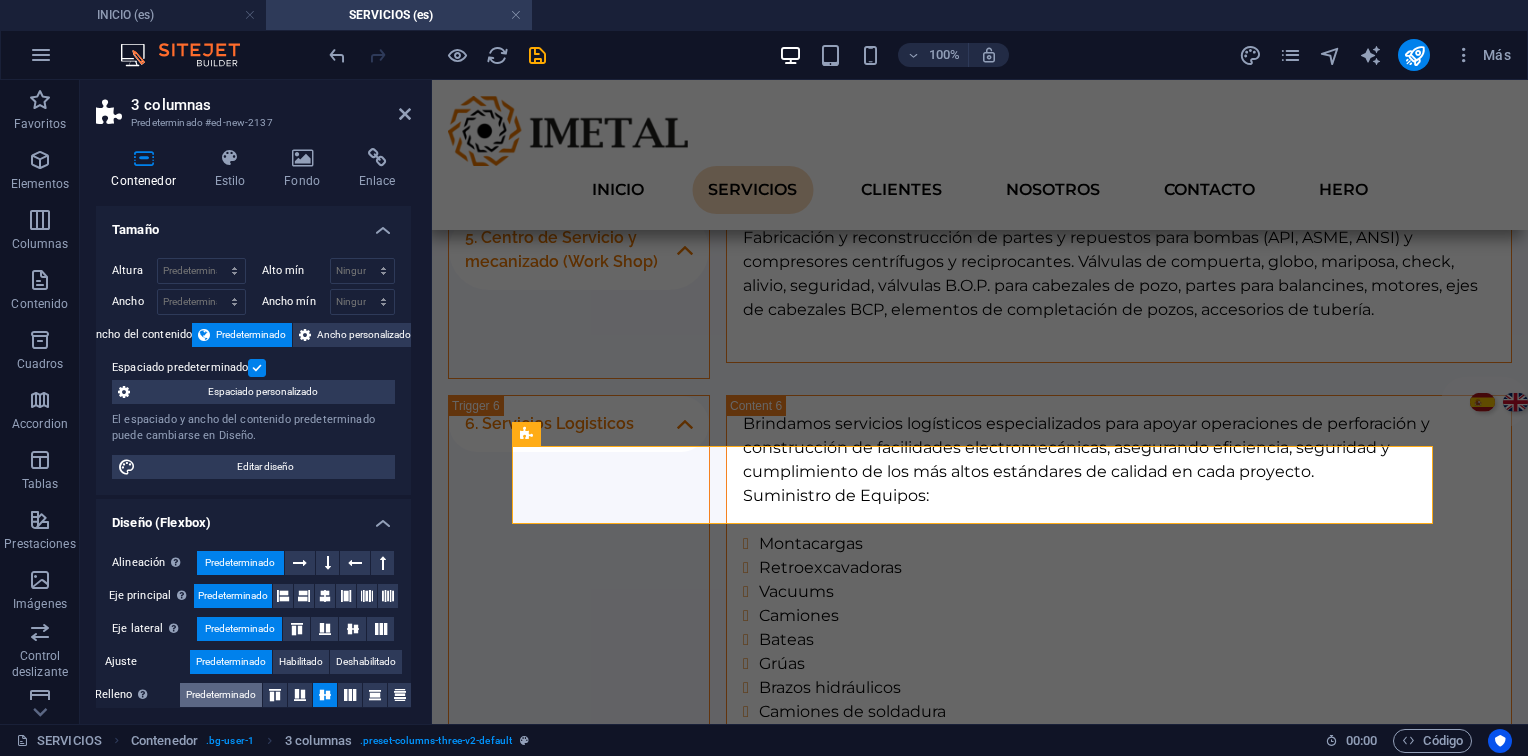 click on "Predeterminado" at bounding box center (221, 695) 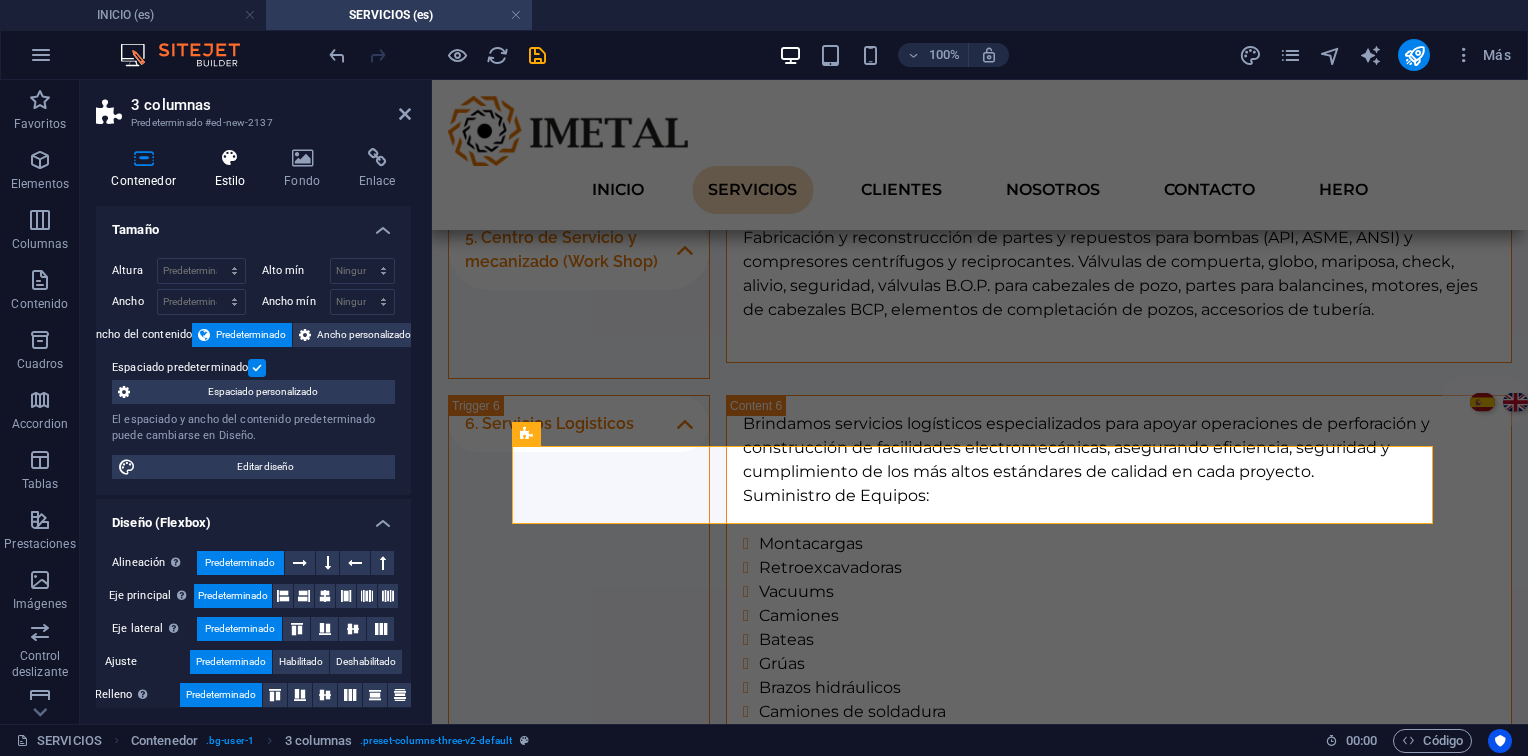 click at bounding box center (230, 158) 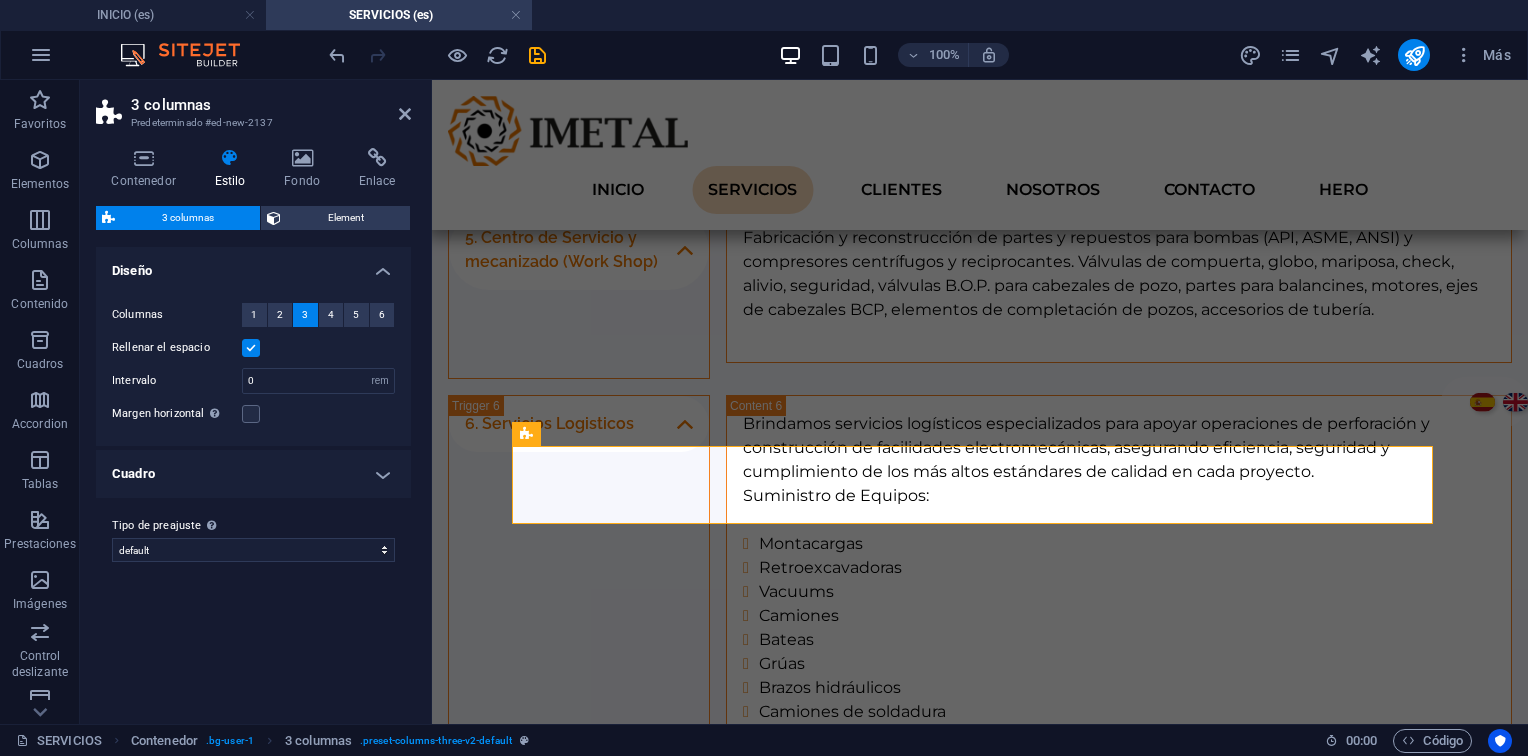 click on "Cuadro" at bounding box center (253, 474) 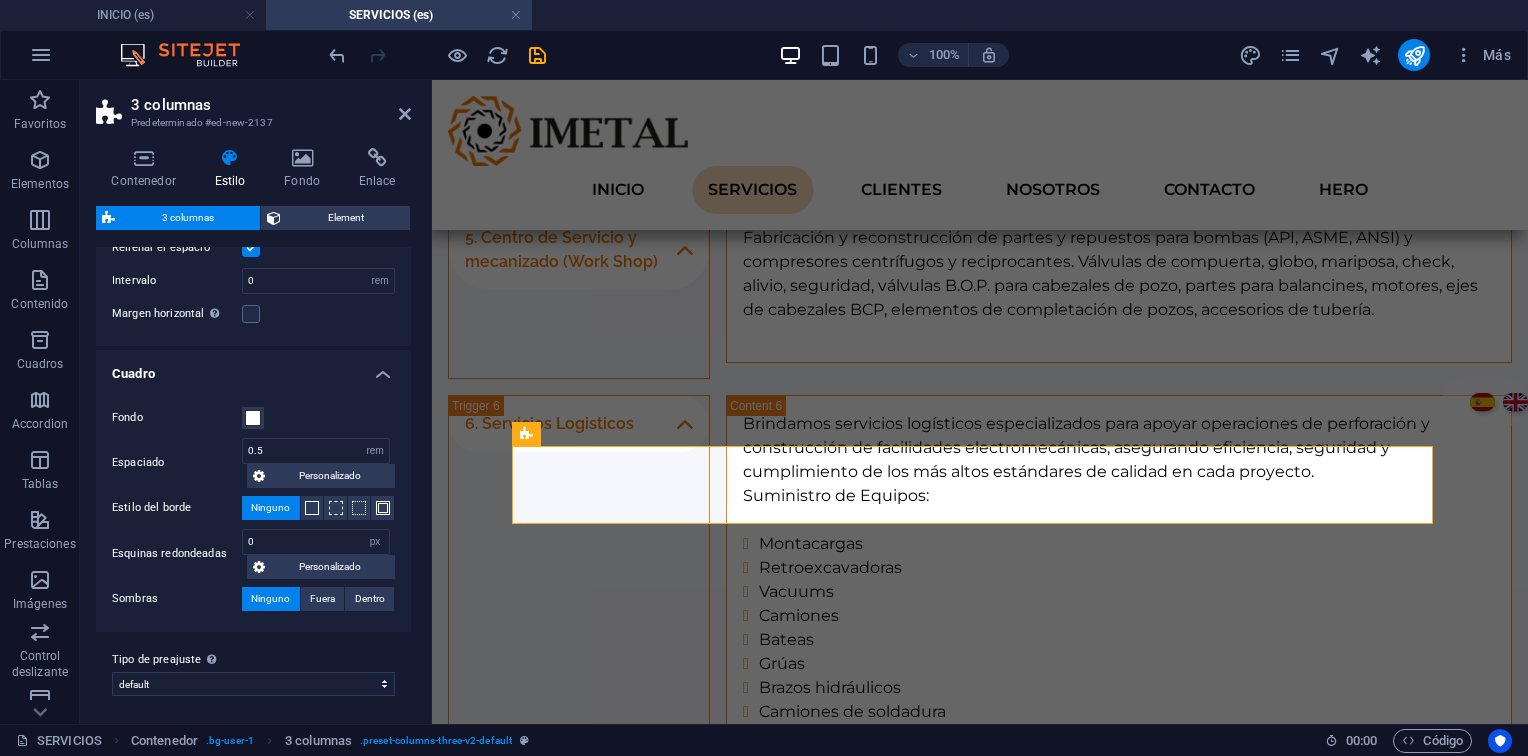 scroll, scrollTop: 0, scrollLeft: 0, axis: both 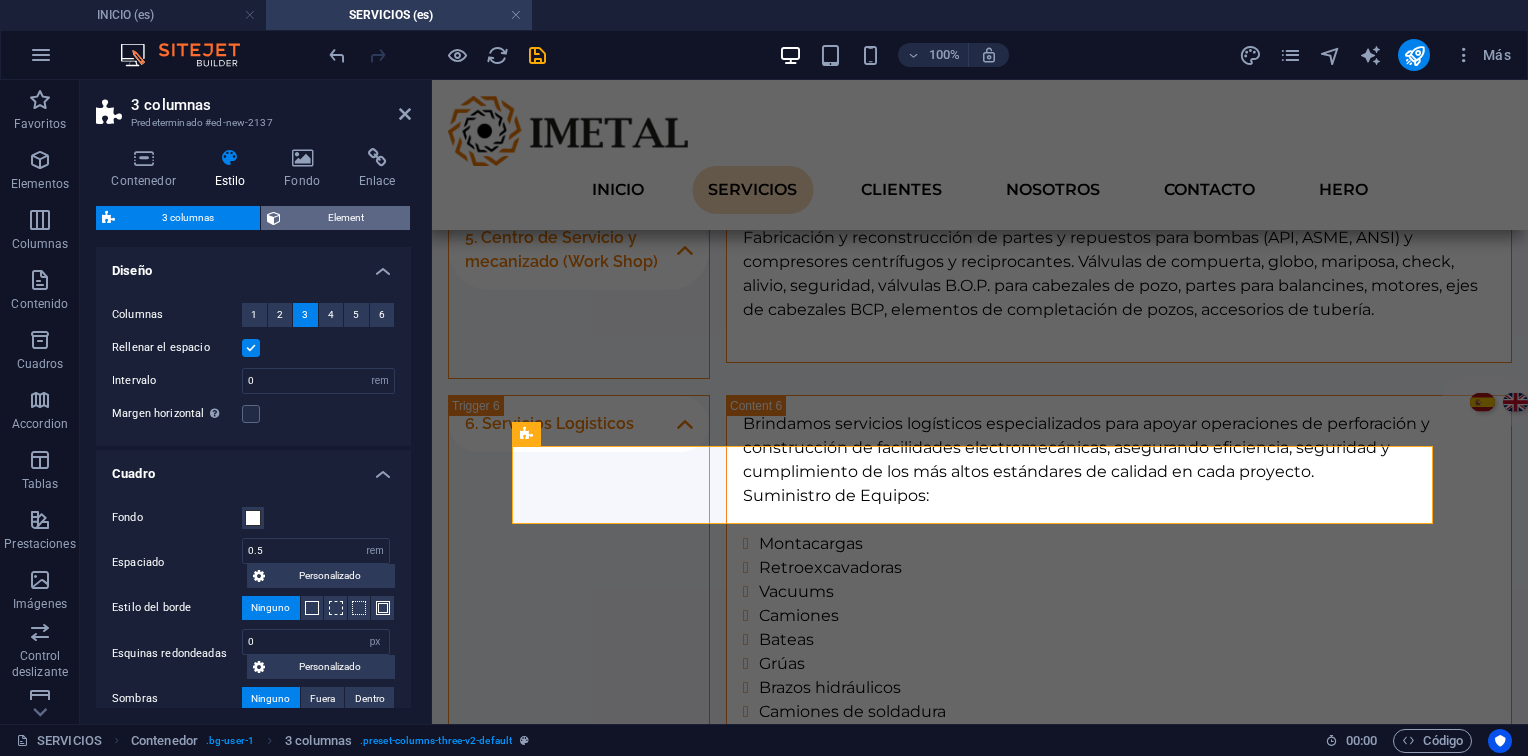 click on "Element" at bounding box center (345, 218) 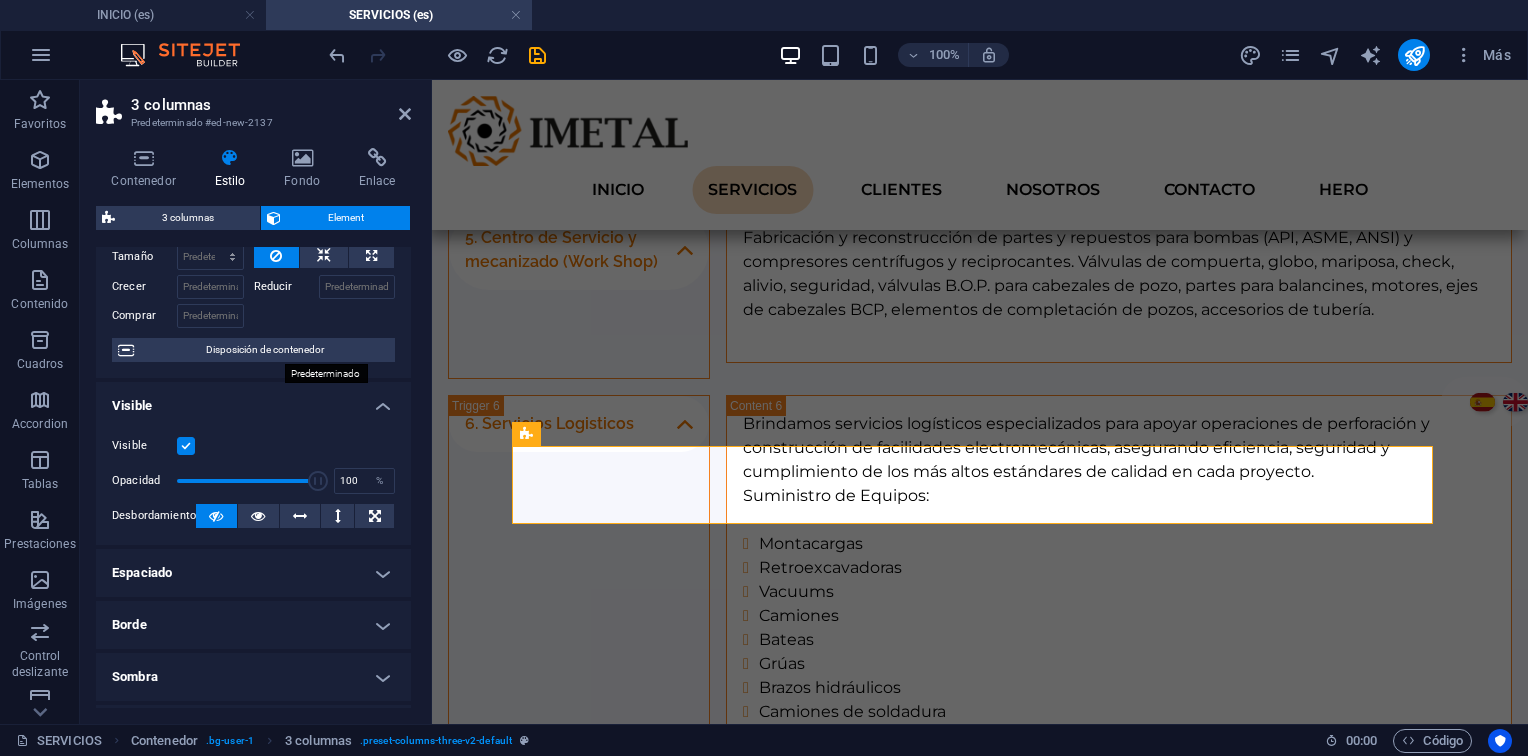 scroll, scrollTop: 200, scrollLeft: 0, axis: vertical 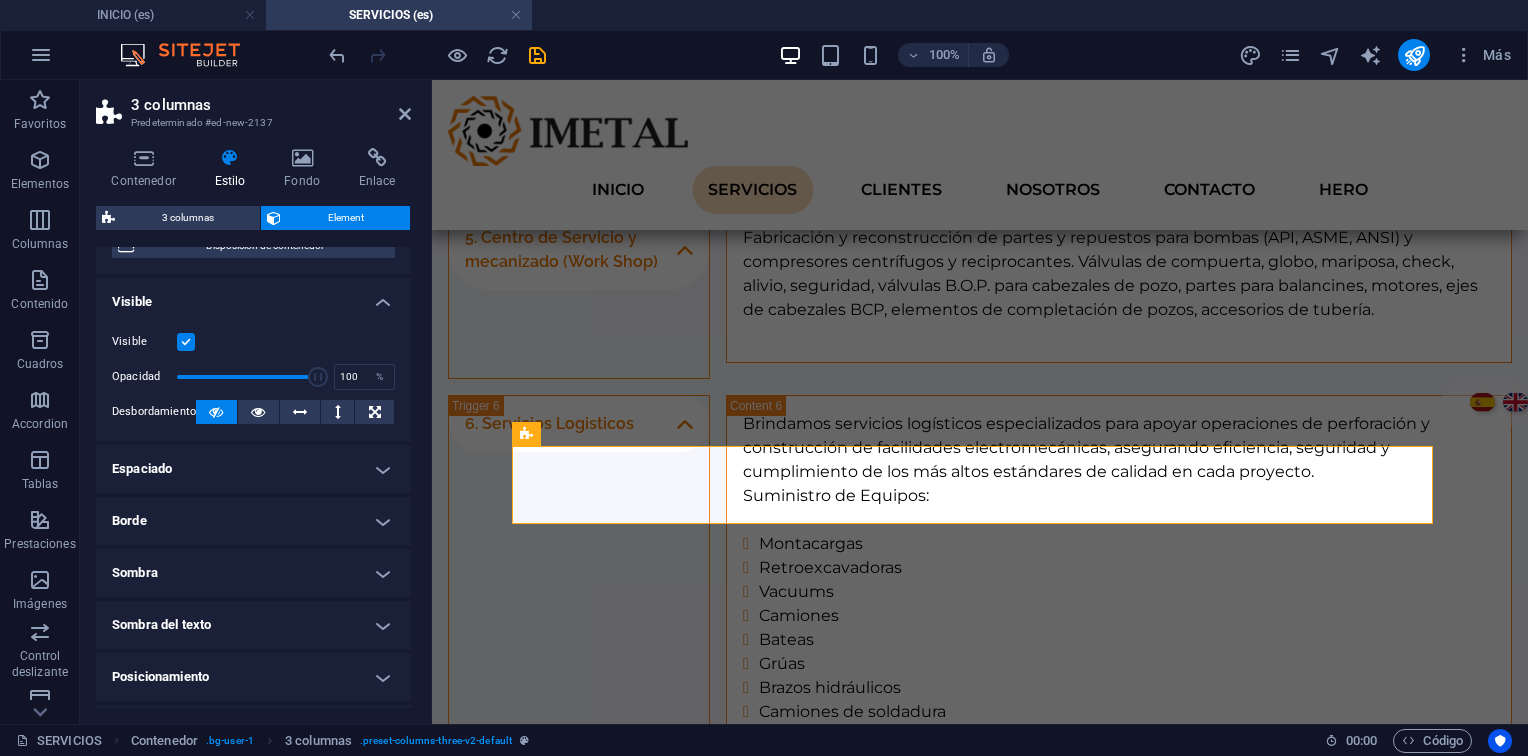 click on "Espaciado" at bounding box center [253, 469] 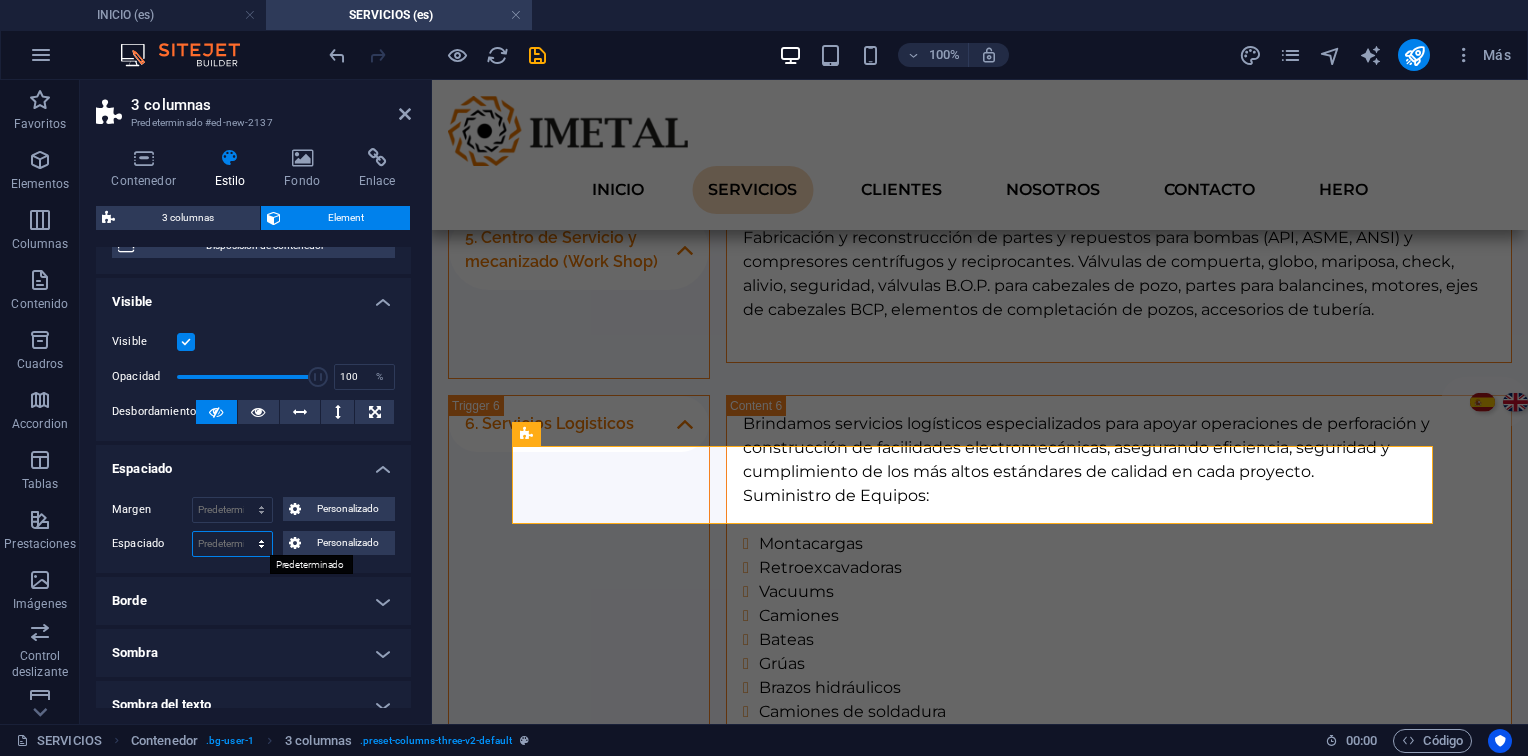 click on "Predeterminado px rem % vh vw Personalizado" at bounding box center (232, 544) 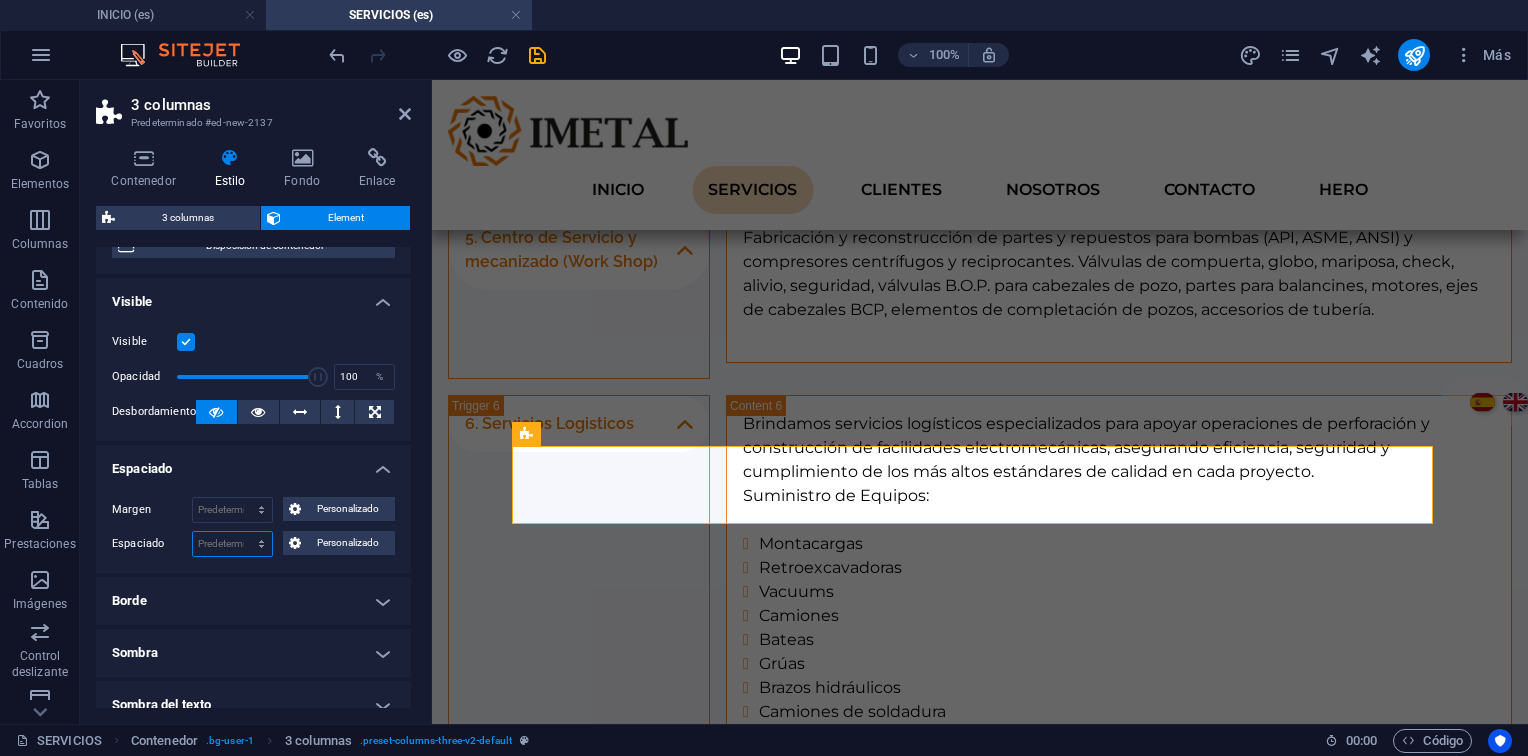 select on "px" 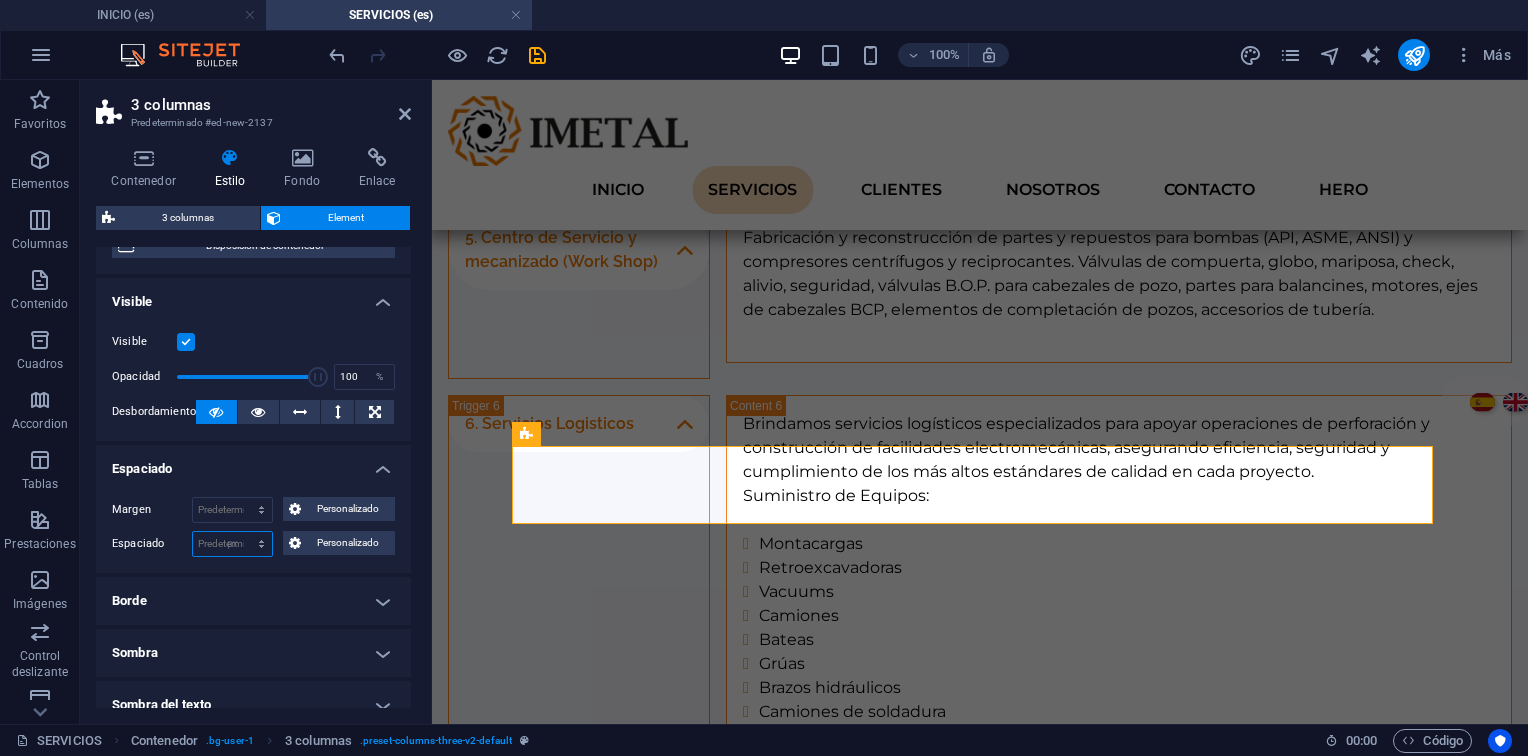 click on "Predeterminado px rem % vh vw Personalizado" at bounding box center [232, 544] 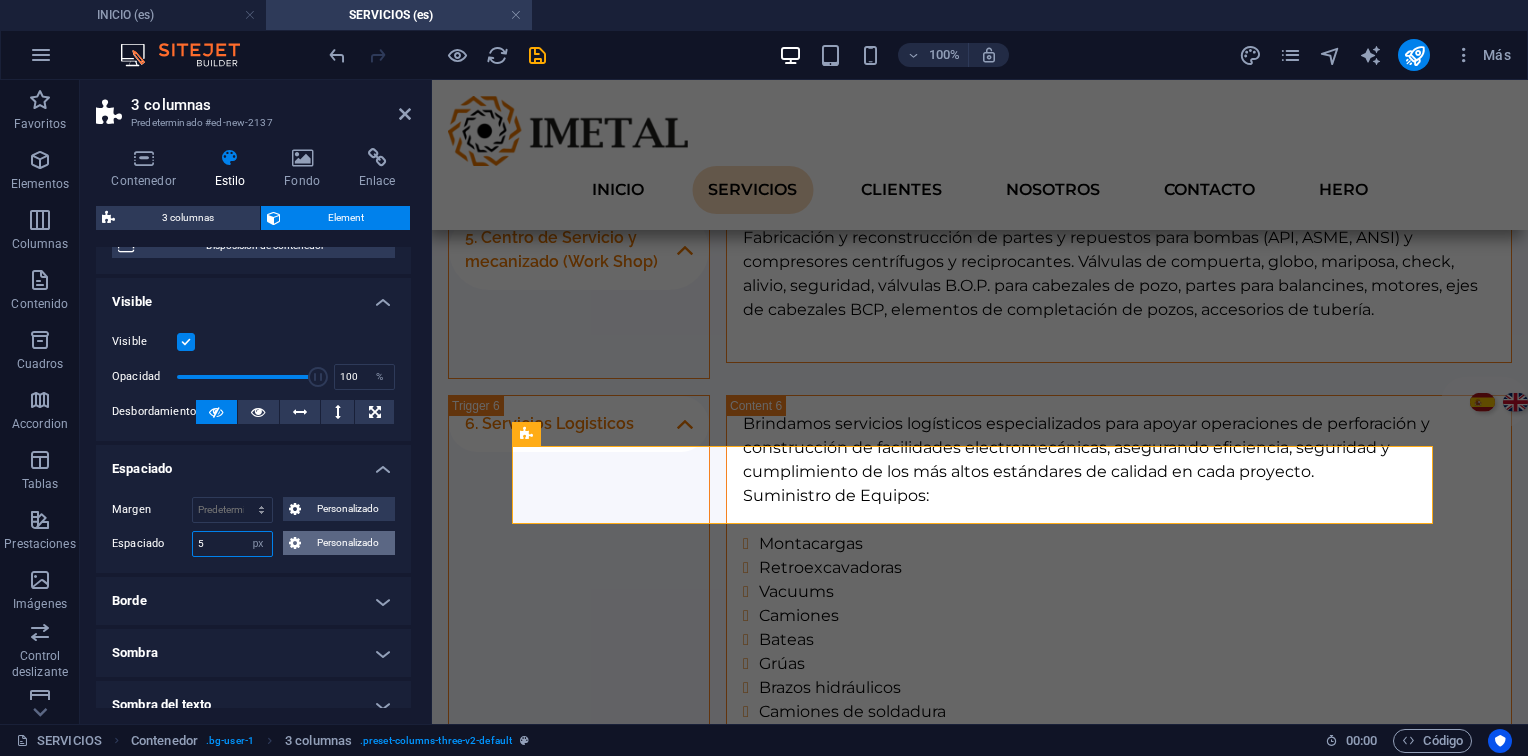 type on "5" 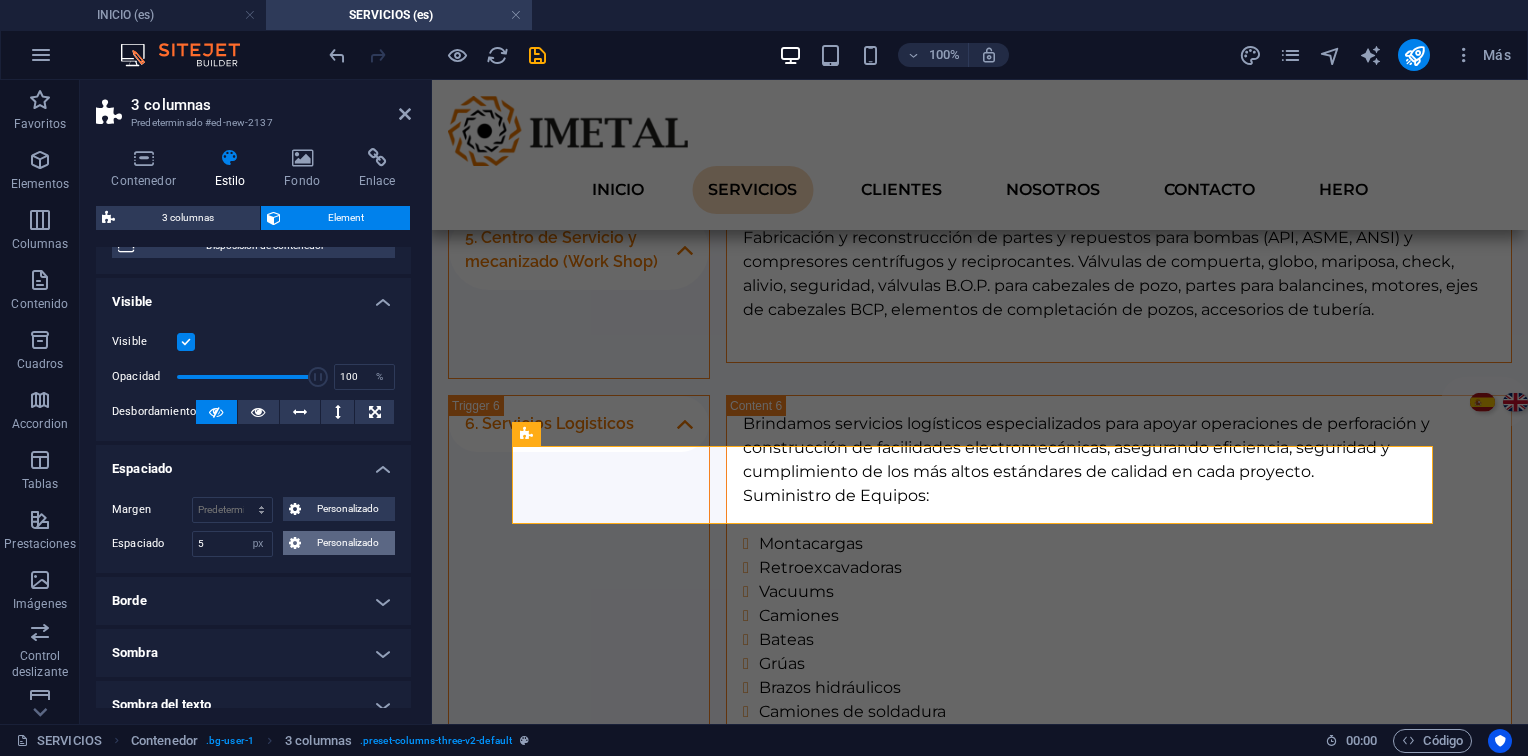 type on "5" 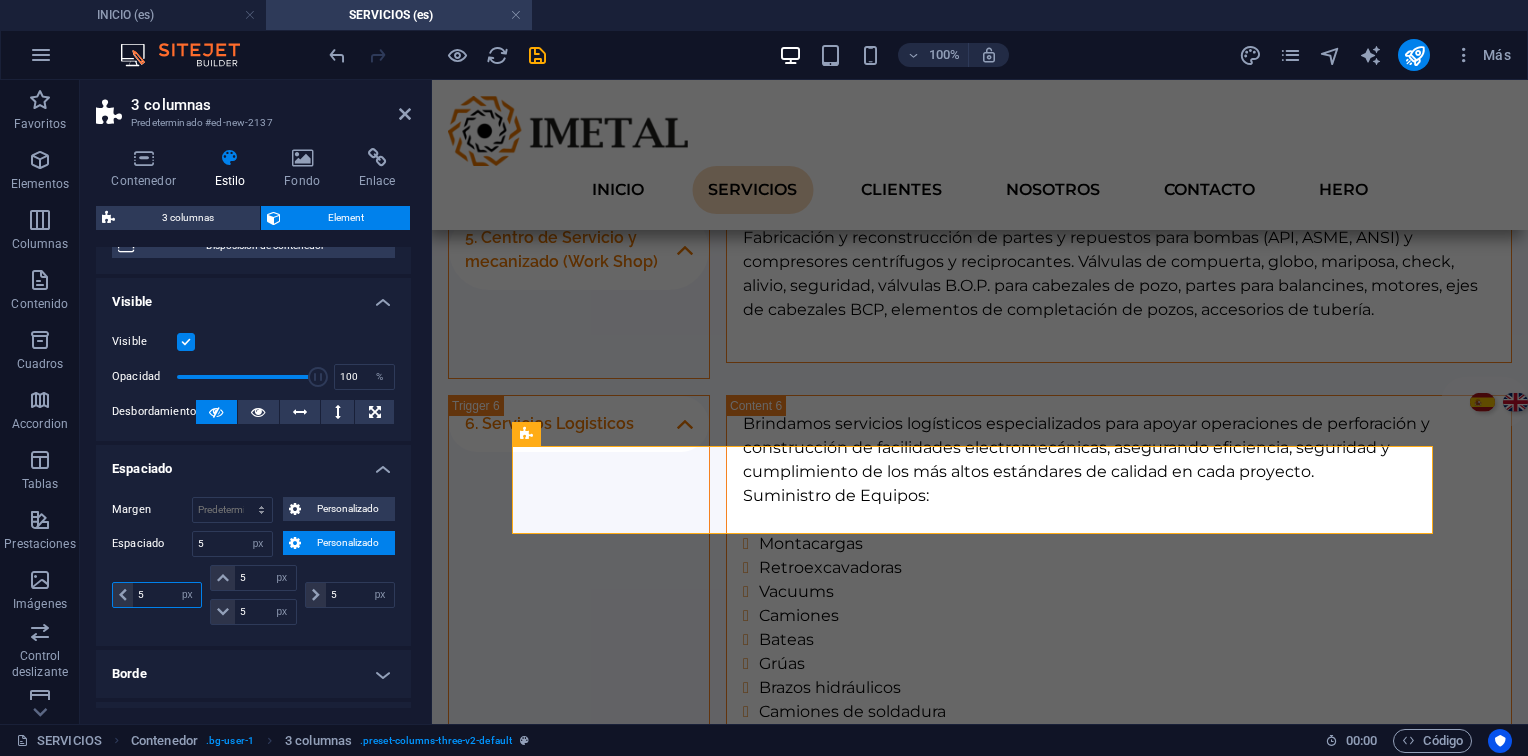 click on "5" at bounding box center (167, 595) 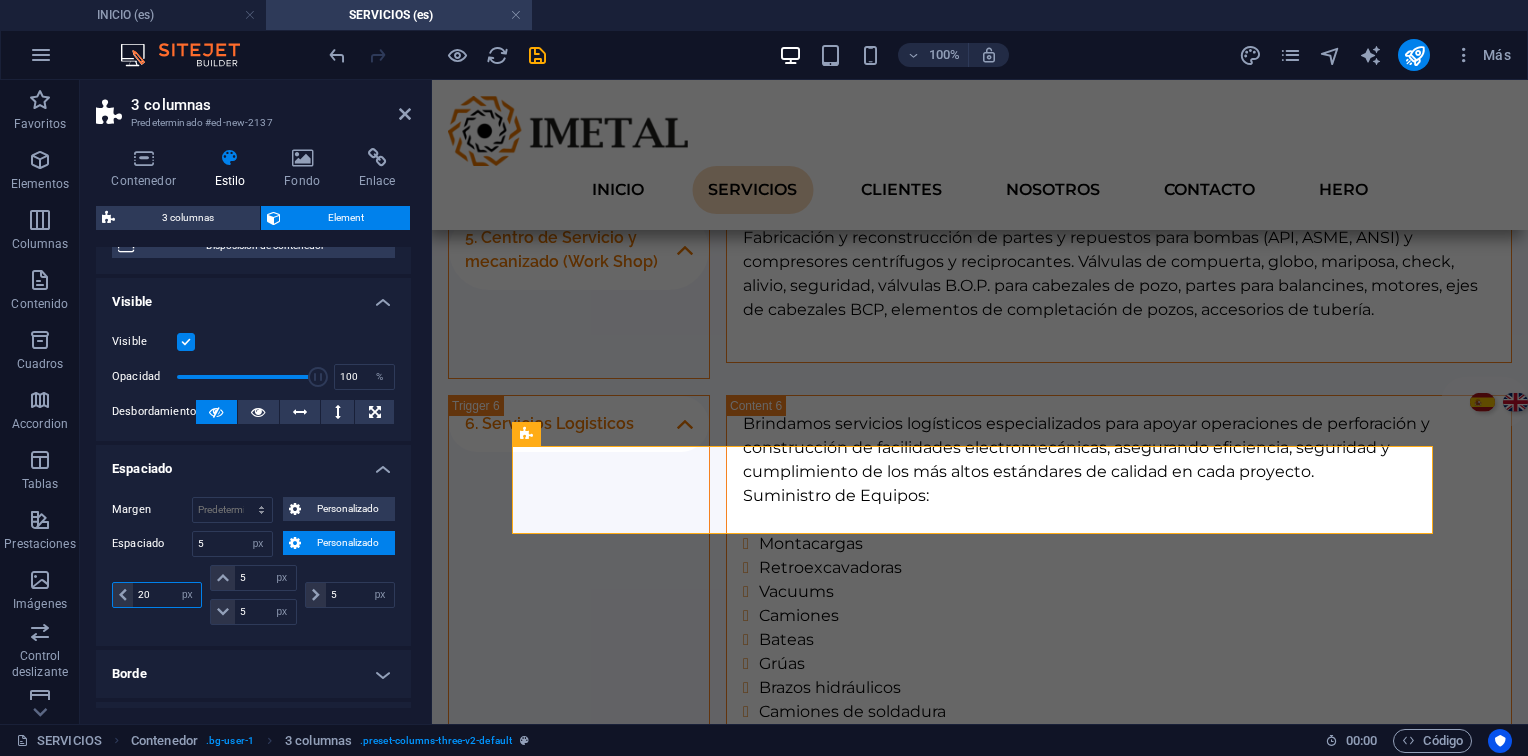 type on "20" 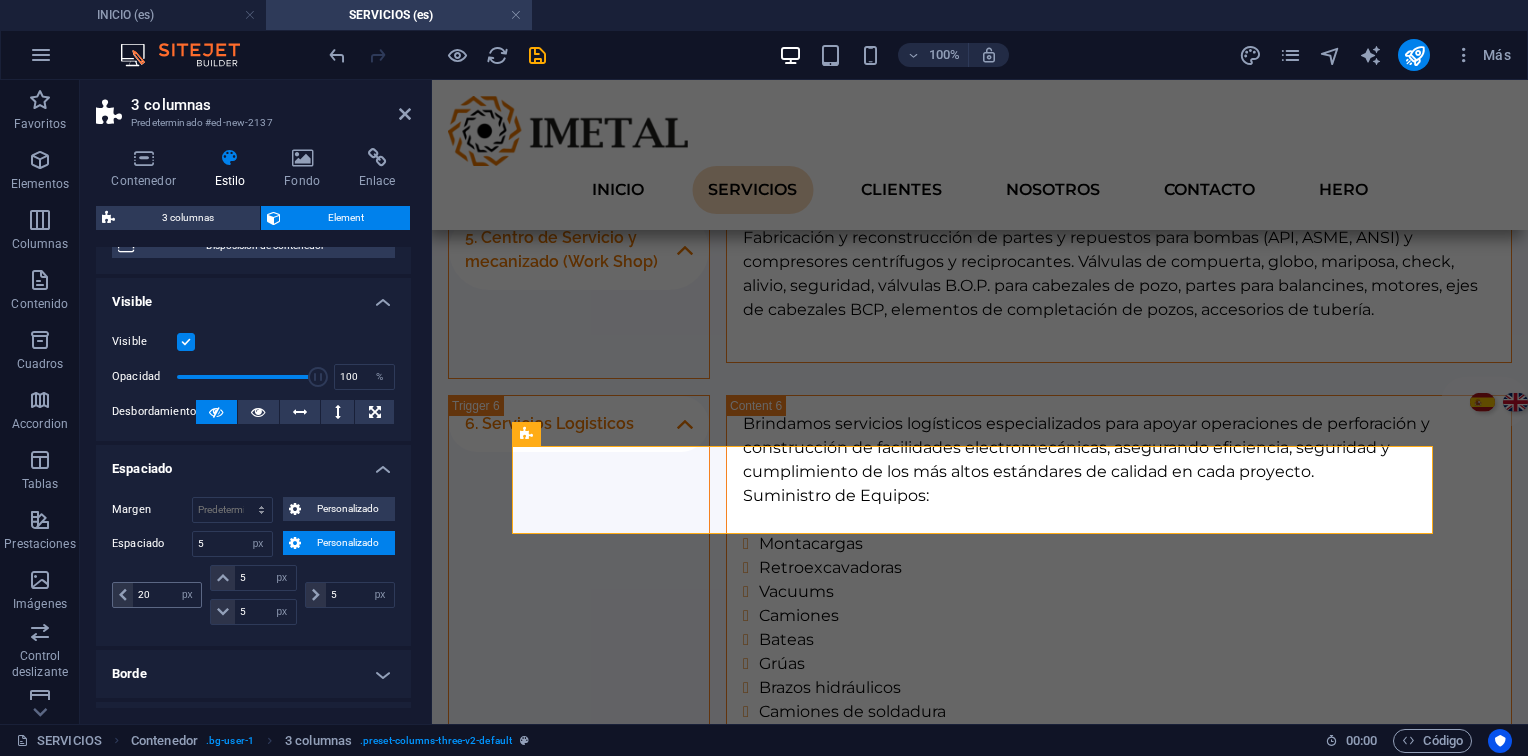 type 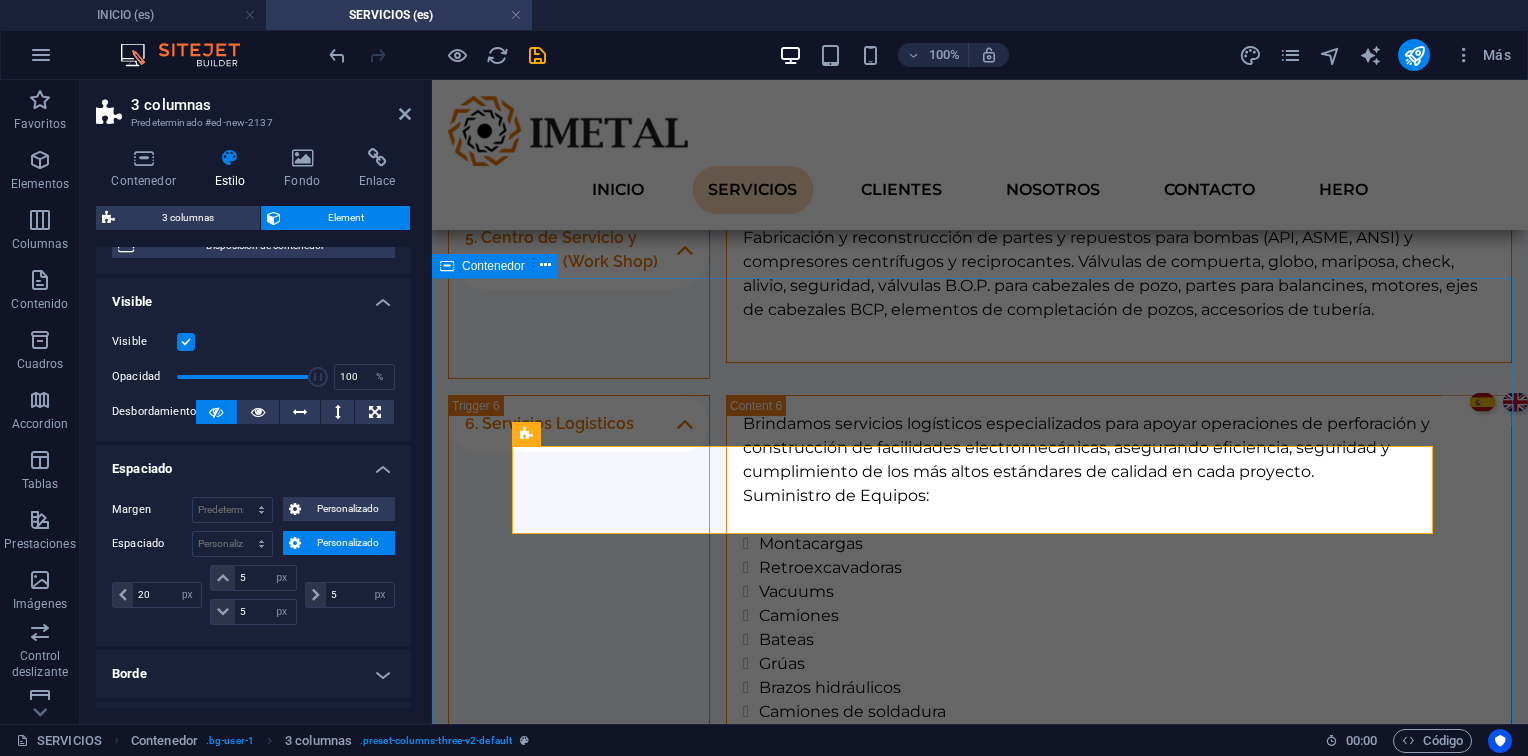click on "1. Inspección: Evaluación técnica y planos. 2. Recepción Orden de trabajo y área asignada. 3. Desarme Torque, limpieza (sandblasting). 4. Reparación Mecanizado CNC y pruebas de calidad. 5. Despacho: Embalaje y envío al cliente. 6. Instalación Montaje, alineación de ejes/tuberías. 7. Garantía Monitoreo de variables operativas. 8. Válvulas Reparación y certificación PSV. 9. Inspección Termografía, ultrasonido, espesores. 10. Cierre Informe final y análisis de desempeño." at bounding box center (980, 1805) 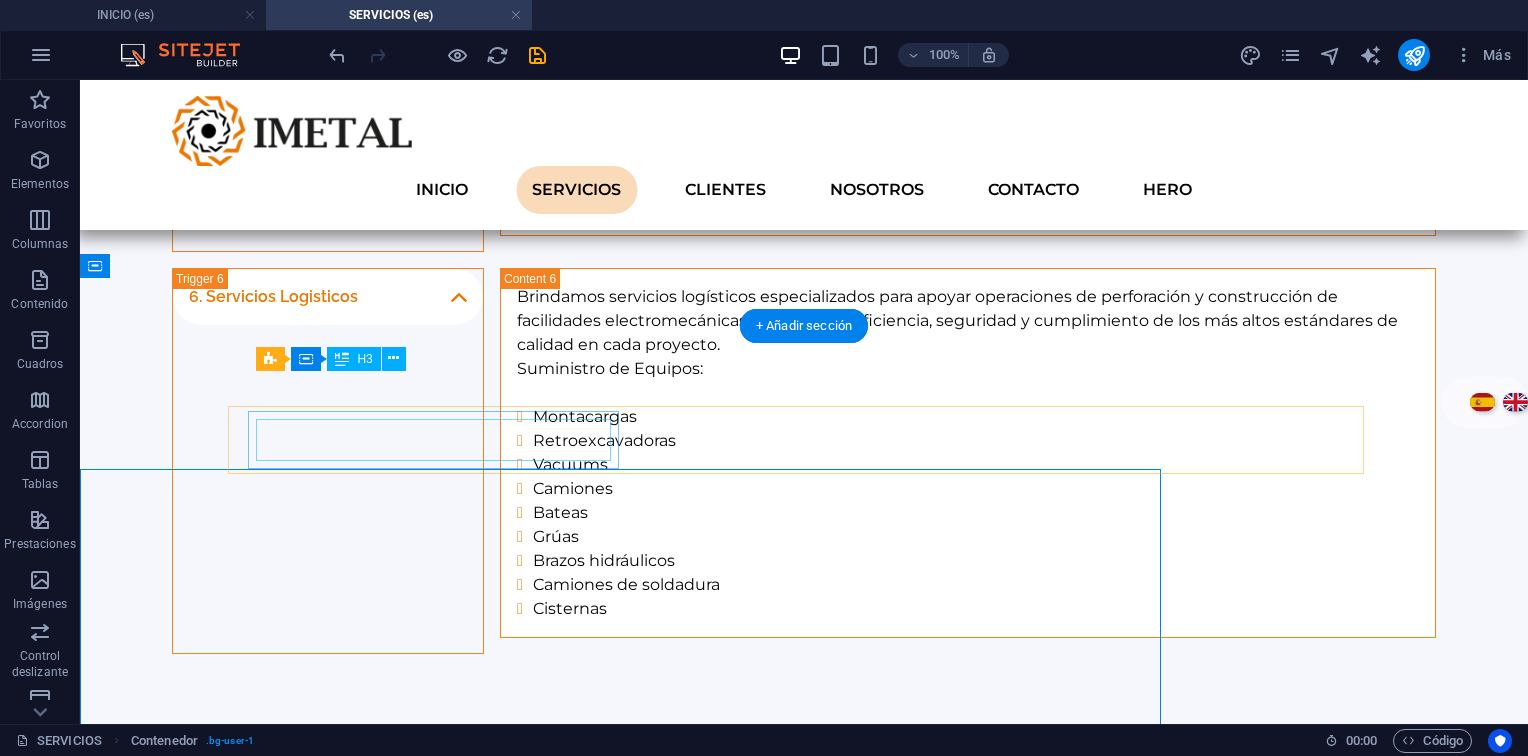 scroll, scrollTop: 2432, scrollLeft: 0, axis: vertical 